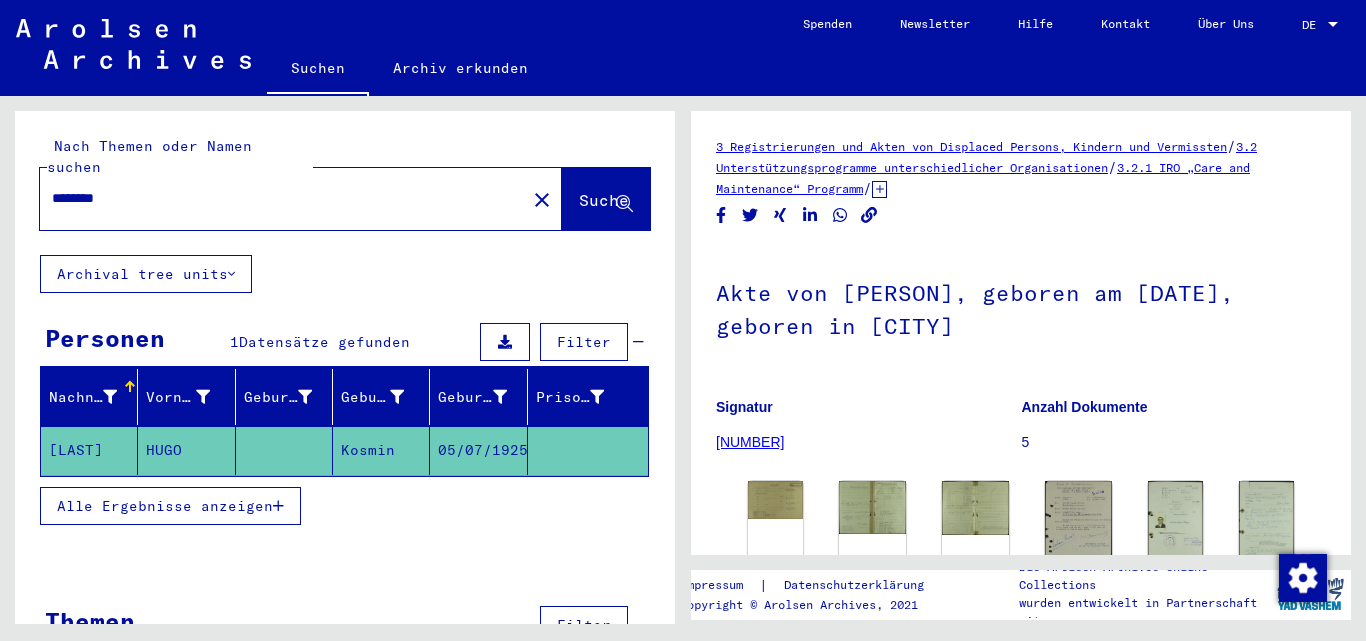 scroll, scrollTop: 0, scrollLeft: 0, axis: both 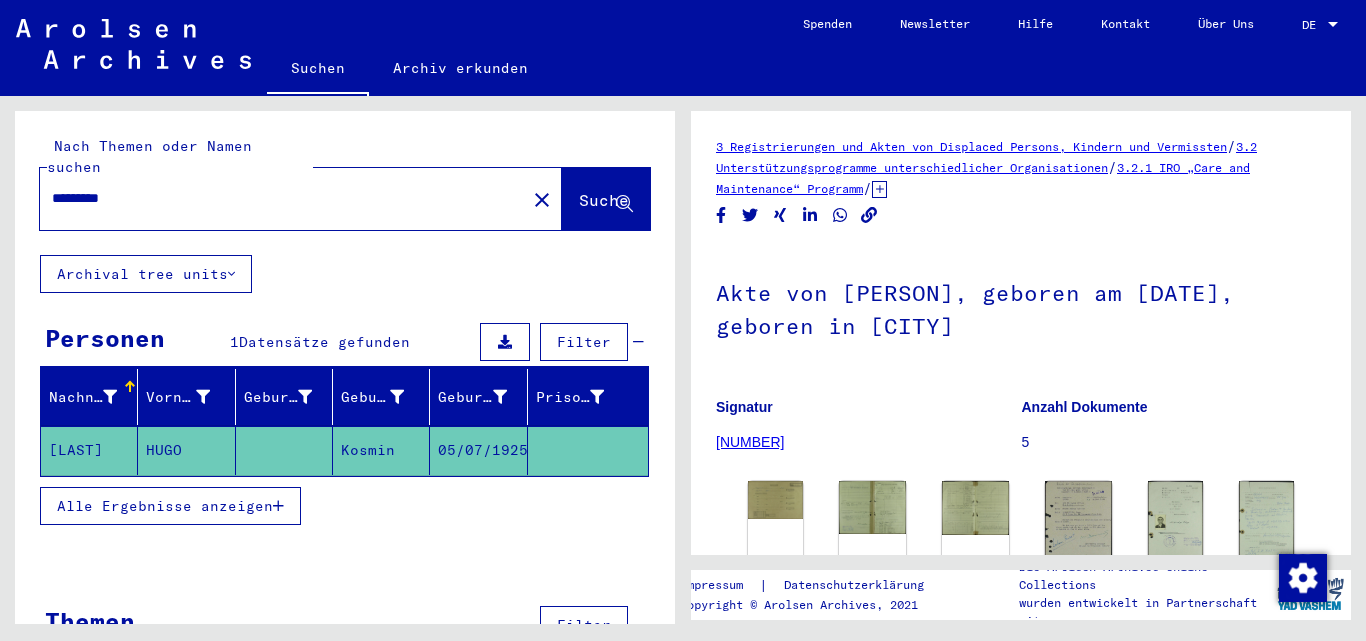 type on "*********" 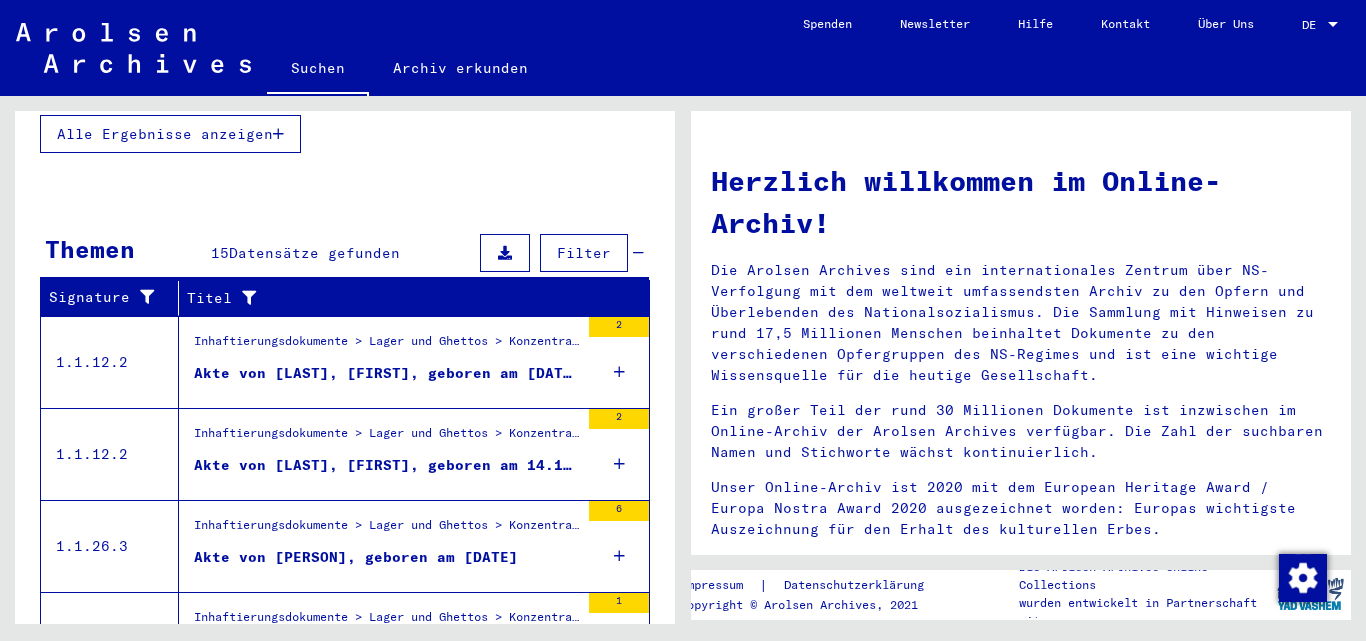 scroll, scrollTop: 708, scrollLeft: 0, axis: vertical 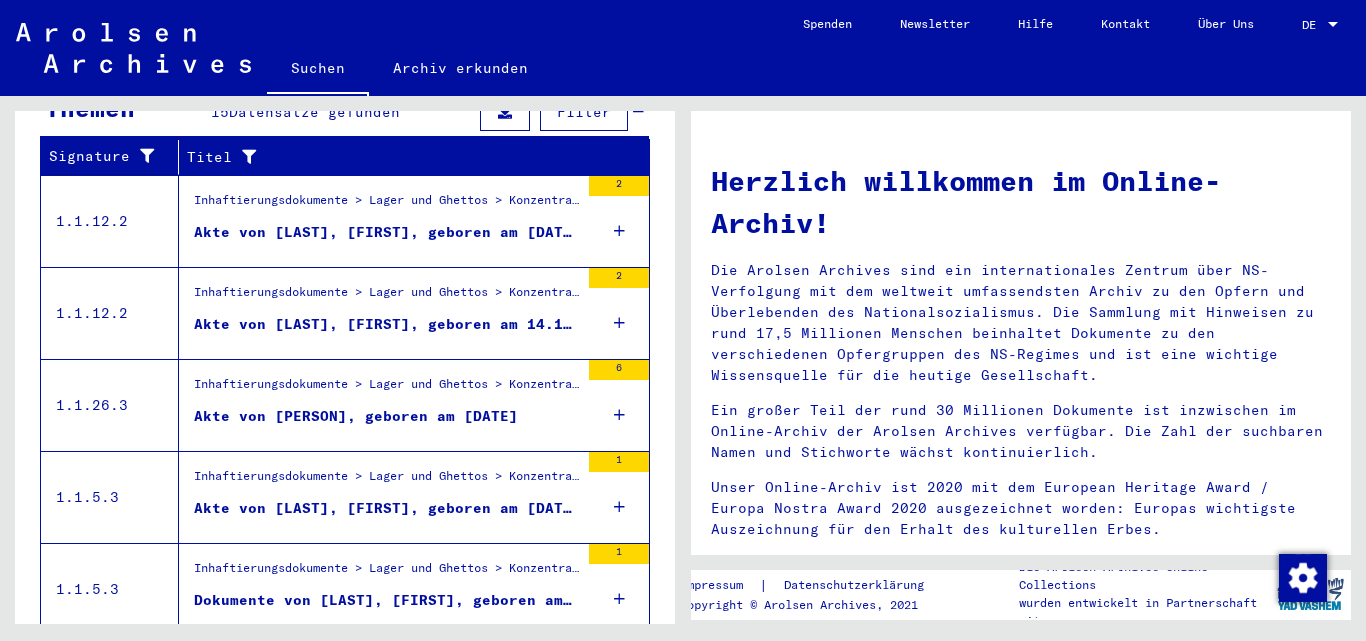 click on "Inhaftierungsdokumente > Lager und Ghettos > Konzentrationslager Mauthausen > Individuelle Unterlagen Männer Mauthausen > Individuelle Häftlings Unterlagen - KL Mauthausen > Akten mit Namen ab FASTYN" at bounding box center (386, 389) 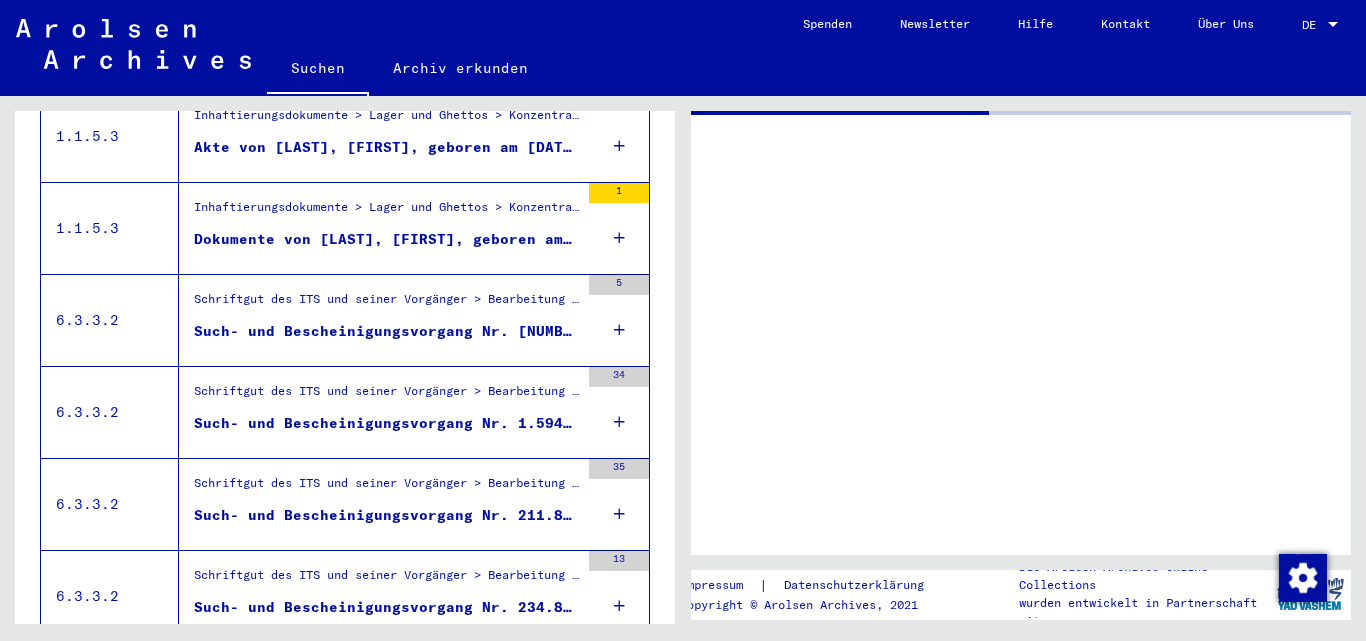 scroll, scrollTop: 347, scrollLeft: 0, axis: vertical 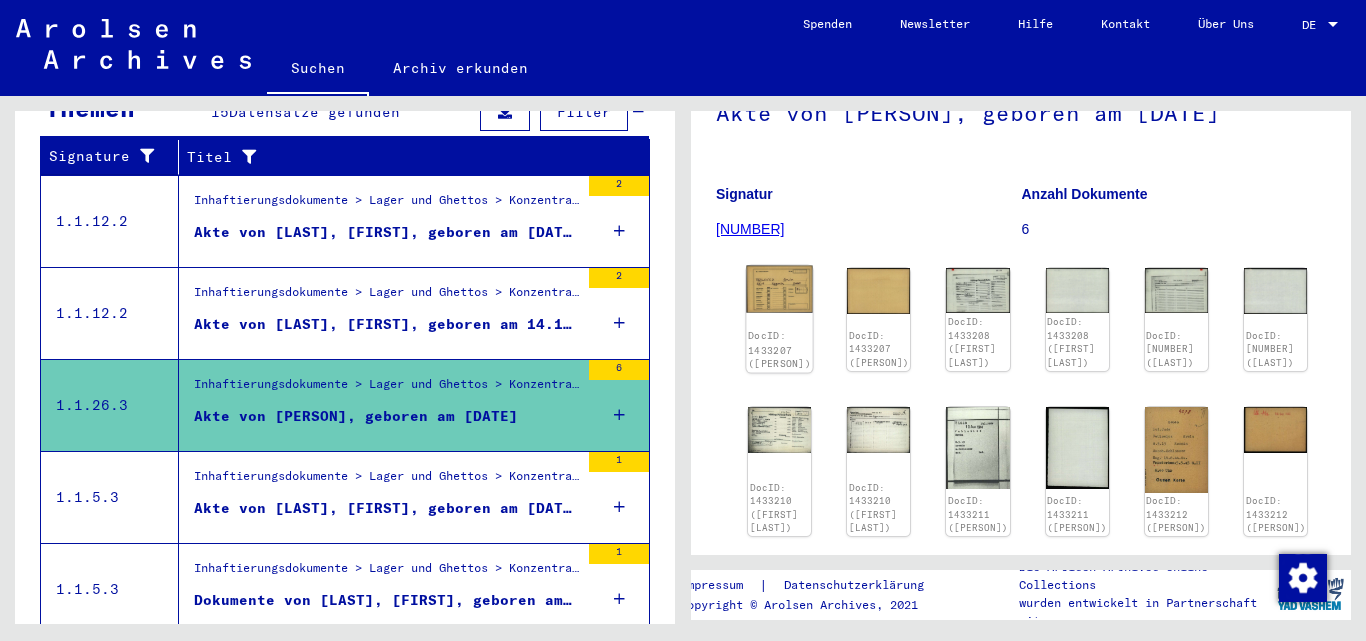 click 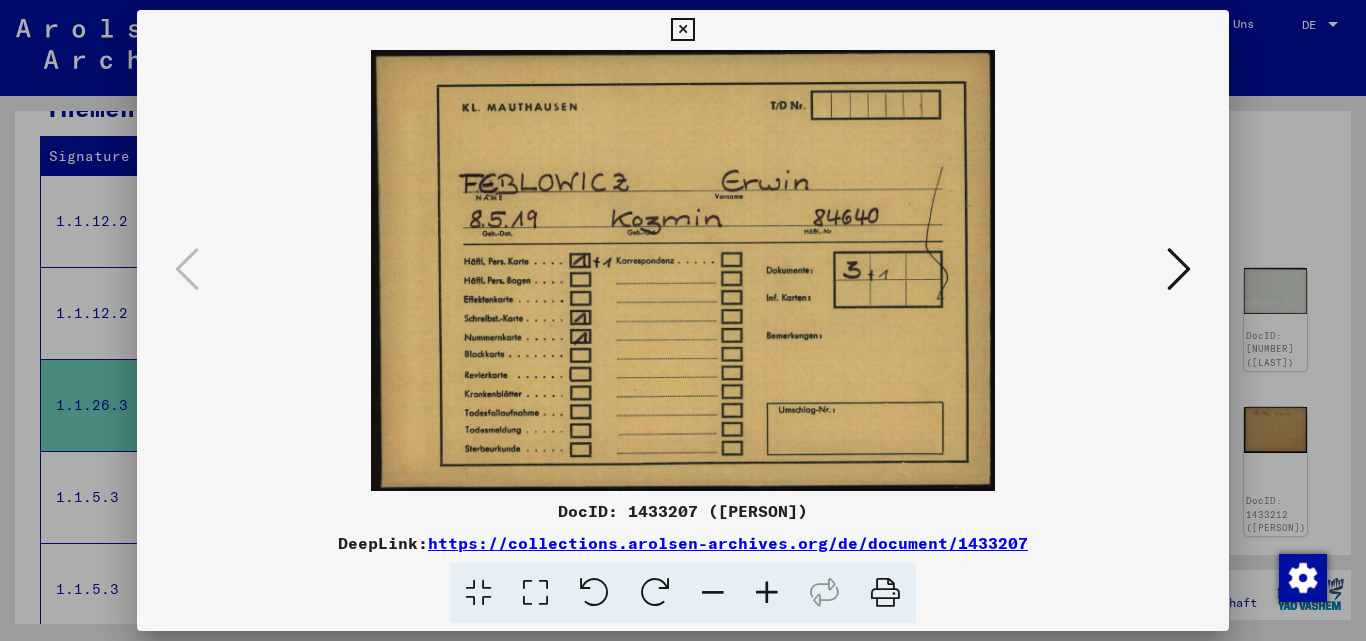click at bounding box center (1179, 269) 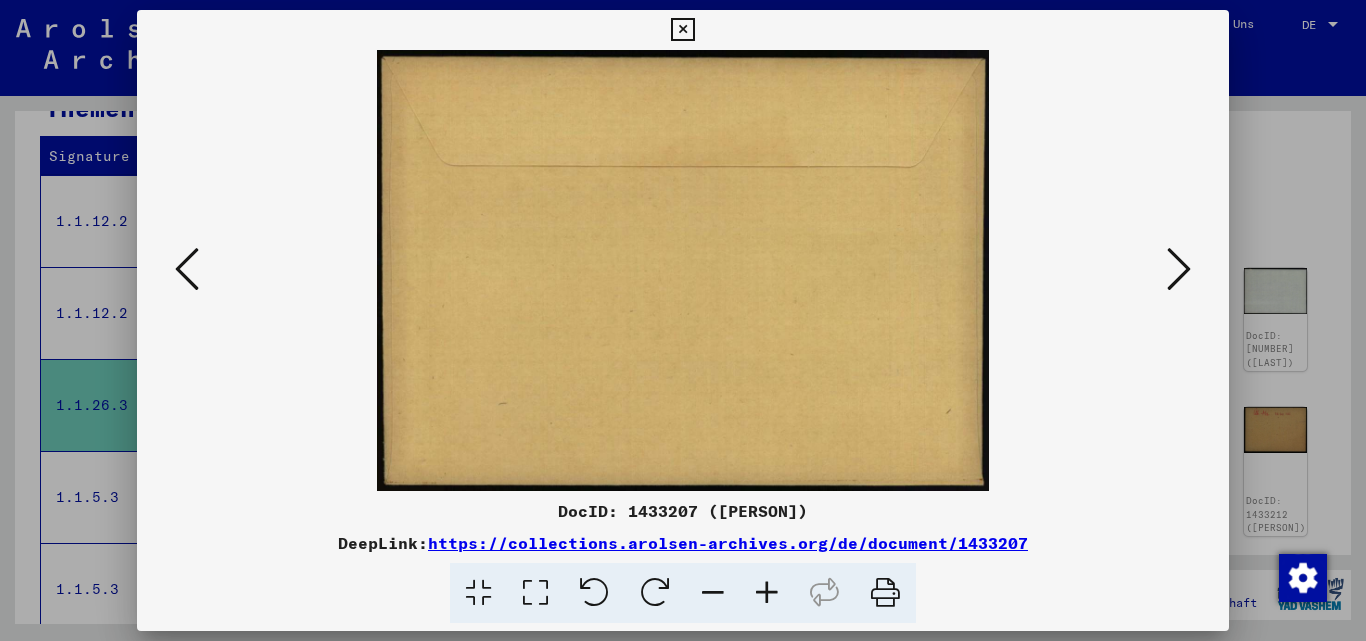 click at bounding box center [1179, 269] 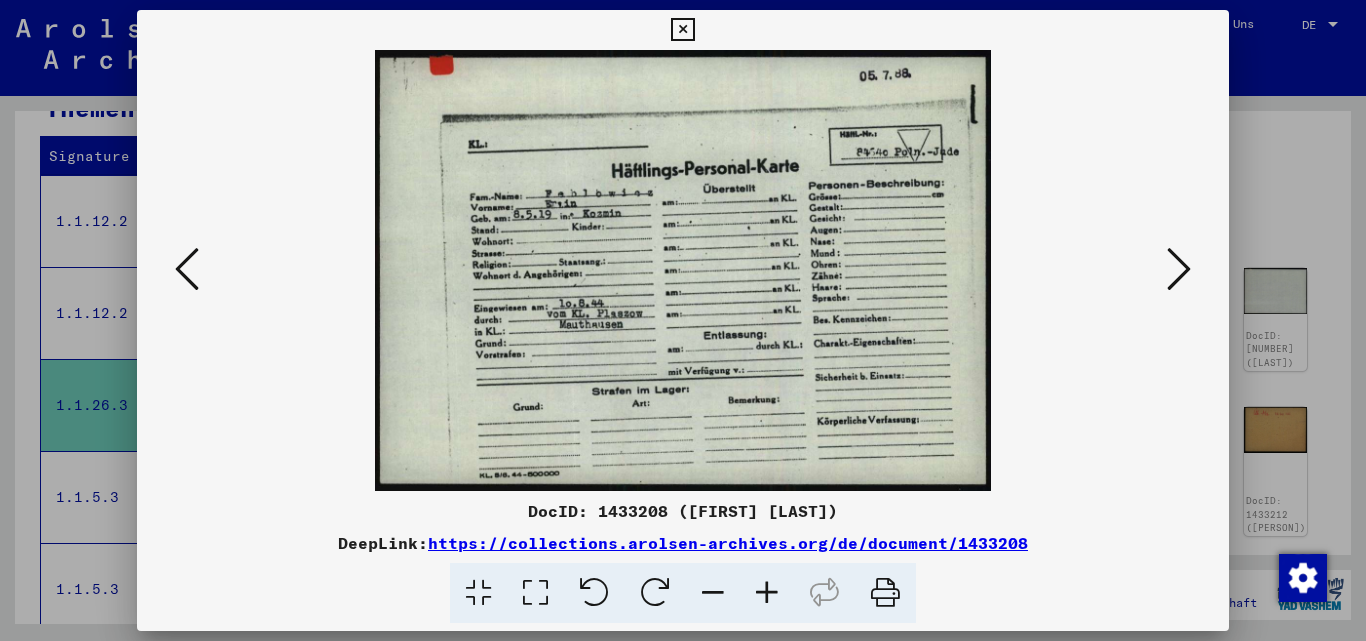 scroll, scrollTop: 0, scrollLeft: 0, axis: both 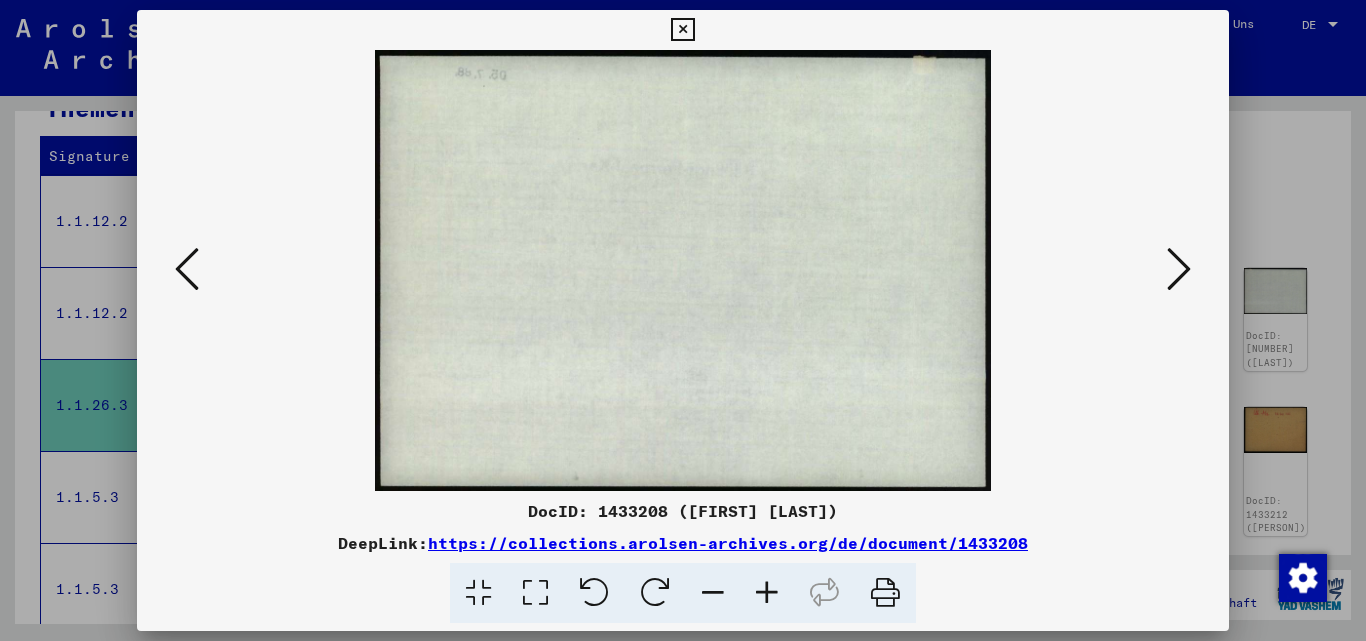 click at bounding box center [1179, 269] 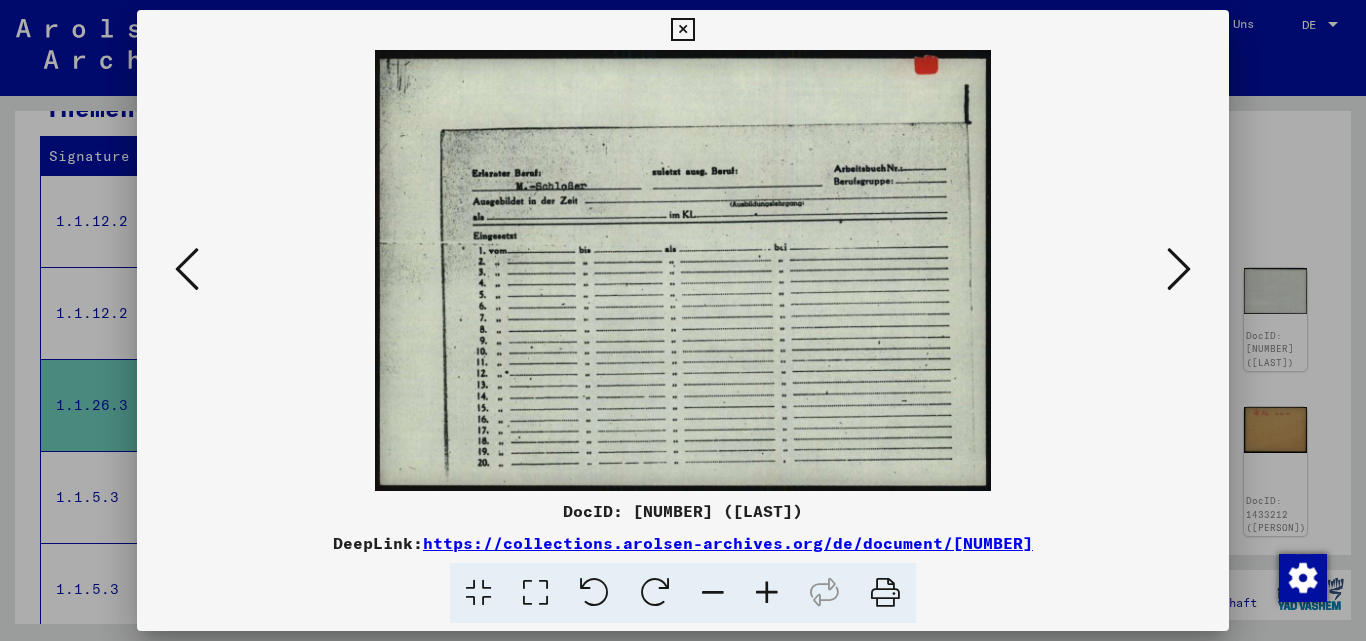 drag, startPoint x: 1139, startPoint y: 296, endPoint x: 891, endPoint y: -76, distance: 447.08835 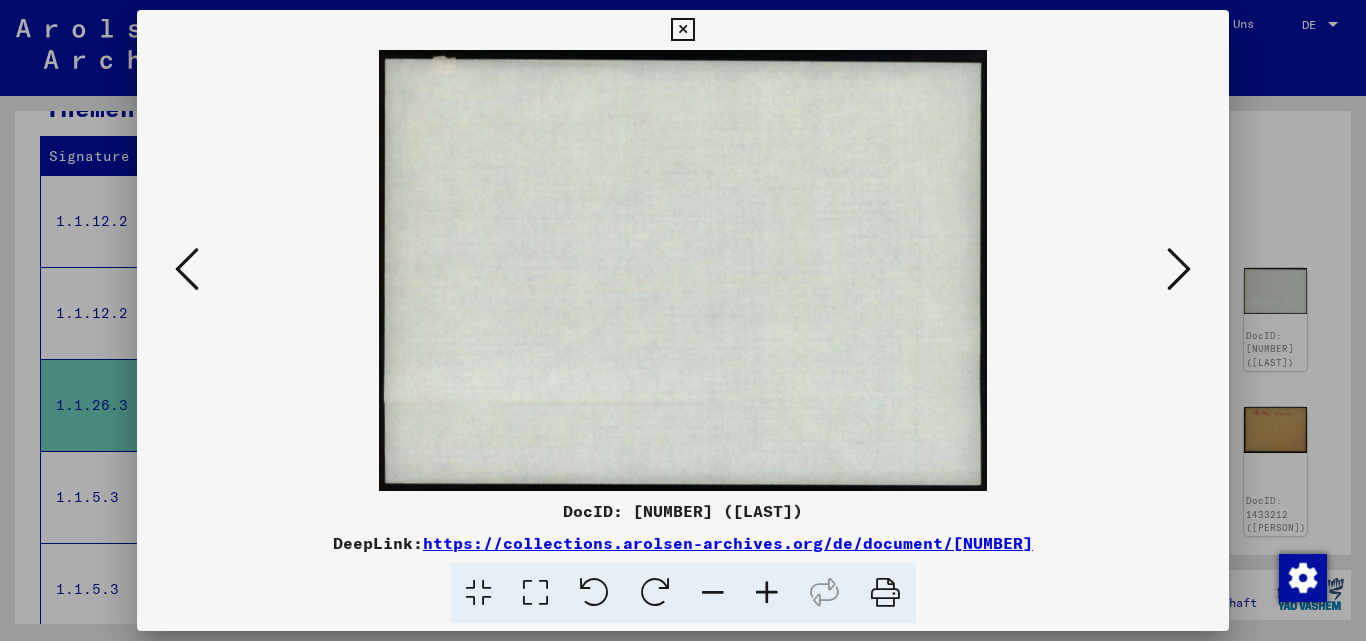 click at bounding box center [1179, 269] 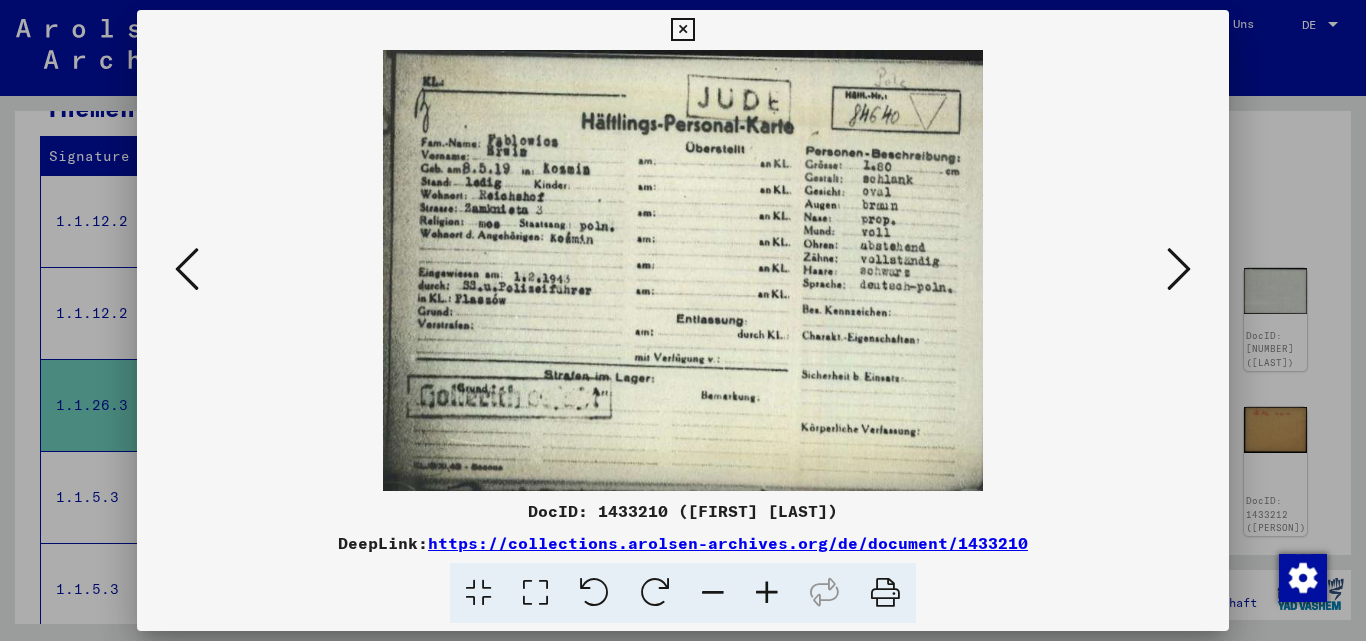 click at bounding box center (767, 593) 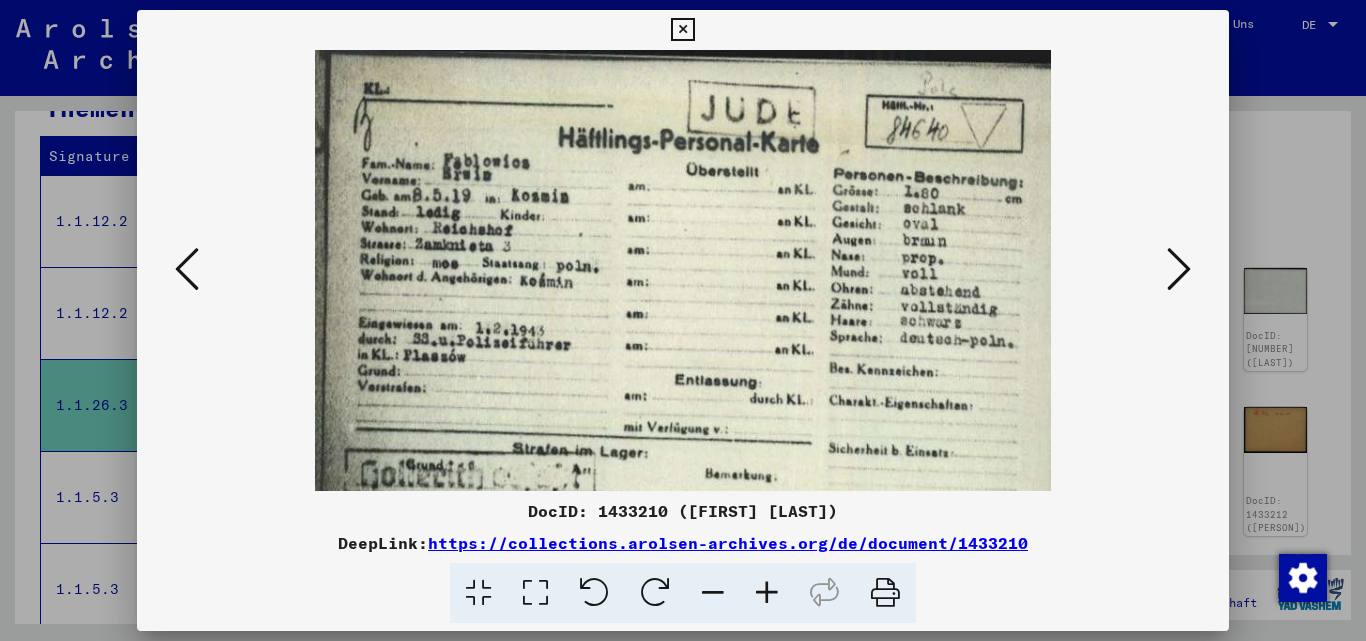 click at bounding box center (767, 593) 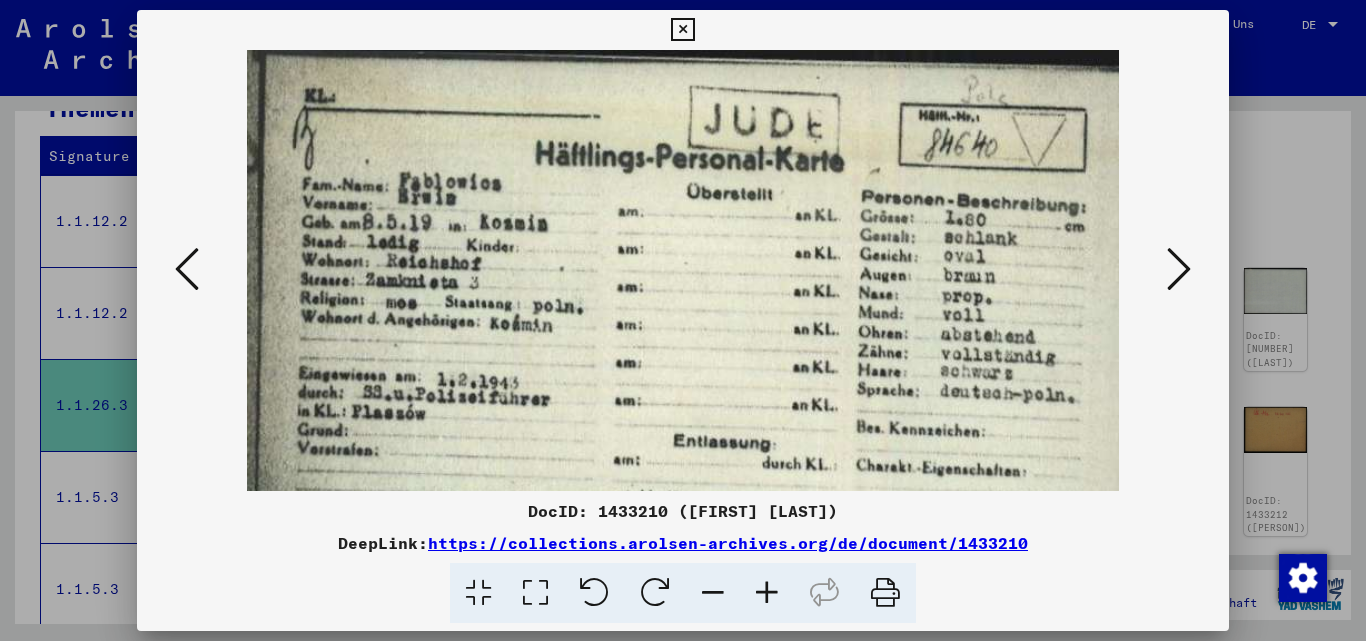 click at bounding box center [767, 593] 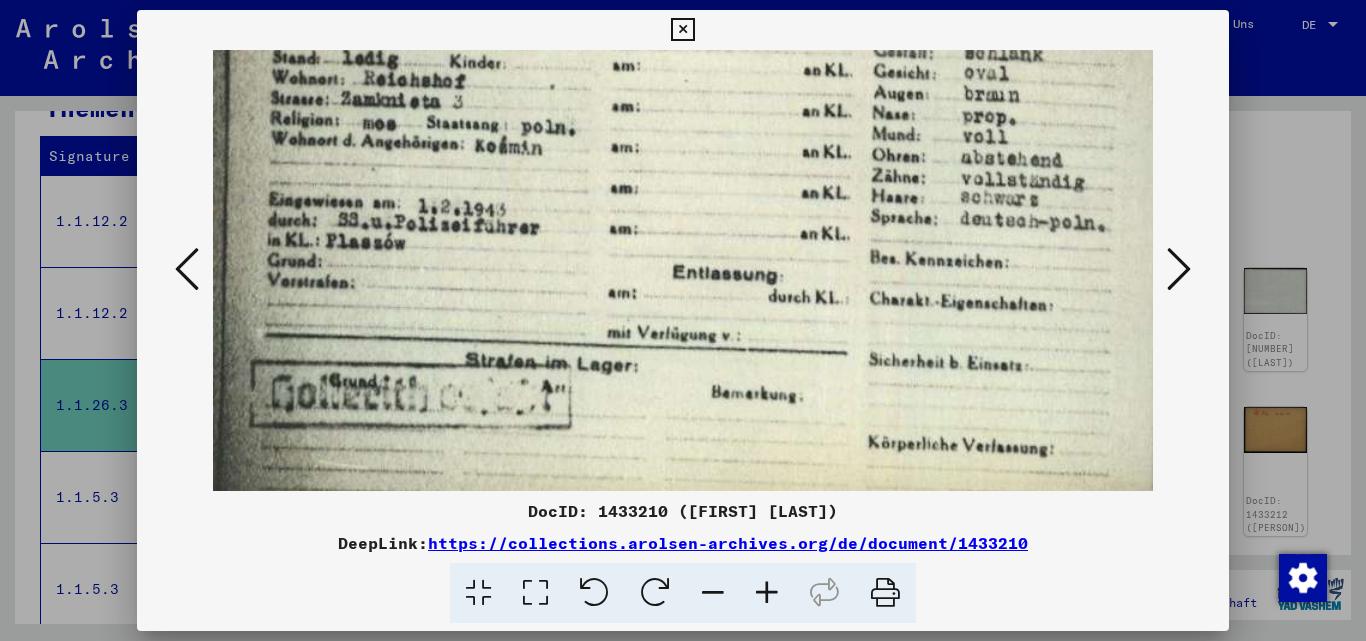 scroll, scrollTop: 57, scrollLeft: 0, axis: vertical 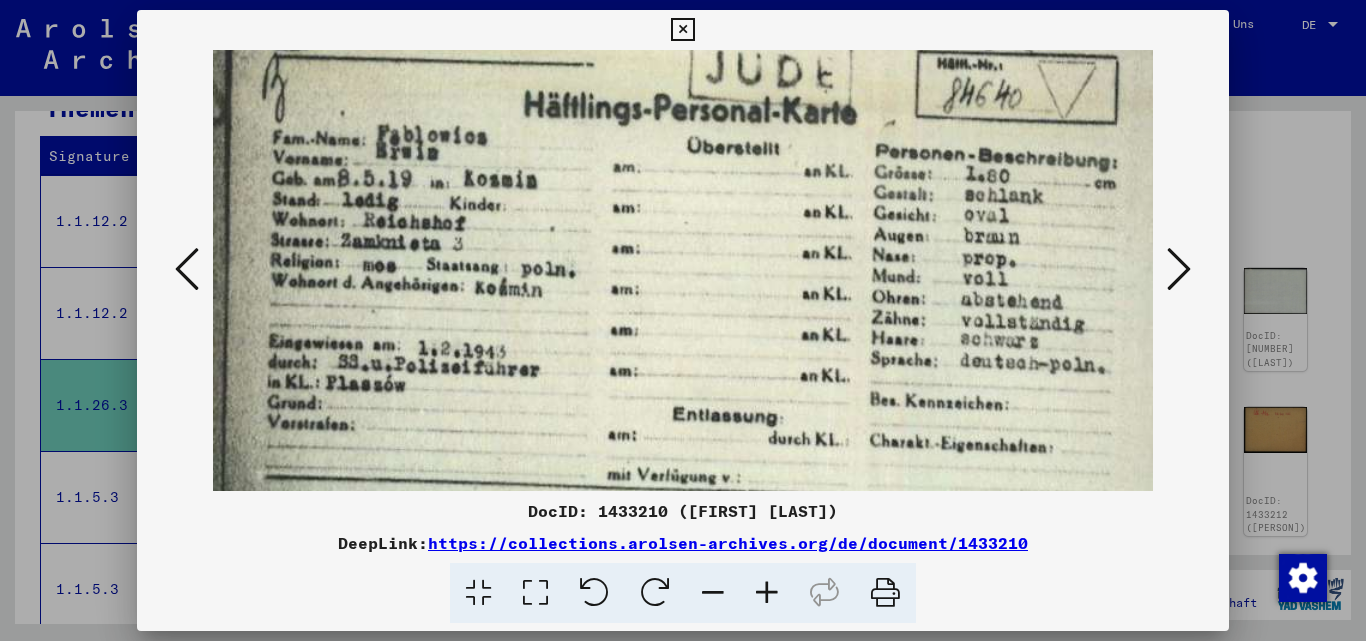 drag, startPoint x: 769, startPoint y: 387, endPoint x: 754, endPoint y: 330, distance: 58.940647 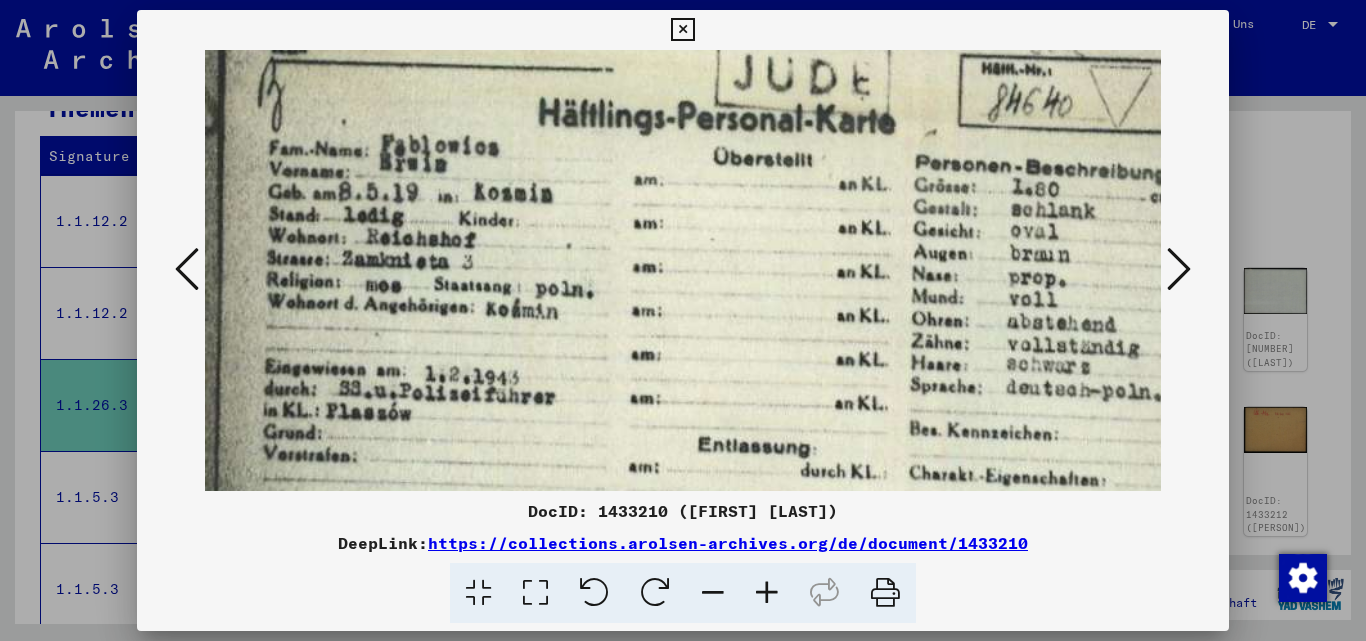 click at bounding box center [767, 593] 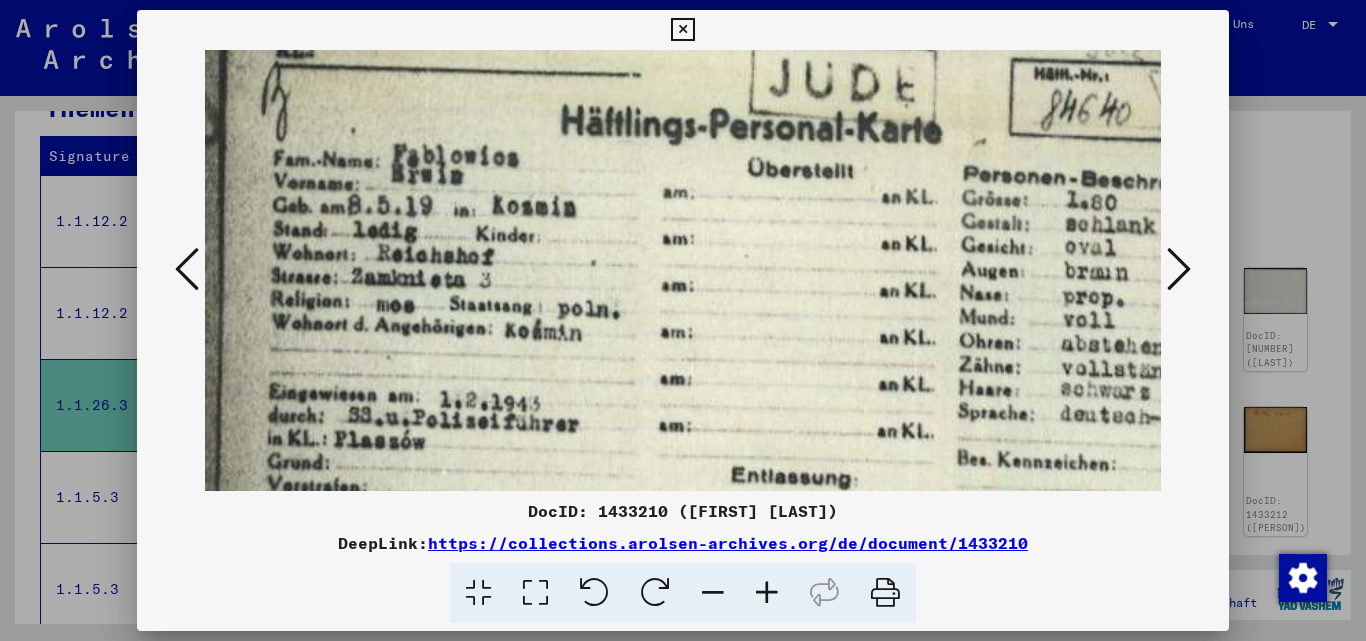 click at bounding box center (767, 593) 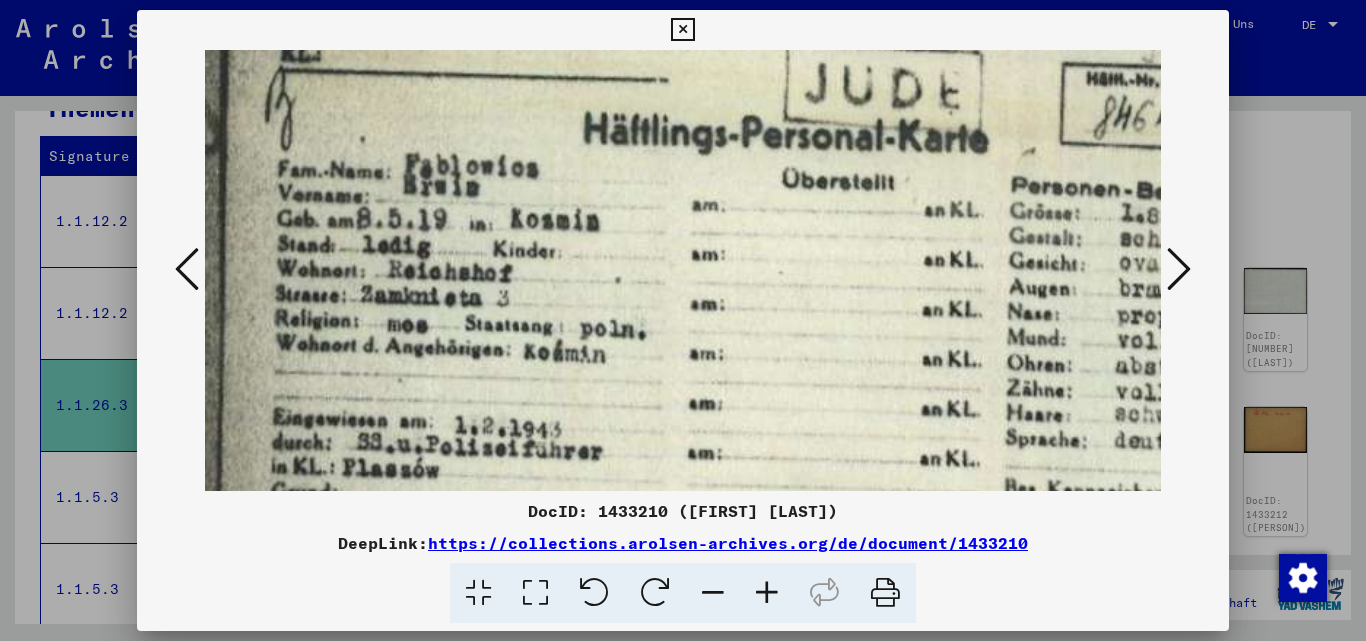 scroll, scrollTop: 199, scrollLeft: 19, axis: both 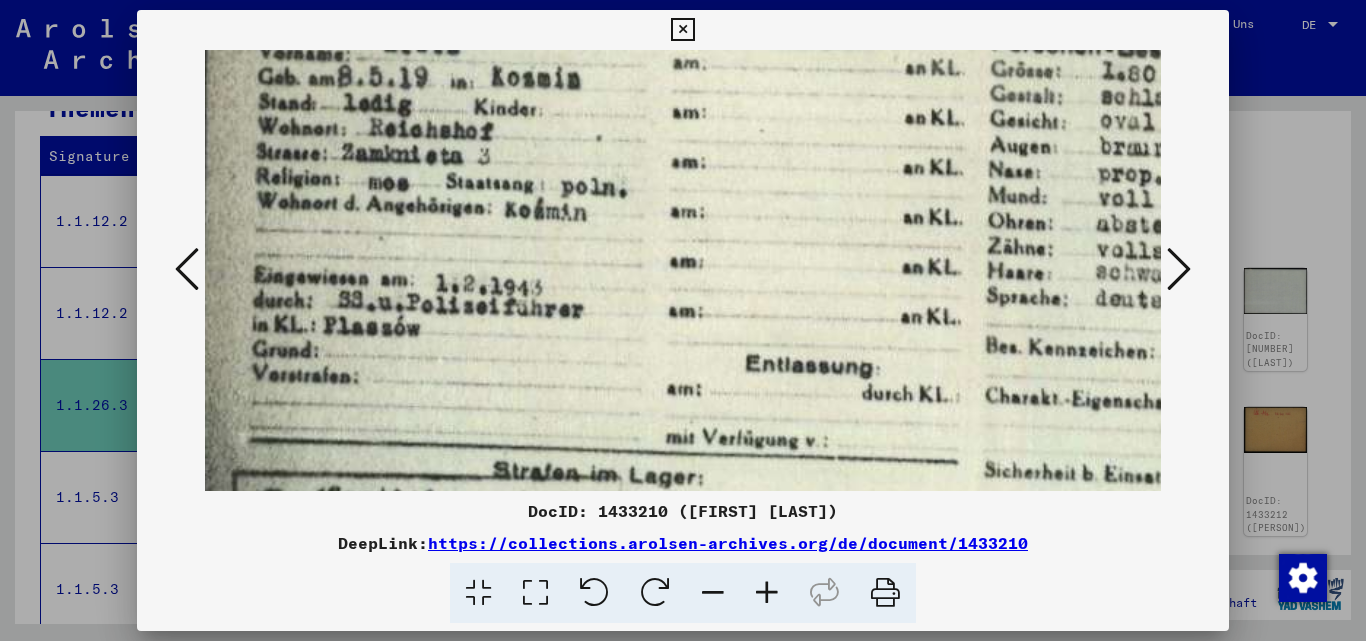 drag, startPoint x: 698, startPoint y: 353, endPoint x: 679, endPoint y: 211, distance: 143.26549 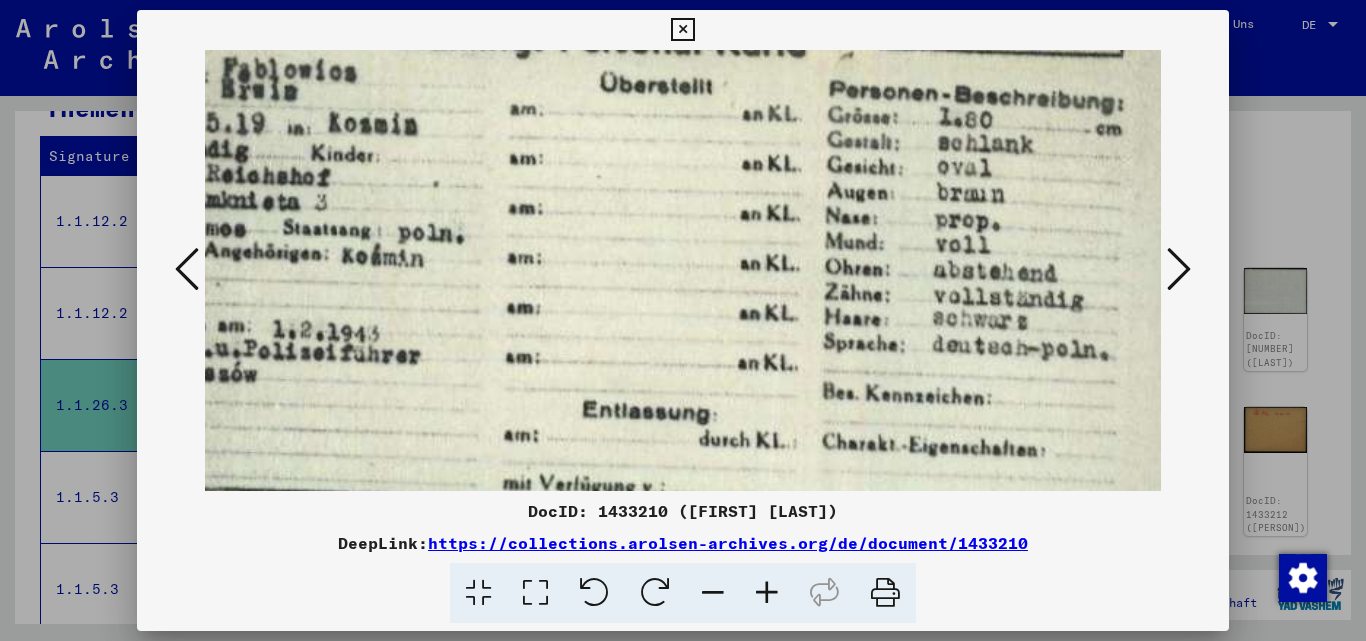 drag, startPoint x: 861, startPoint y: 319, endPoint x: 558, endPoint y: 364, distance: 306.32336 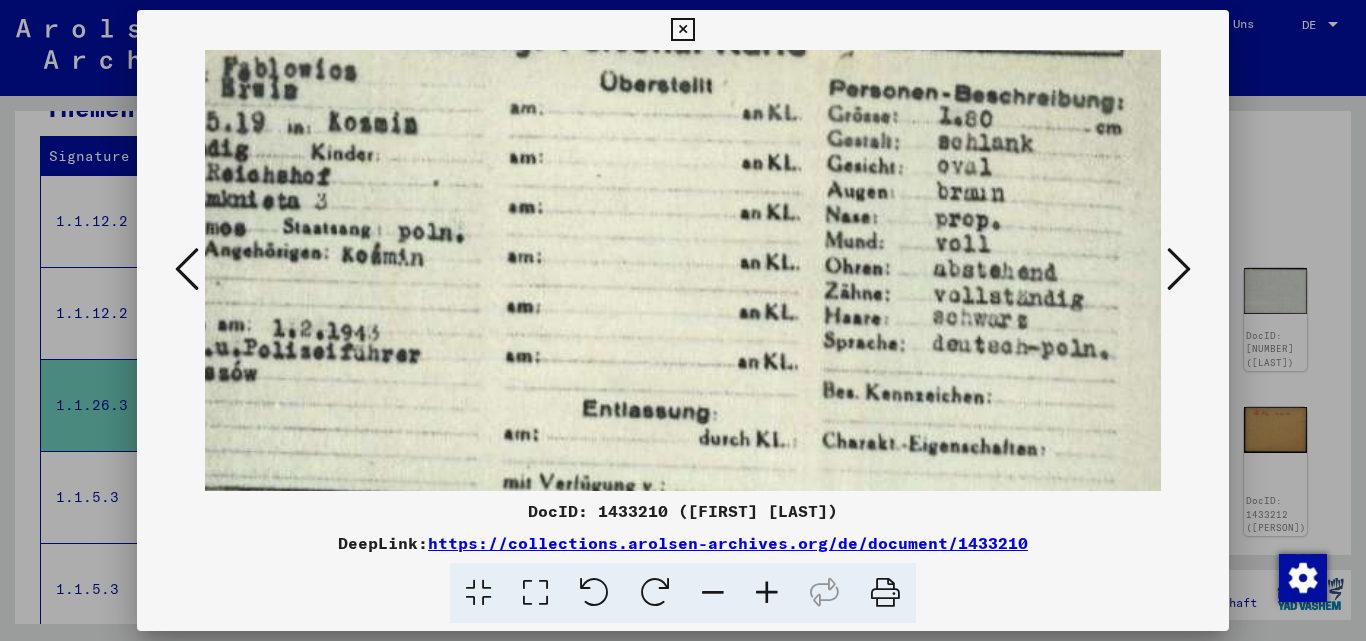 click at bounding box center (713, 593) 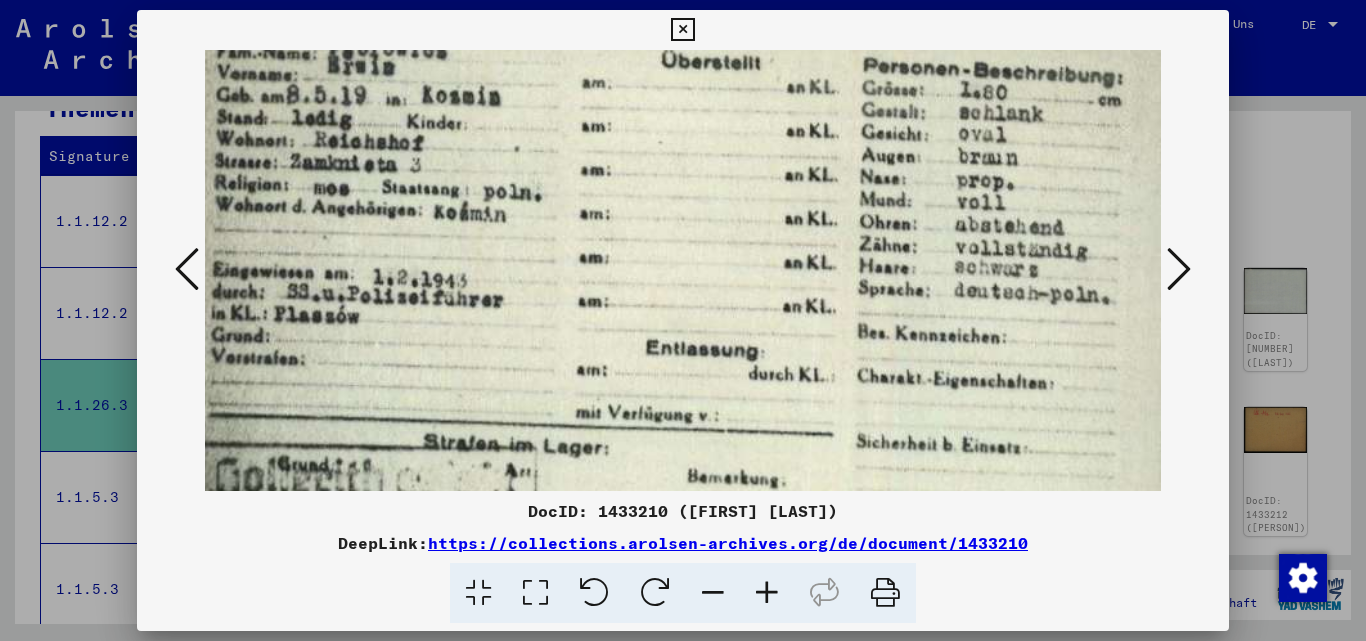 scroll, scrollTop: 154, scrollLeft: 52, axis: both 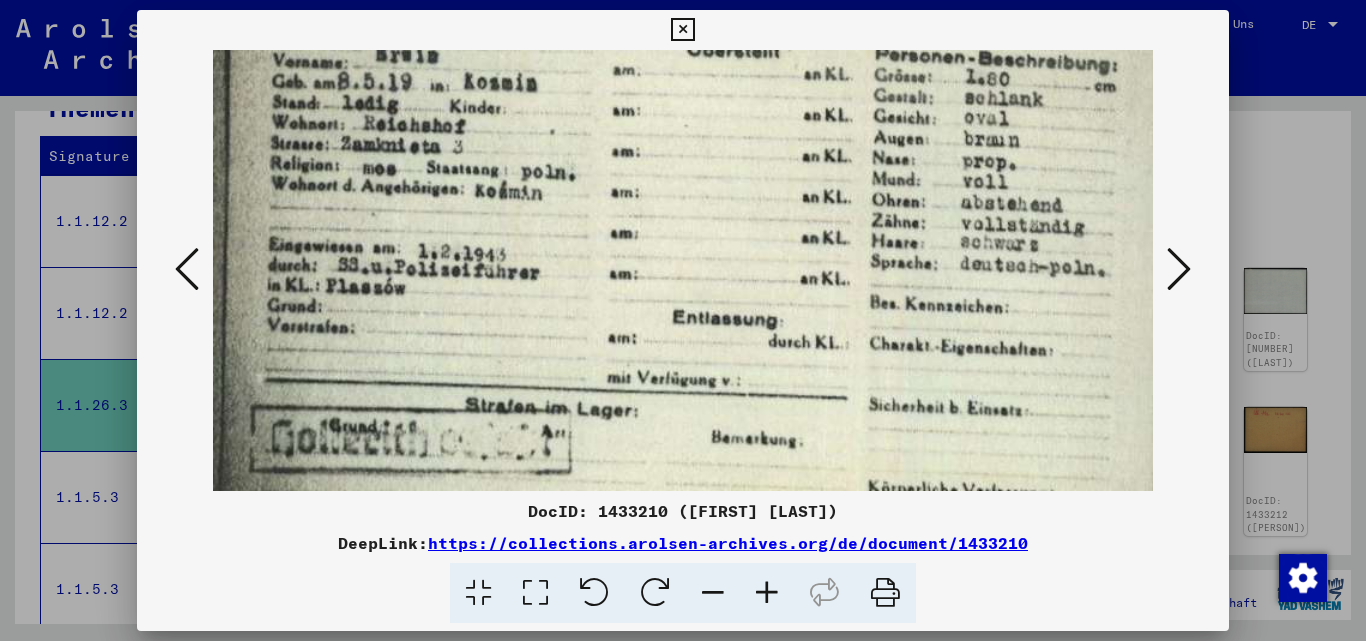 click at bounding box center (713, 593) 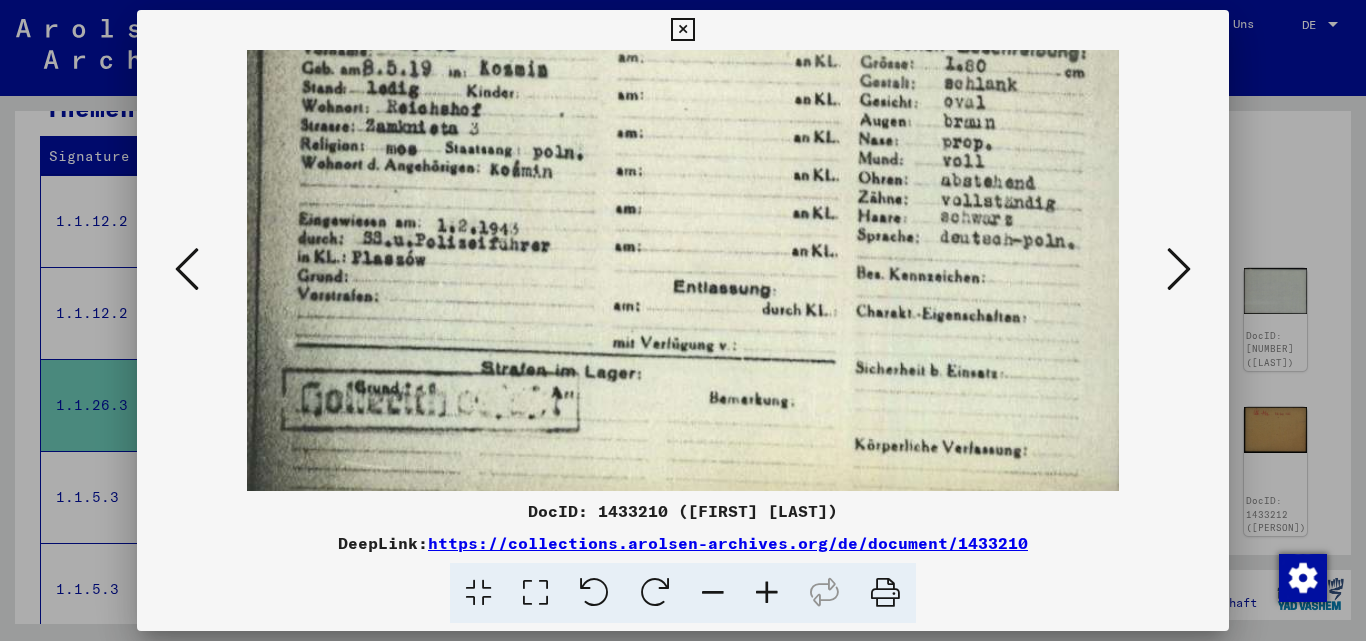 click at bounding box center [713, 593] 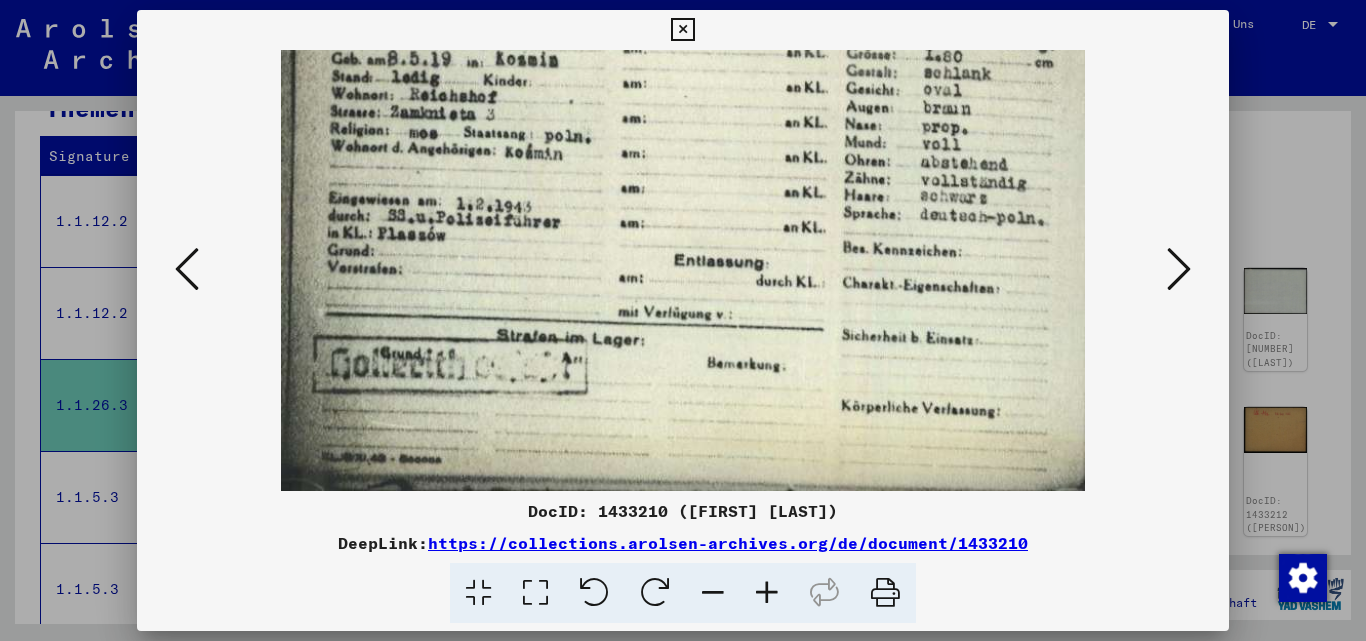 click at bounding box center (713, 593) 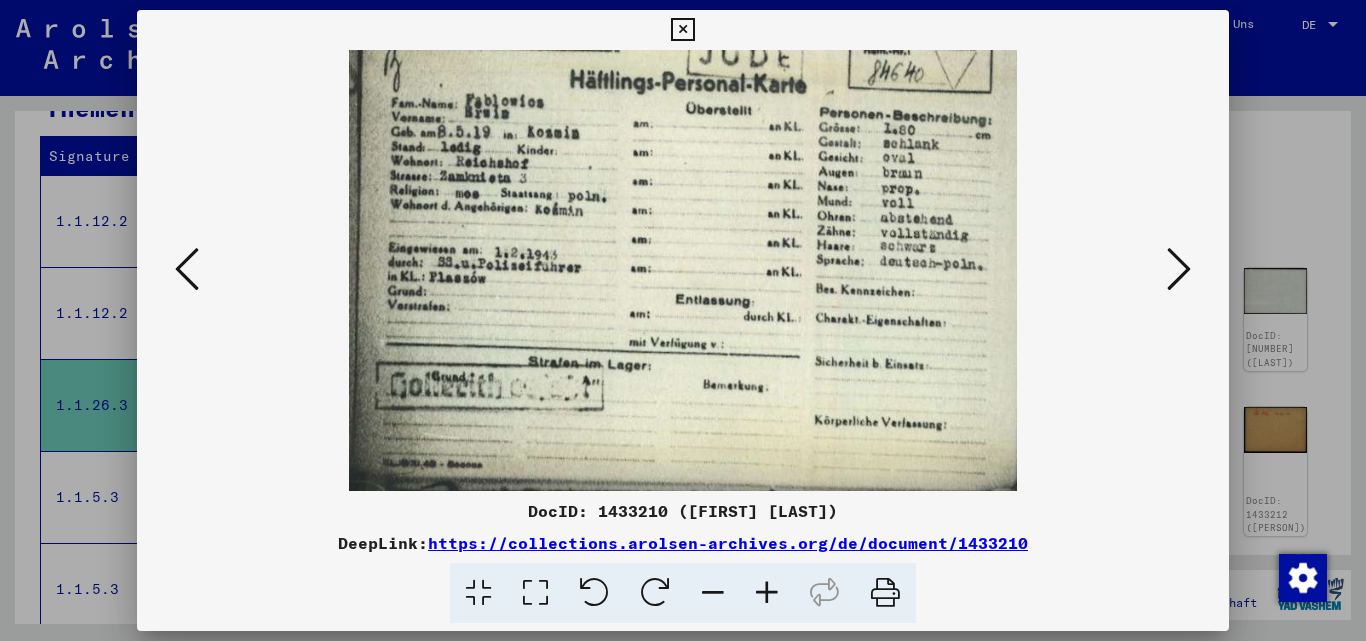 click at bounding box center [1179, 269] 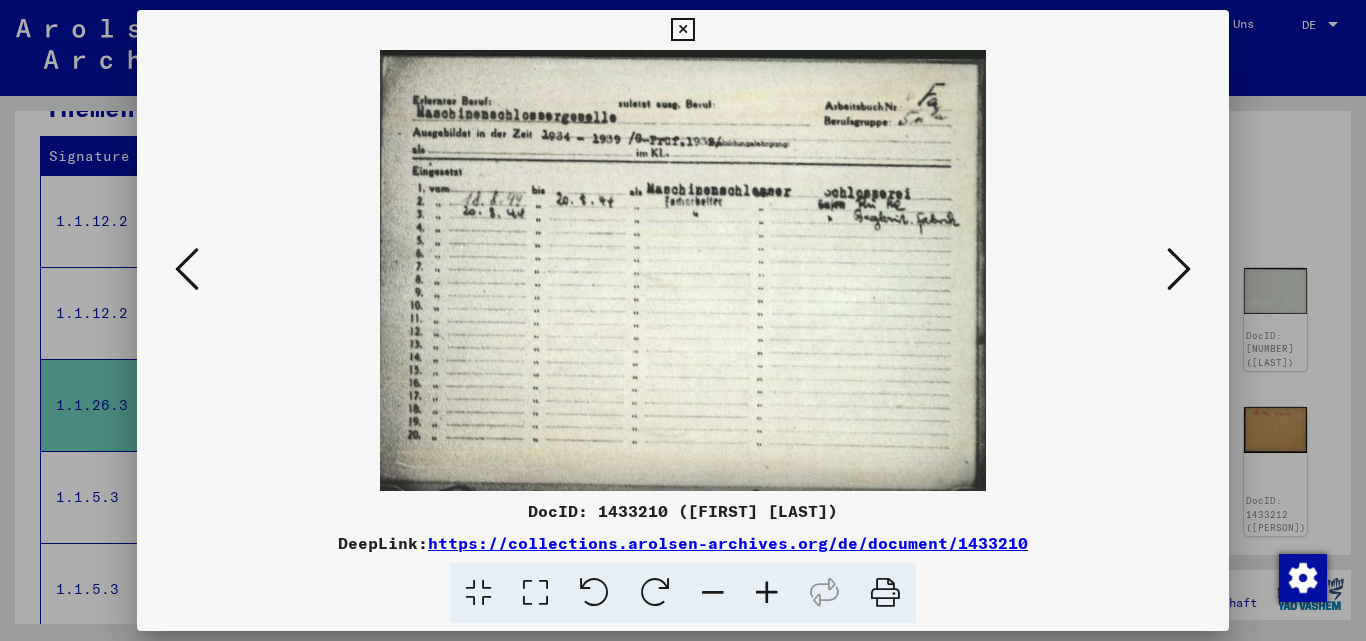 scroll, scrollTop: 0, scrollLeft: 0, axis: both 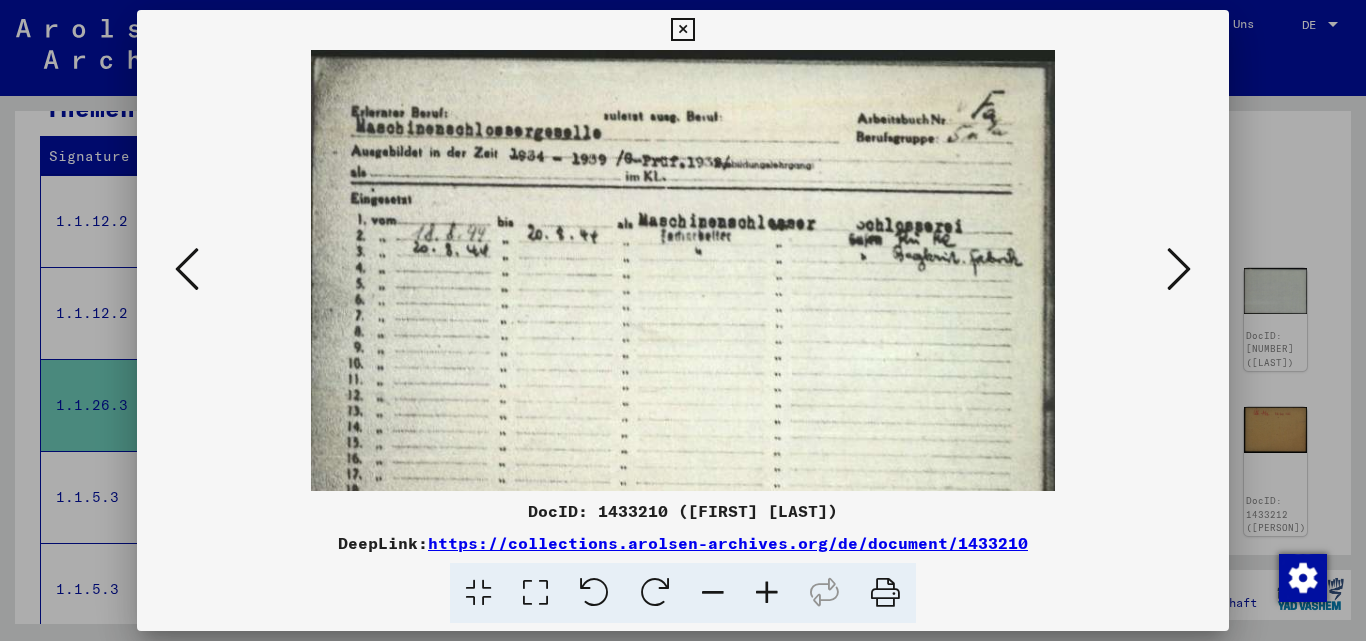 click at bounding box center (767, 593) 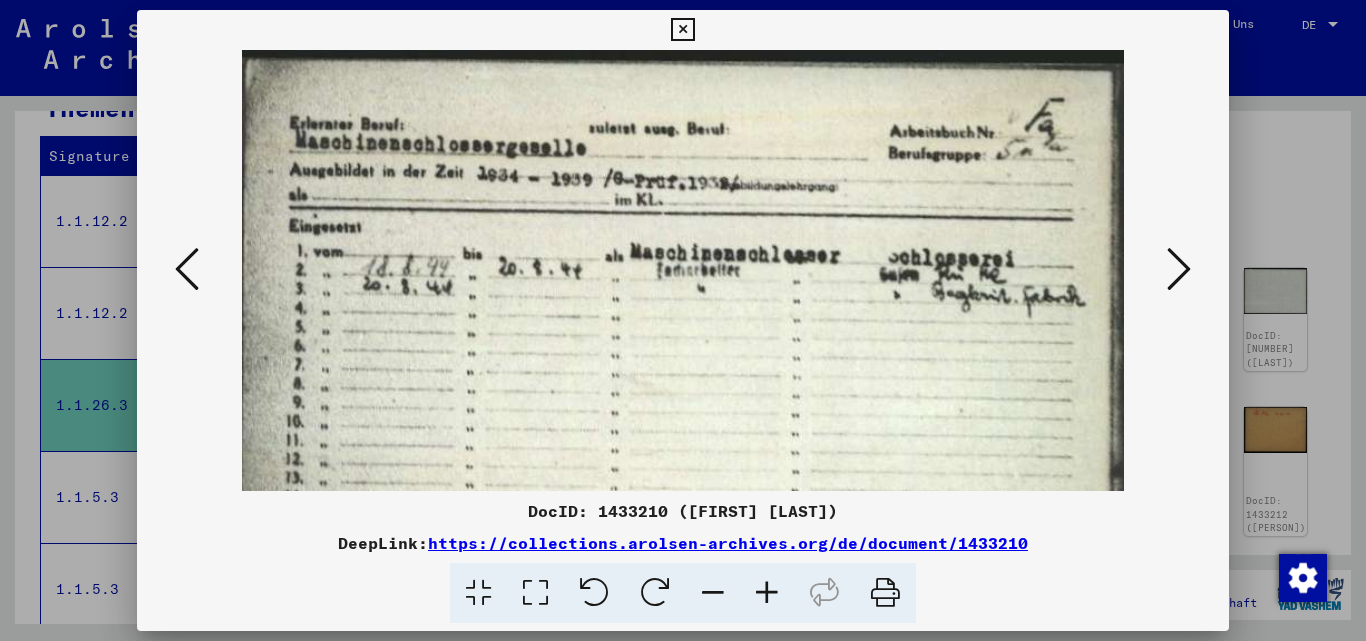 click at bounding box center (767, 593) 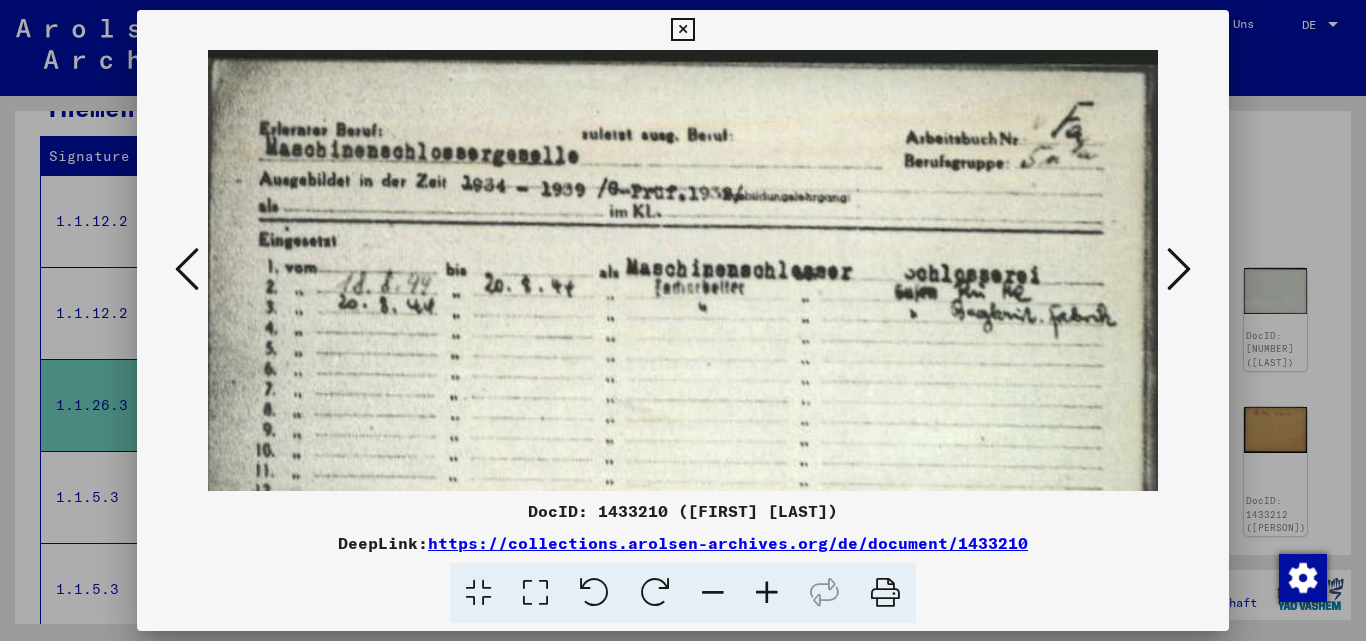 click at bounding box center [767, 593] 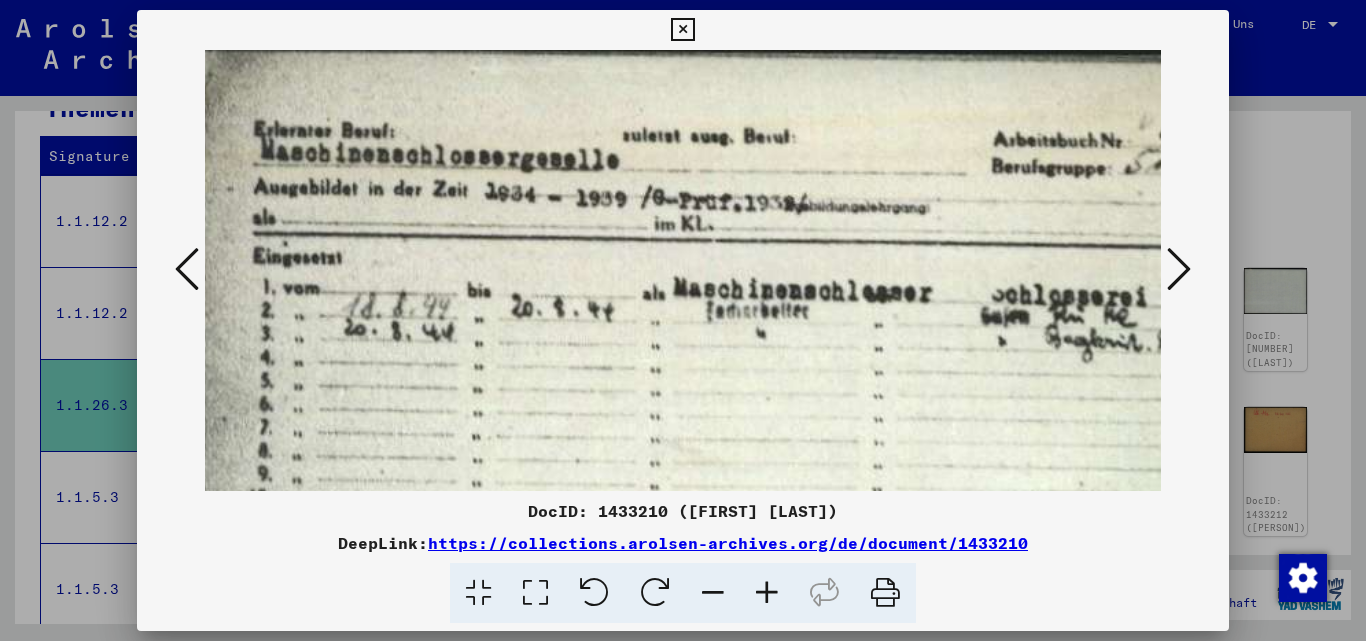 scroll, scrollTop: 17, scrollLeft: 15, axis: both 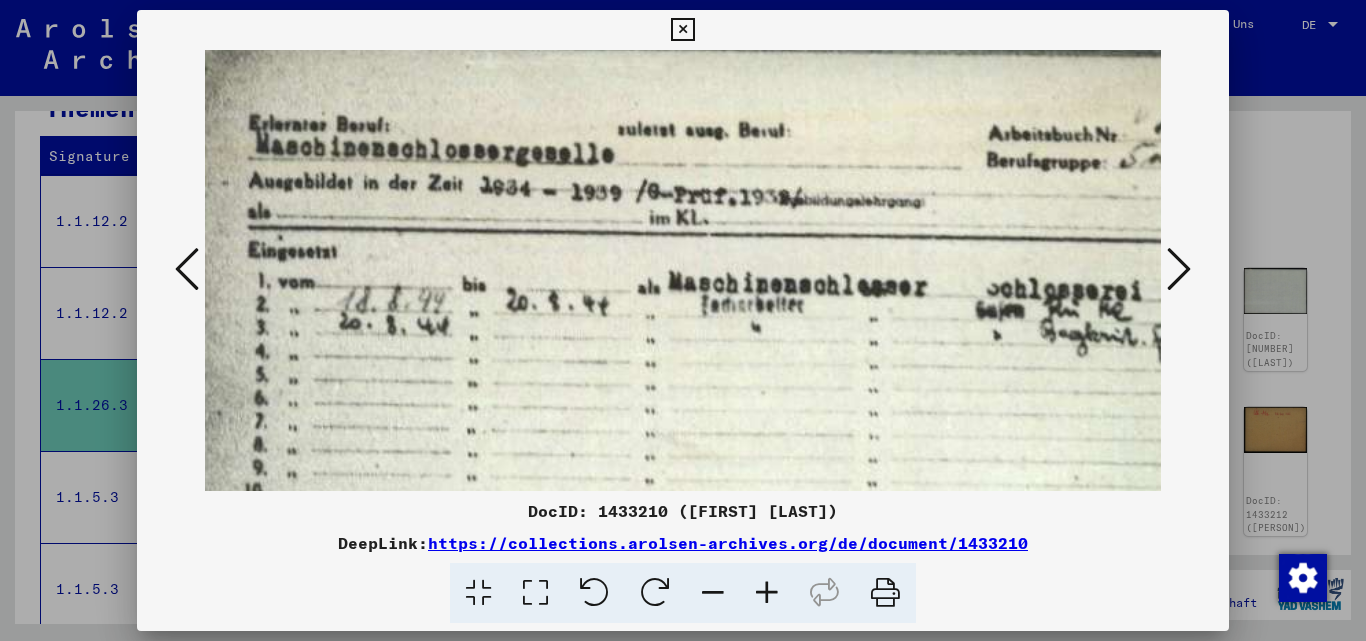 drag, startPoint x: 933, startPoint y: 366, endPoint x: 918, endPoint y: 349, distance: 22.671568 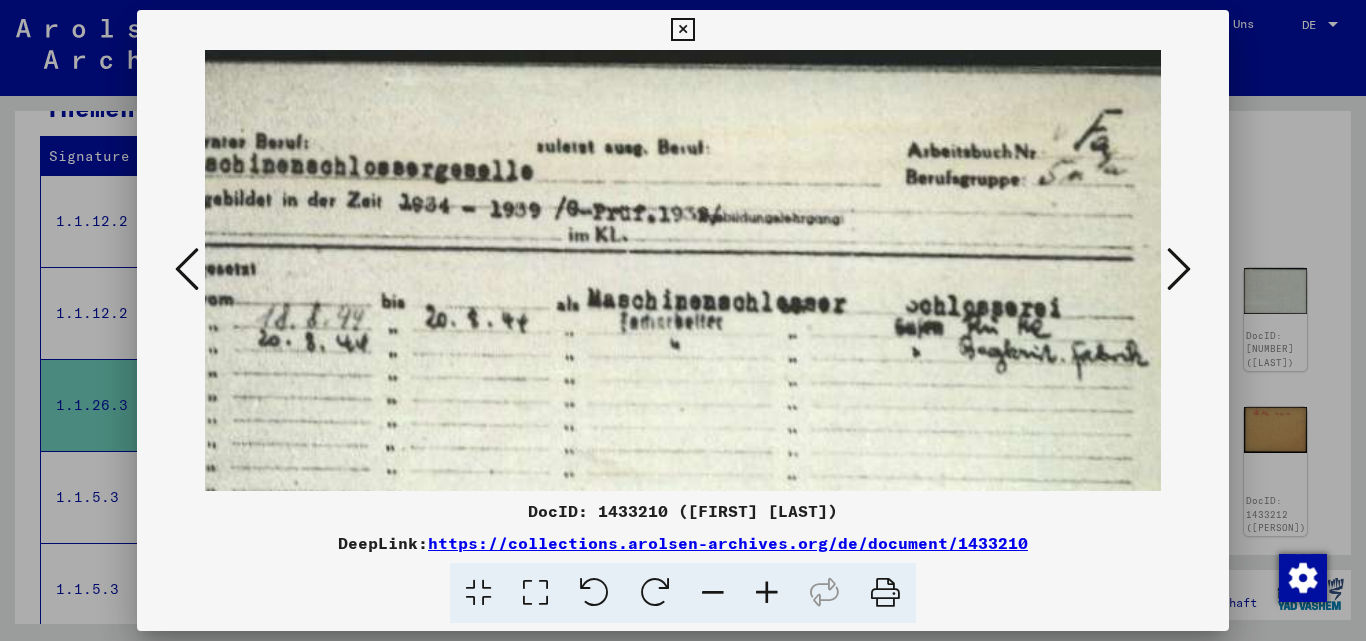 scroll, scrollTop: 0, scrollLeft: 97, axis: horizontal 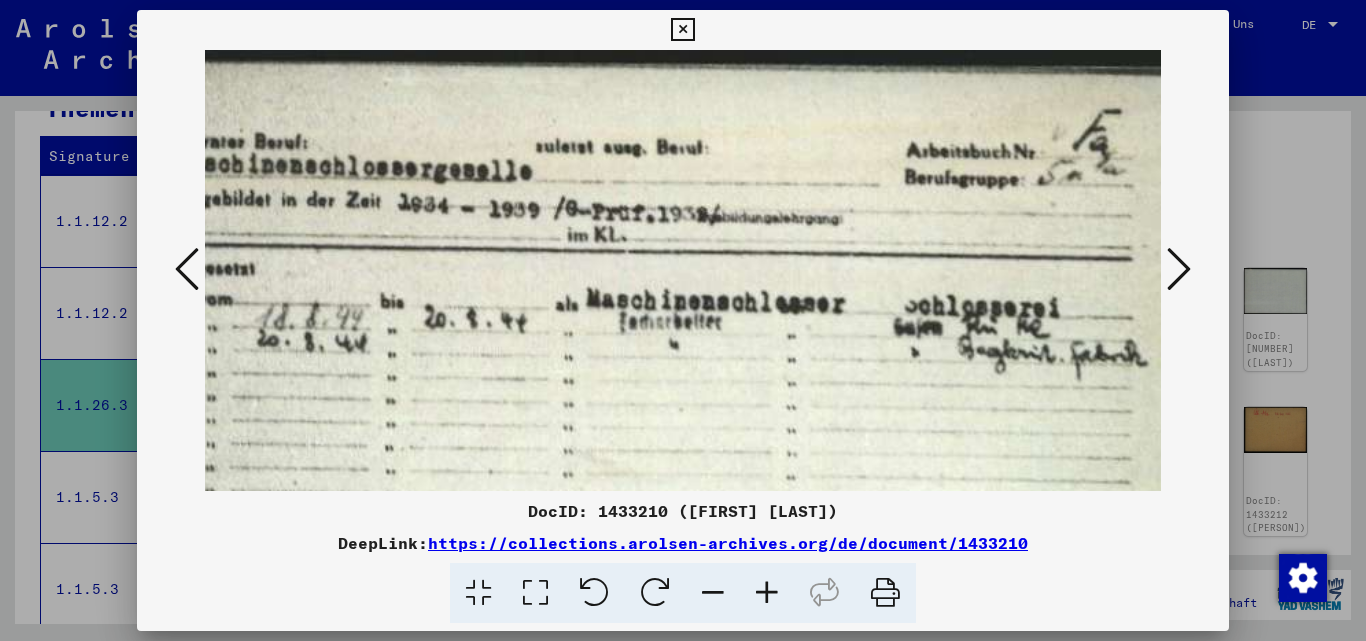 drag, startPoint x: 810, startPoint y: 293, endPoint x: 652, endPoint y: 355, distance: 169.7292 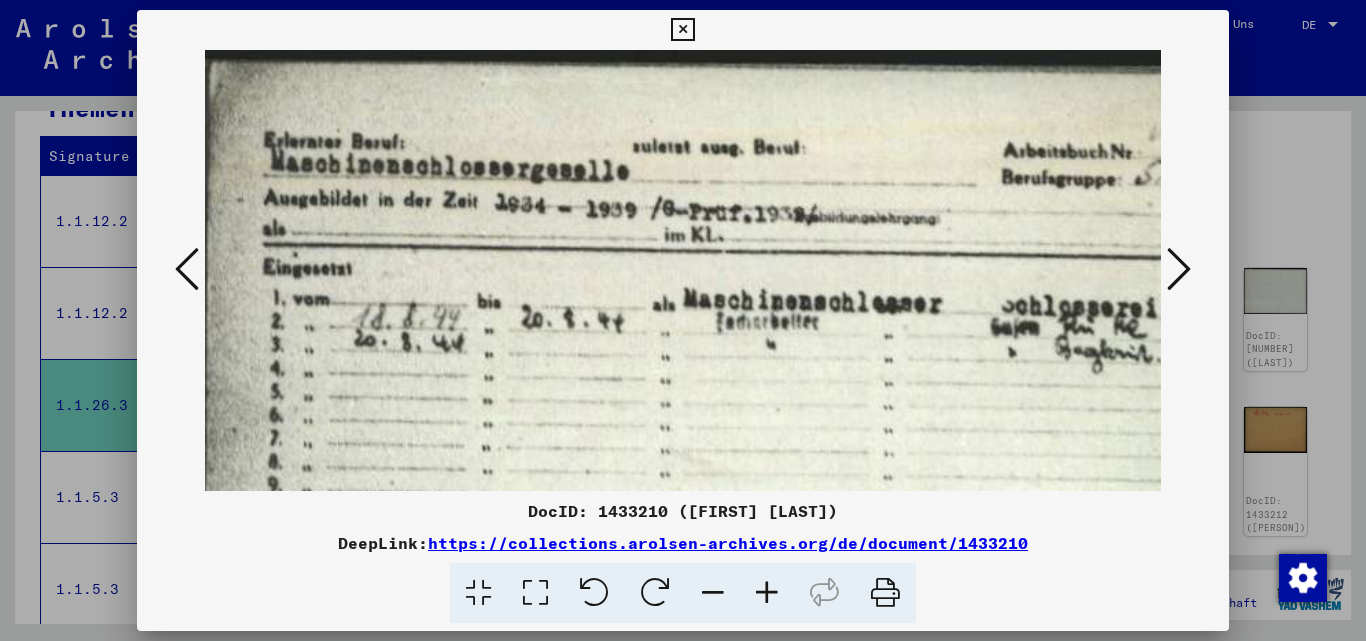drag, startPoint x: 652, startPoint y: 355, endPoint x: 779, endPoint y: 357, distance: 127.01575 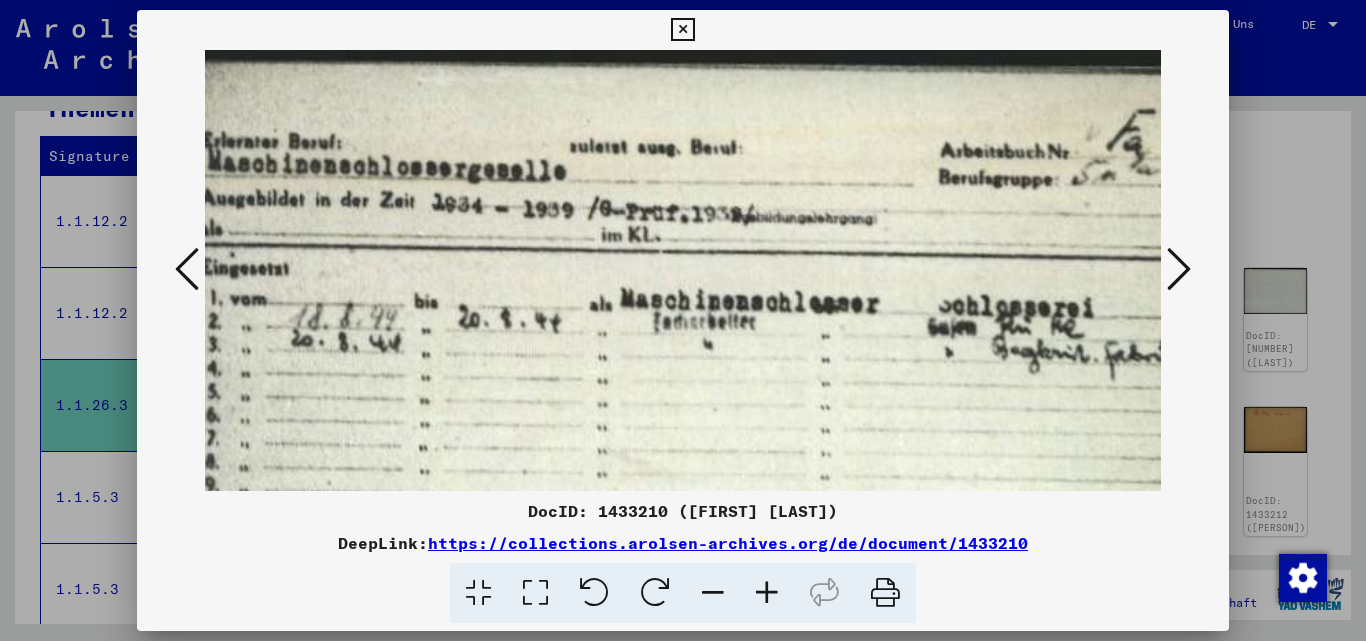 scroll, scrollTop: 0, scrollLeft: 65, axis: horizontal 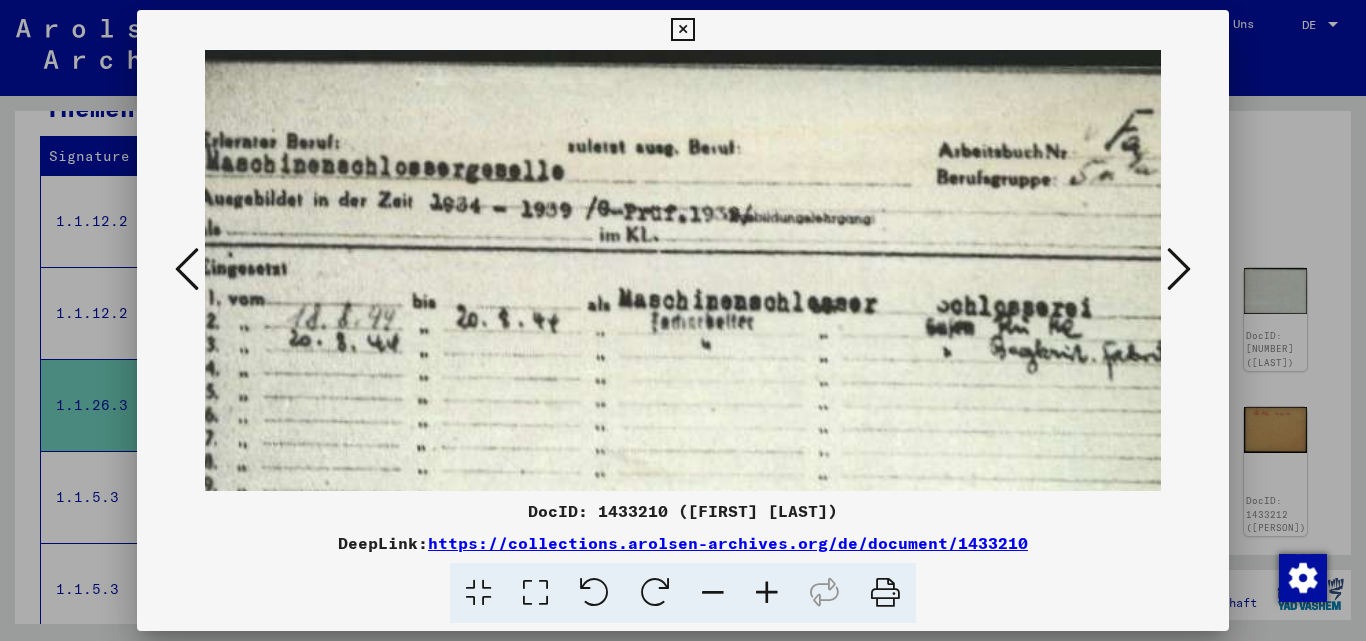 drag, startPoint x: 779, startPoint y: 357, endPoint x: 714, endPoint y: 370, distance: 66.287254 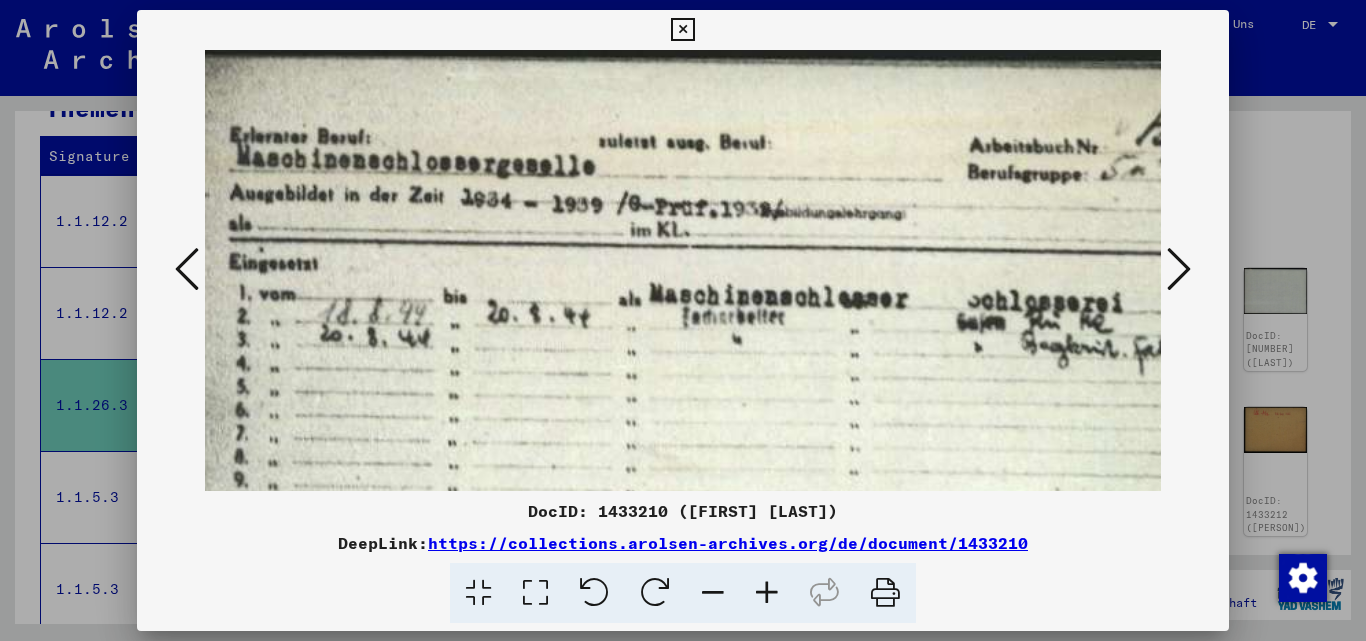 scroll, scrollTop: 6, scrollLeft: 34, axis: both 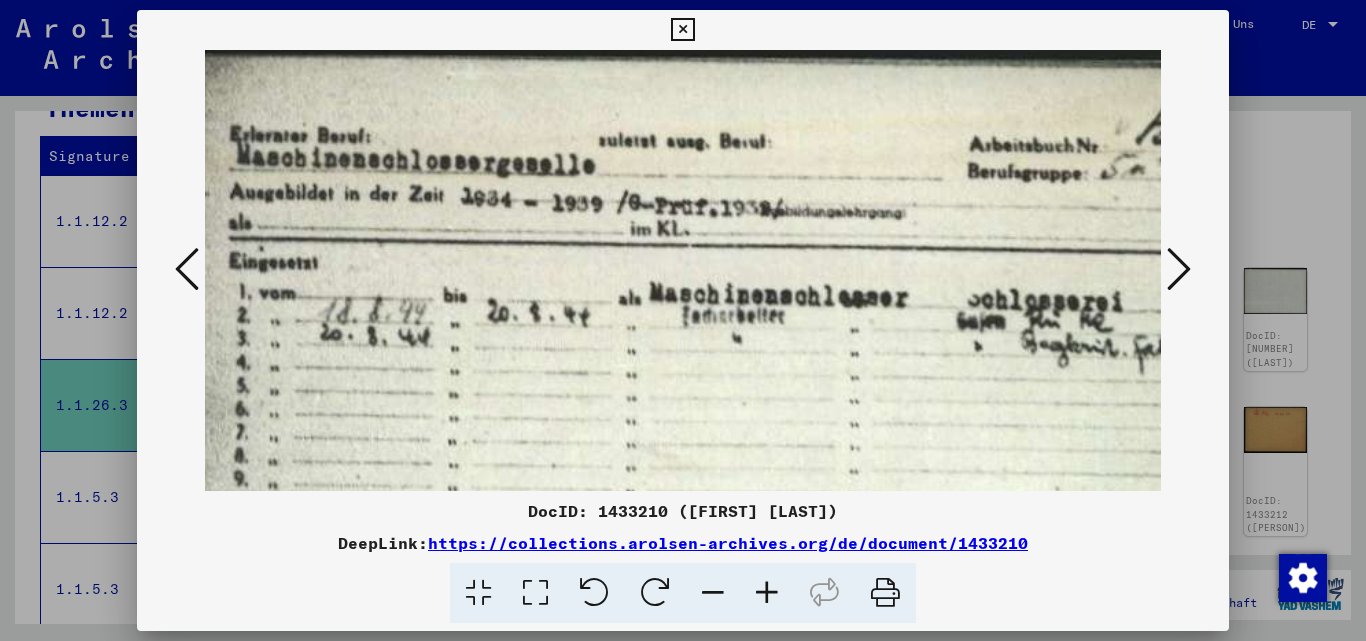 drag, startPoint x: 714, startPoint y: 370, endPoint x: 745, endPoint y: 364, distance: 31.575306 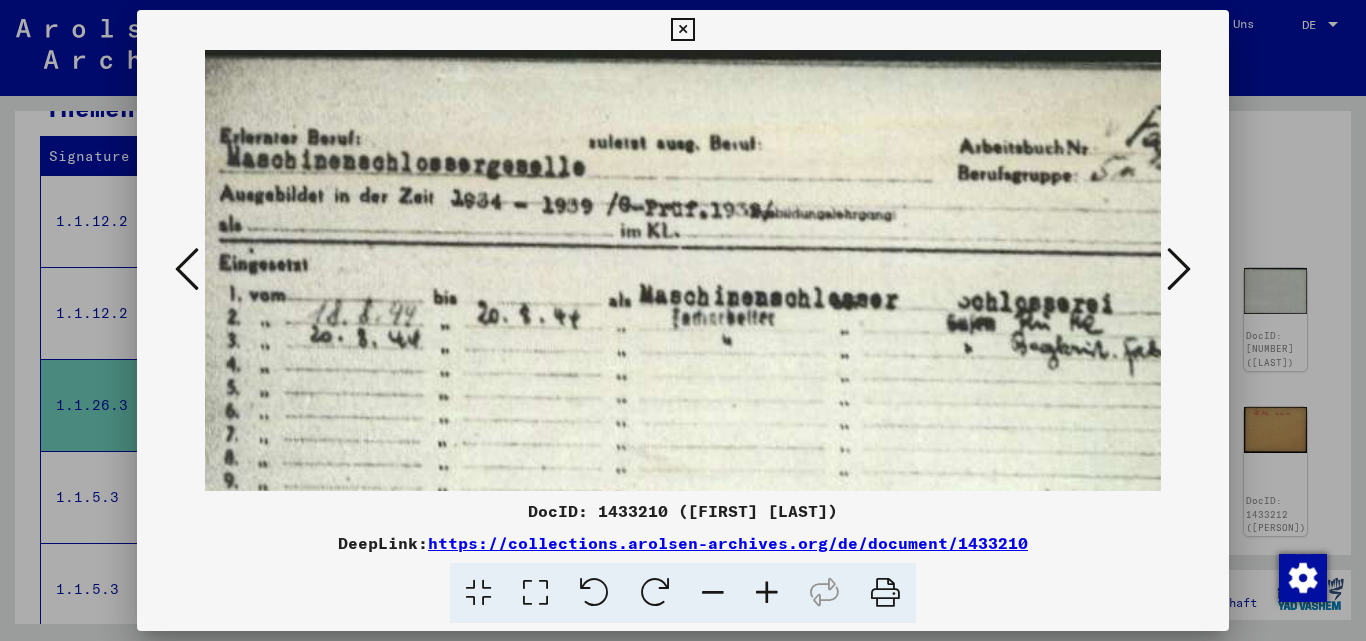 drag, startPoint x: 745, startPoint y: 364, endPoint x: 735, endPoint y: 366, distance: 10.198039 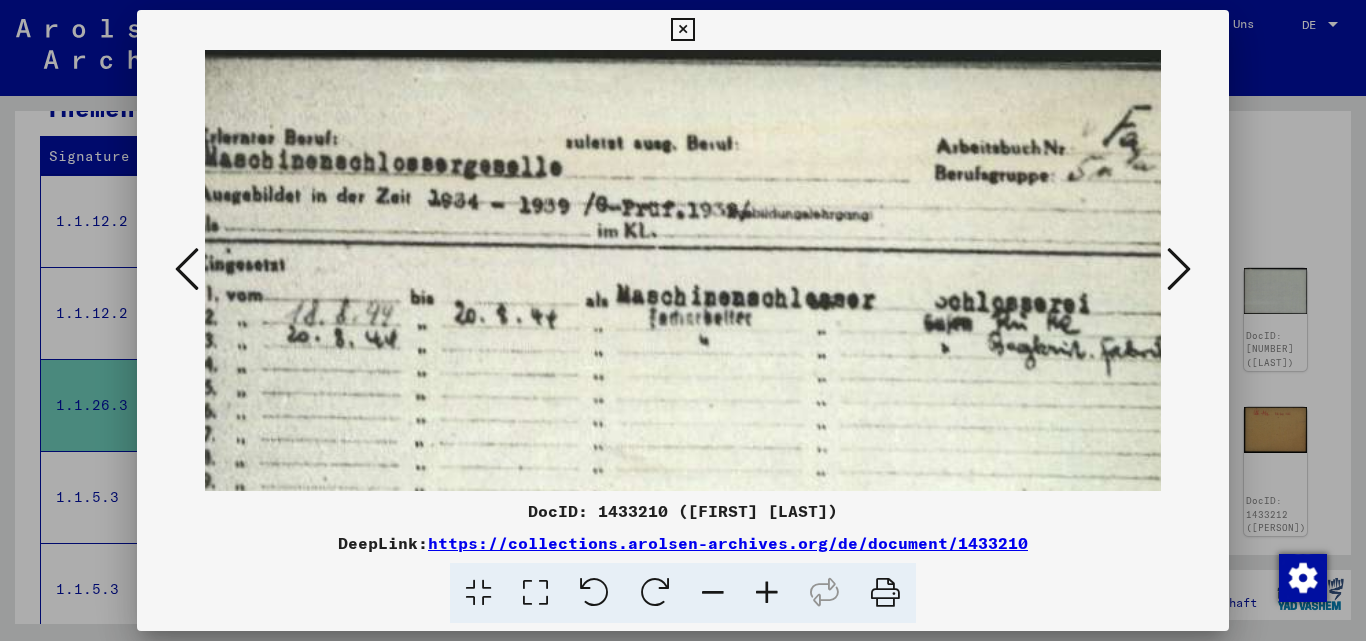 drag, startPoint x: 735, startPoint y: 366, endPoint x: 712, endPoint y: 366, distance: 23 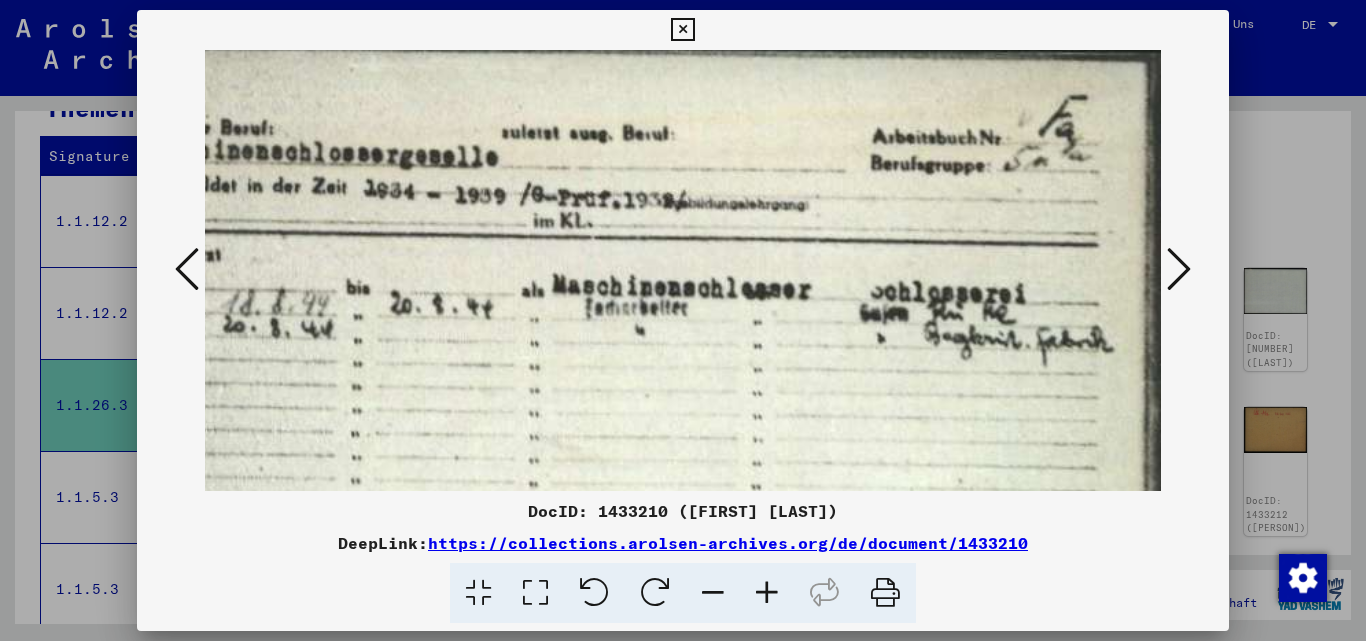 scroll, scrollTop: 13, scrollLeft: 131, axis: both 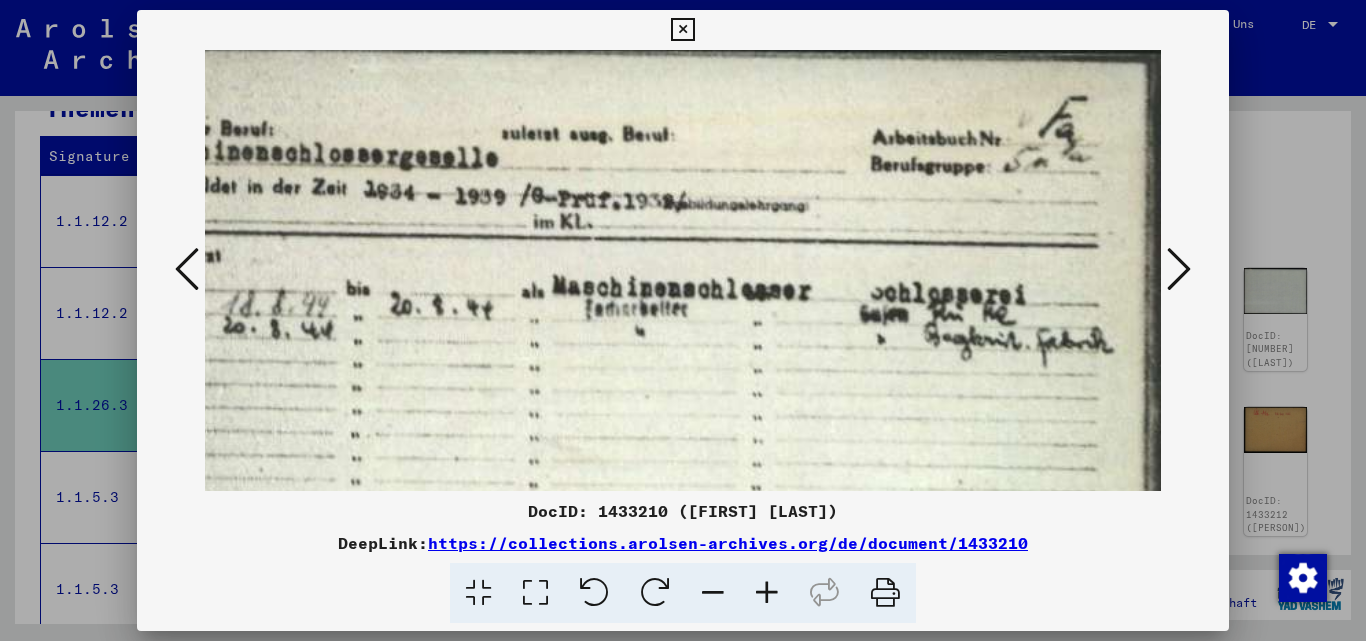 drag, startPoint x: 712, startPoint y: 366, endPoint x: 636, endPoint y: 357, distance: 76.53104 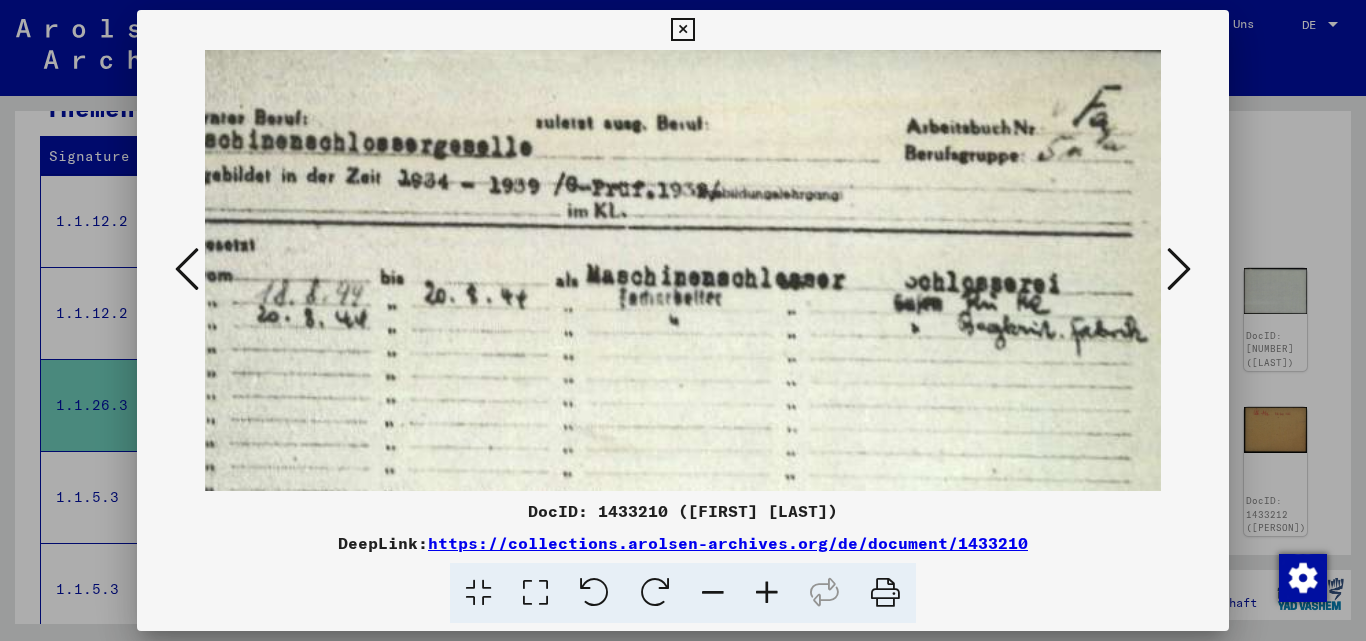 scroll, scrollTop: 24, scrollLeft: 94, axis: both 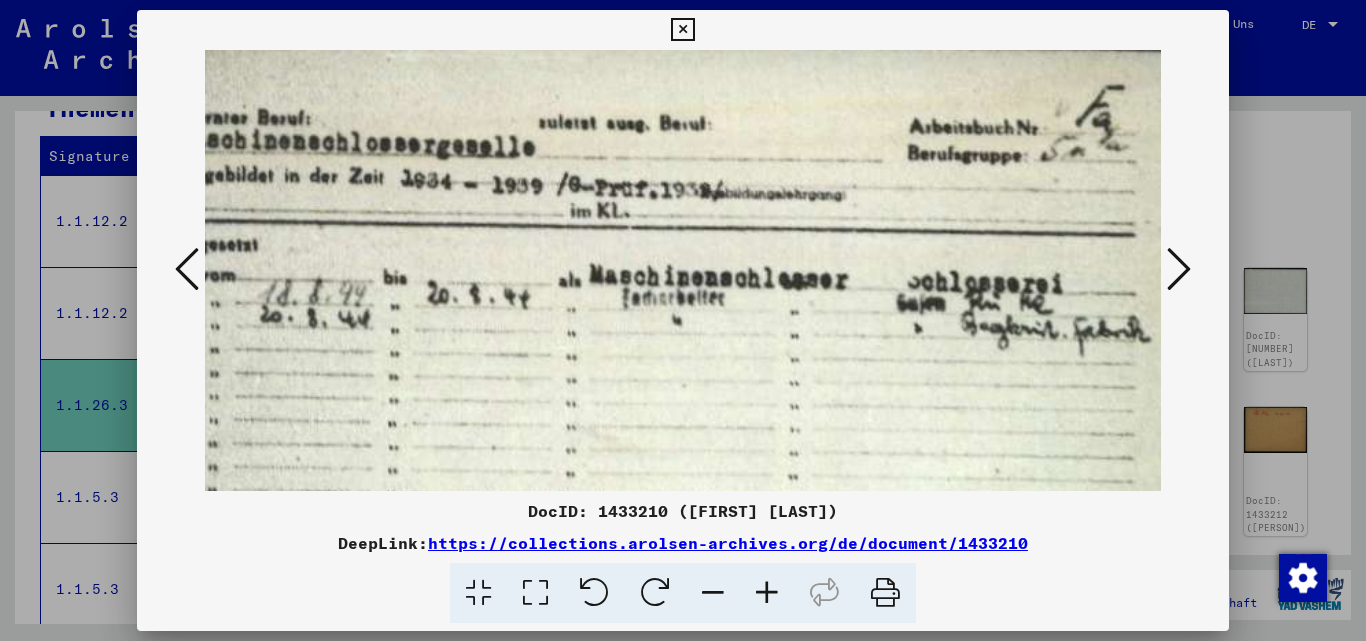 drag, startPoint x: 636, startPoint y: 357, endPoint x: 673, endPoint y: 346, distance: 38.600517 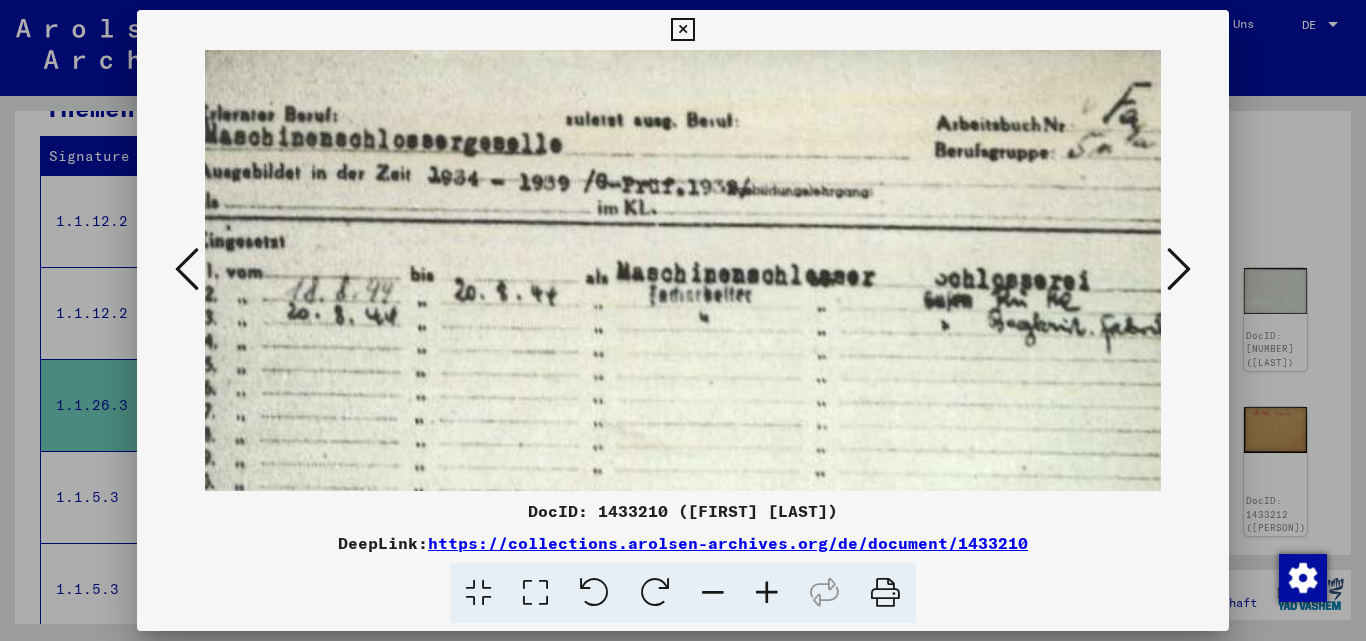 scroll, scrollTop: 26, scrollLeft: 67, axis: both 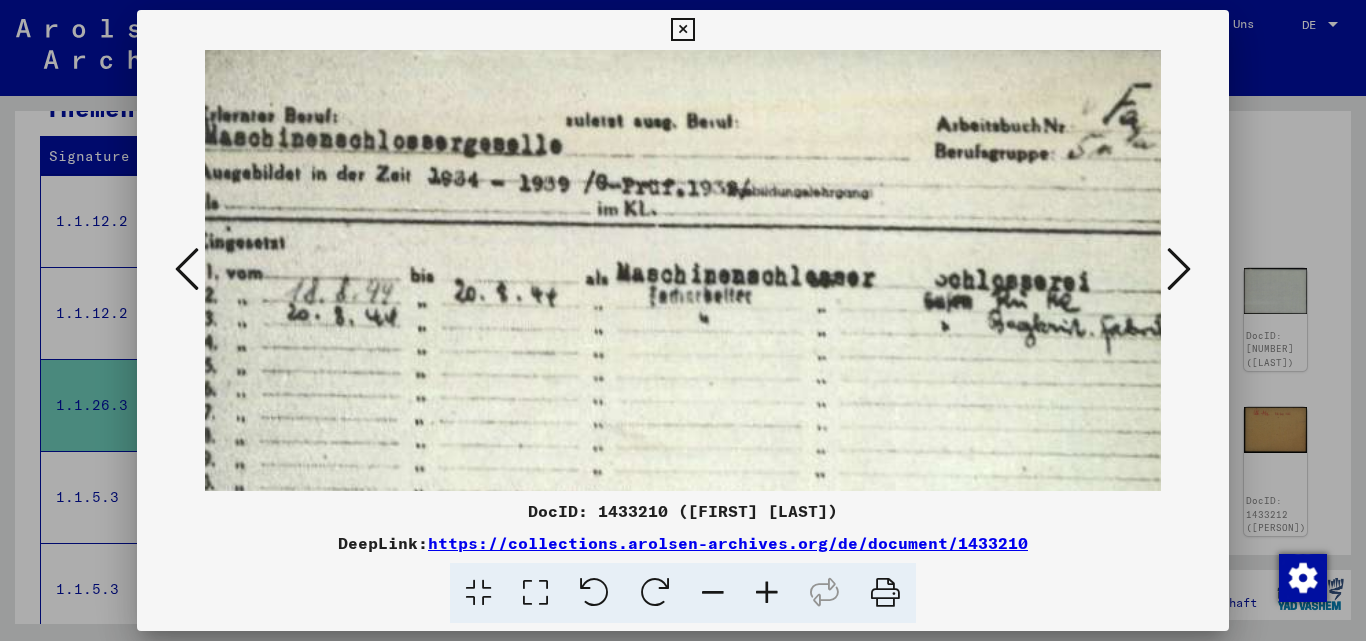 drag, startPoint x: 673, startPoint y: 346, endPoint x: 700, endPoint y: 344, distance: 27.073973 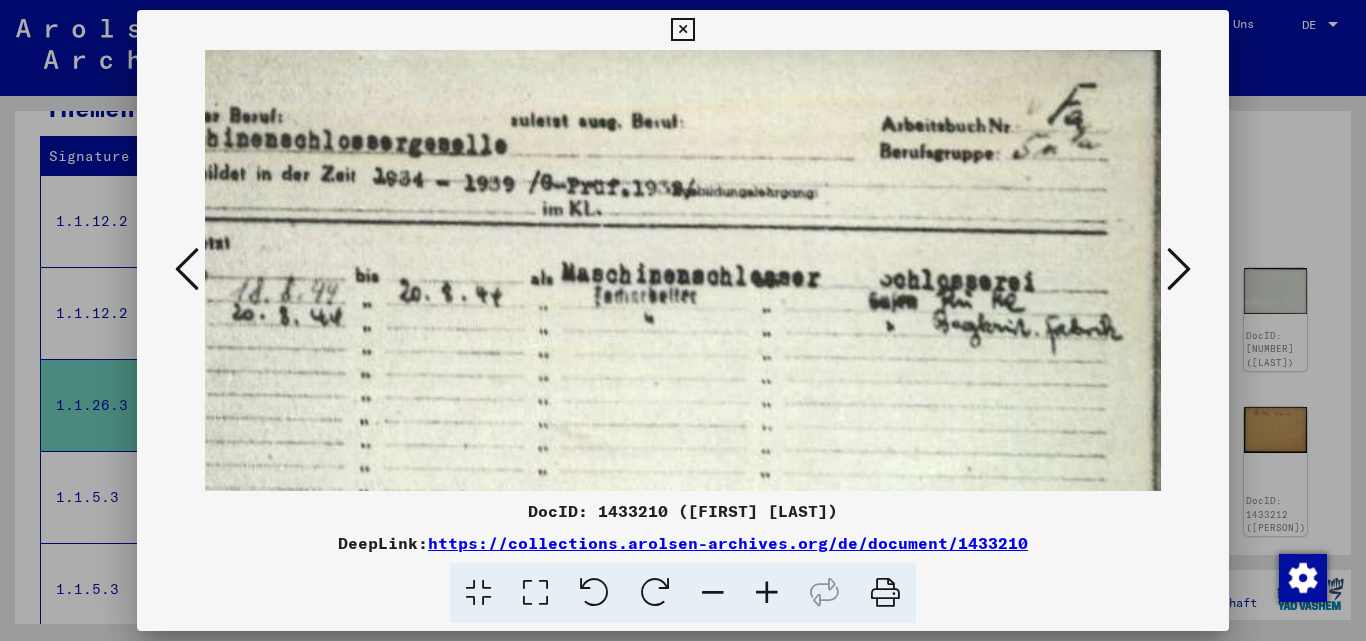 scroll, scrollTop: 25, scrollLeft: 131, axis: both 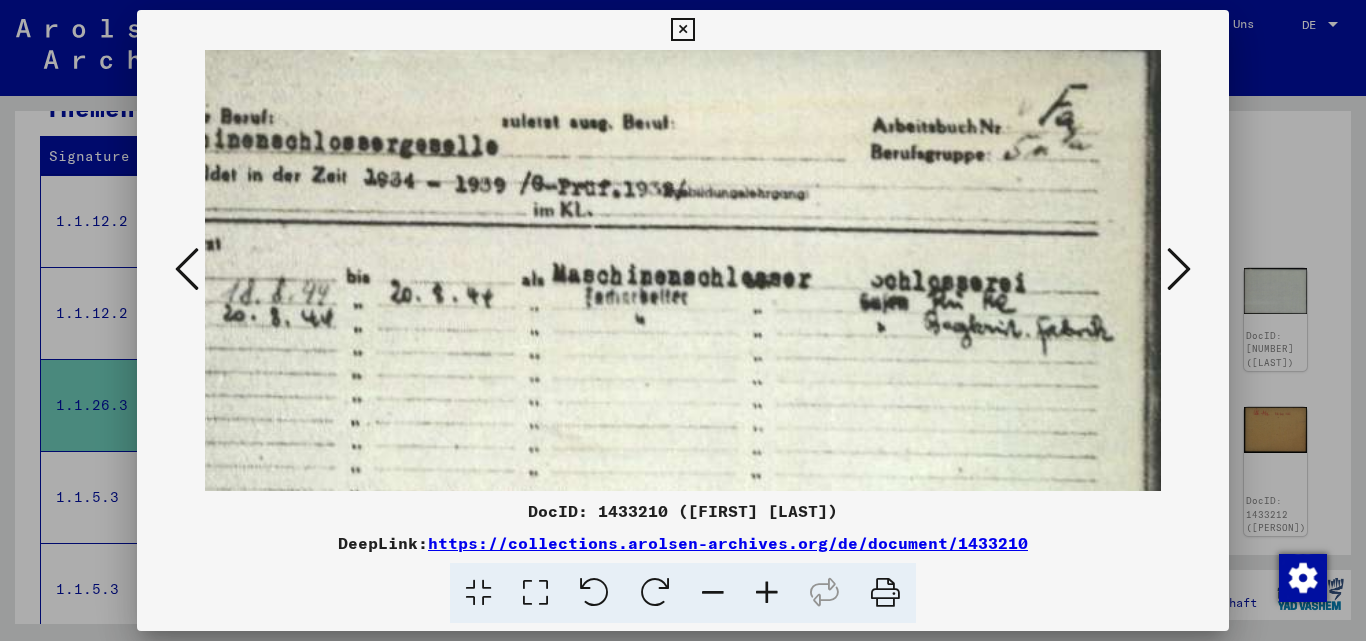 drag, startPoint x: 784, startPoint y: 258, endPoint x: 707, endPoint y: 259, distance: 77.00649 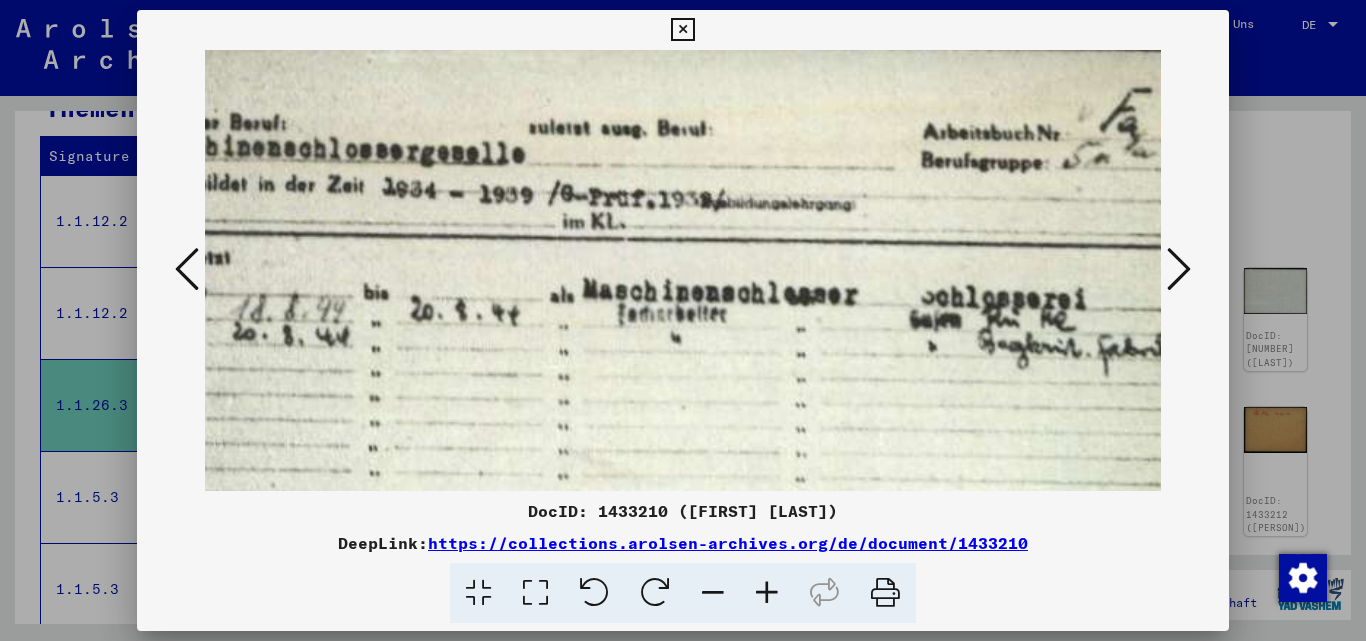 click at bounding box center [767, 593] 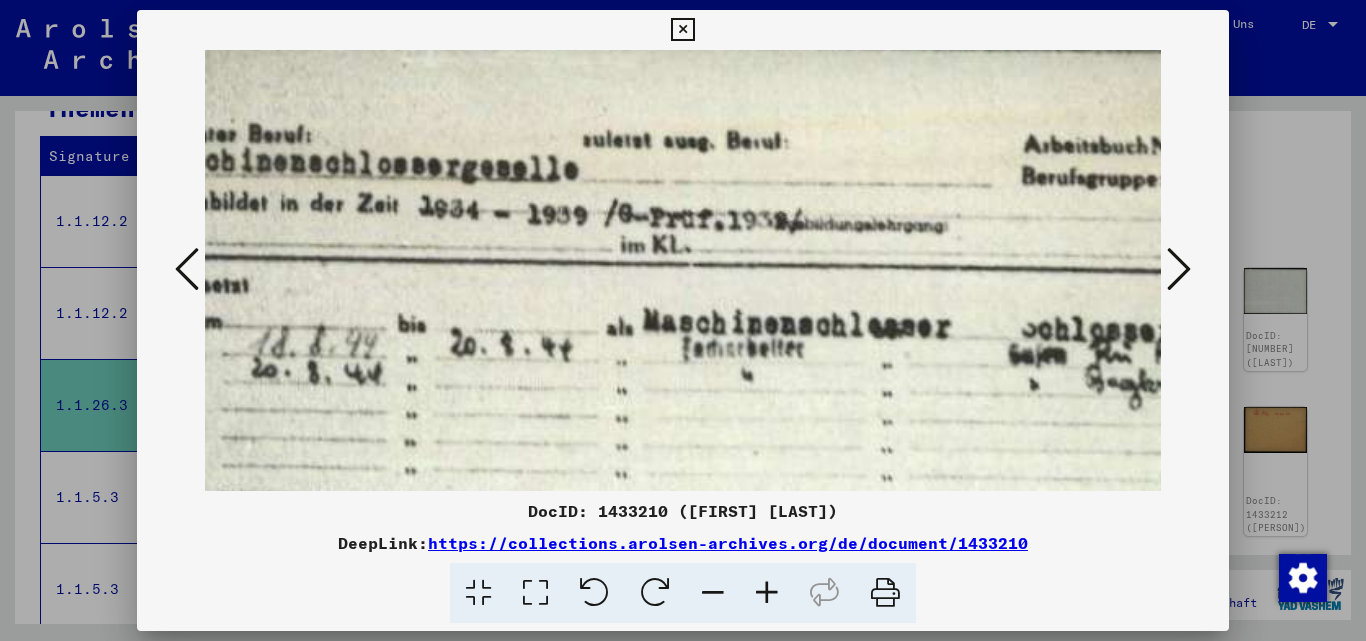 click at bounding box center (767, 593) 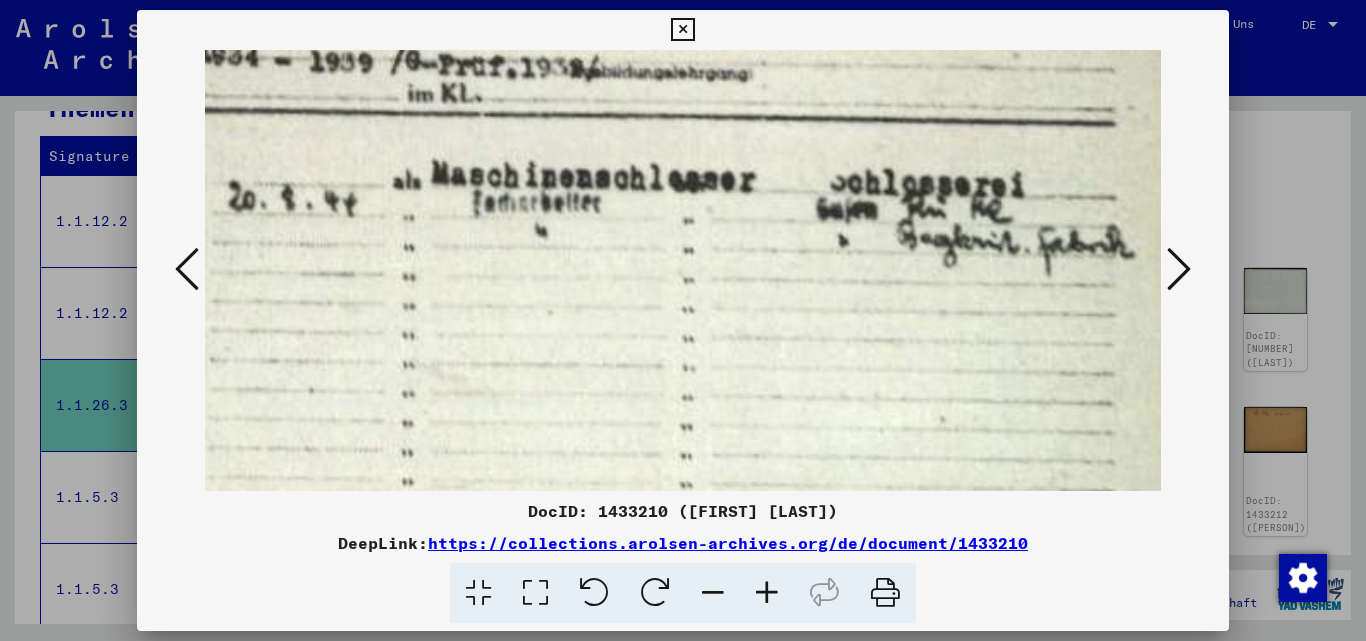 scroll, scrollTop: 192, scrollLeft: 378, axis: both 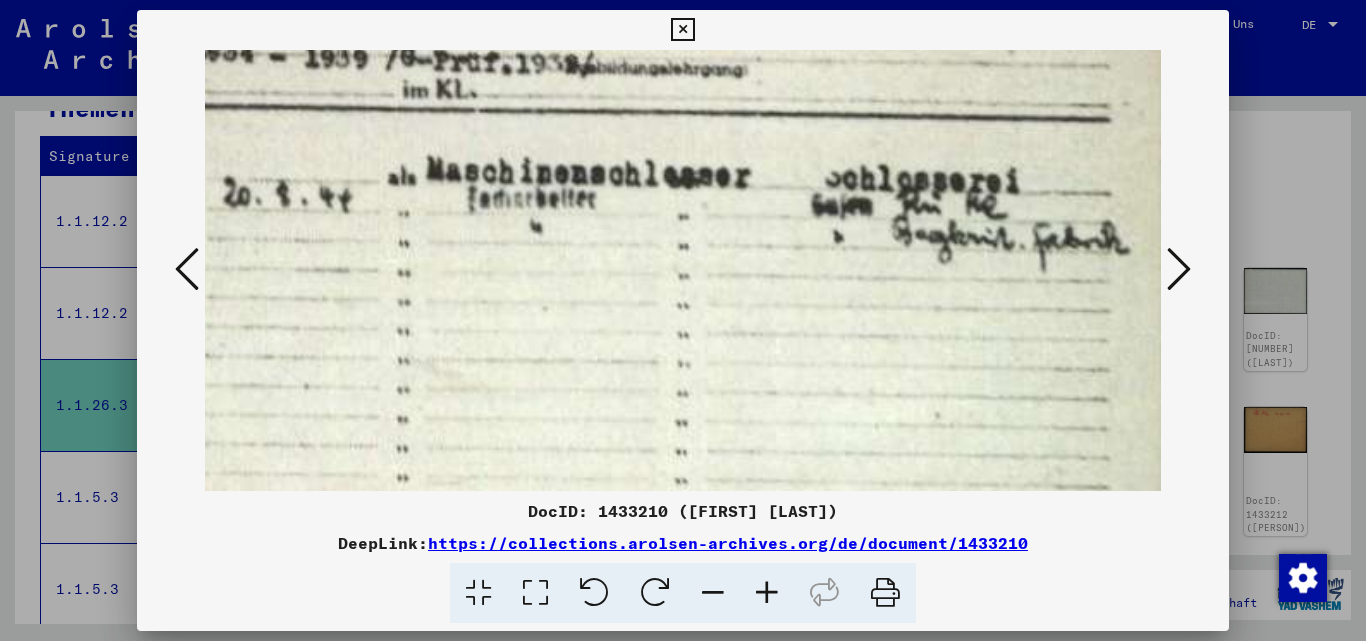 drag, startPoint x: 902, startPoint y: 379, endPoint x: 655, endPoint y: 212, distance: 298.15768 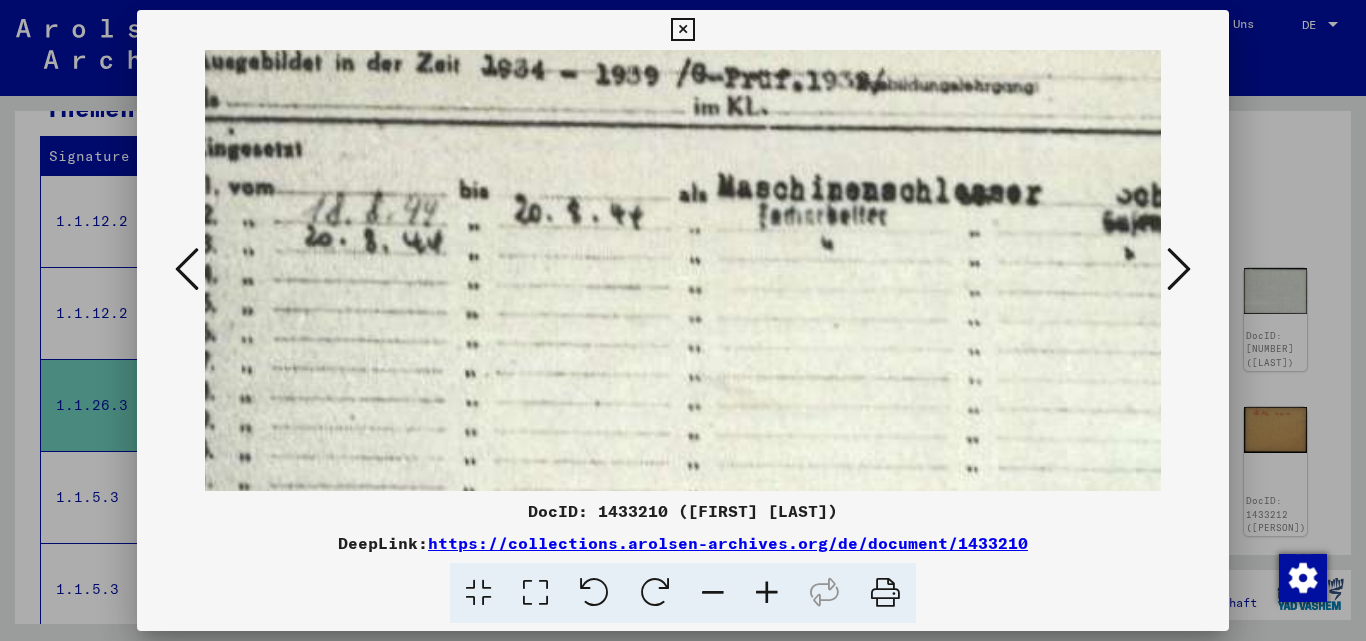 scroll, scrollTop: 170, scrollLeft: 57, axis: both 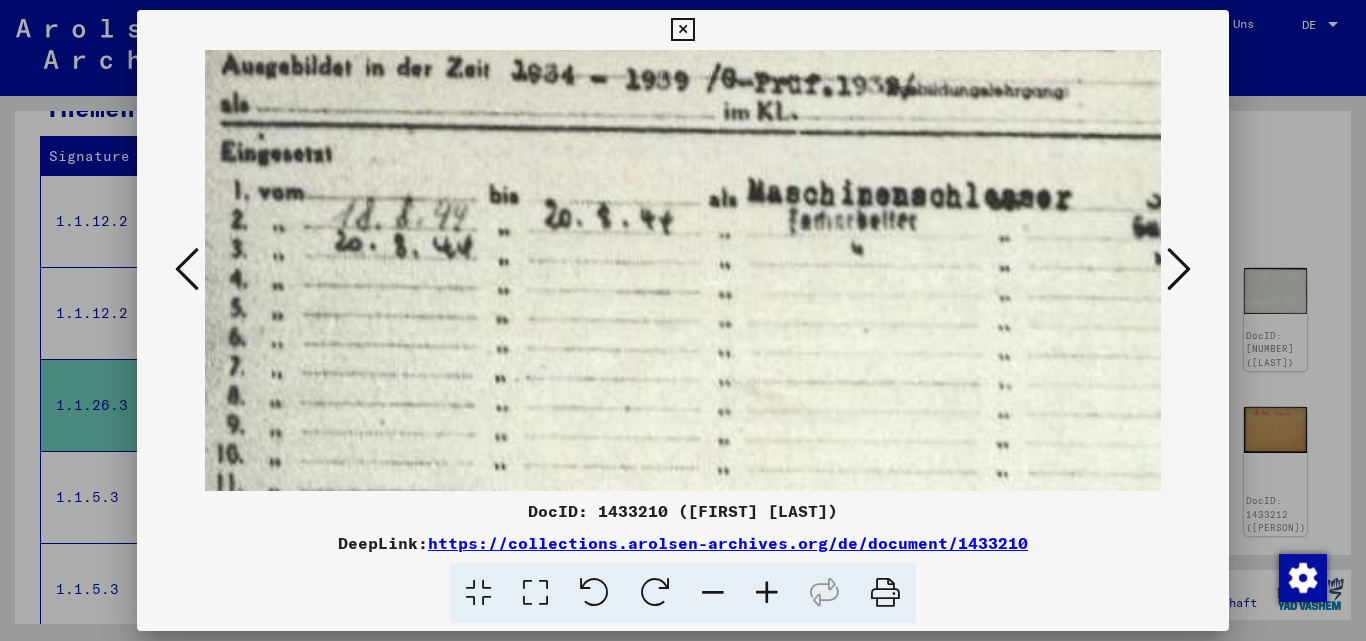 drag, startPoint x: 557, startPoint y: 267, endPoint x: 878, endPoint y: 289, distance: 321.75302 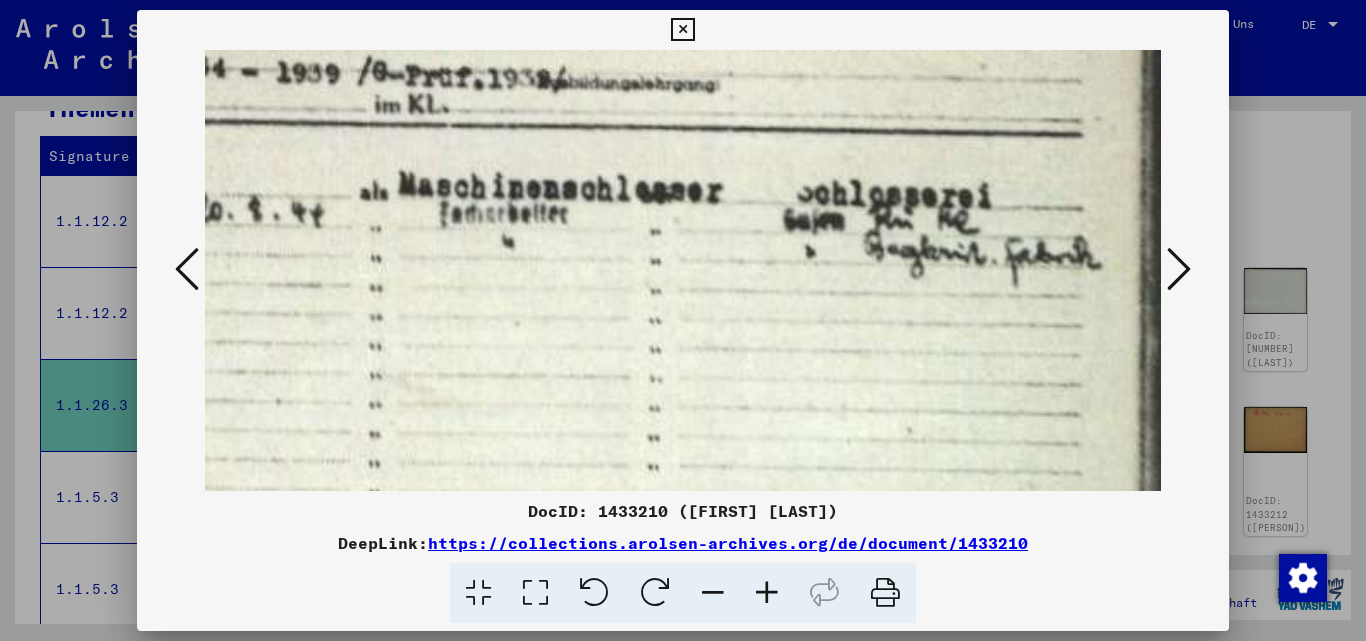 drag, startPoint x: 921, startPoint y: 290, endPoint x: 573, endPoint y: 281, distance: 348.11636 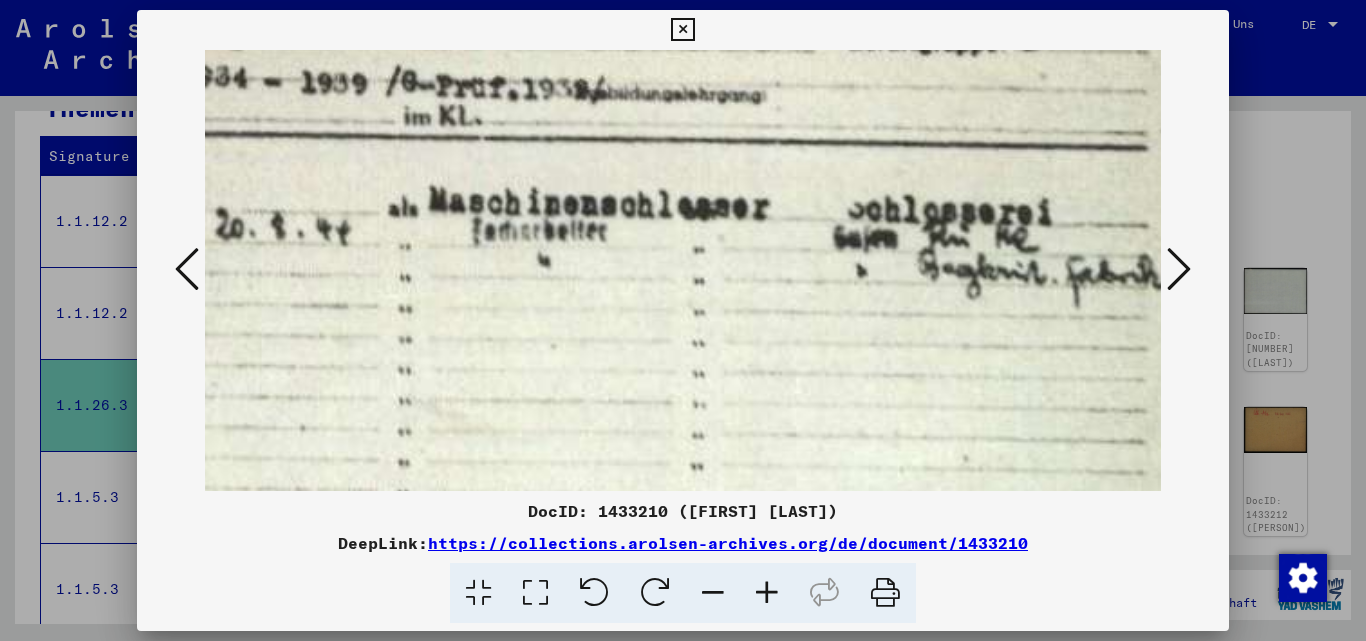 click at bounding box center (767, 593) 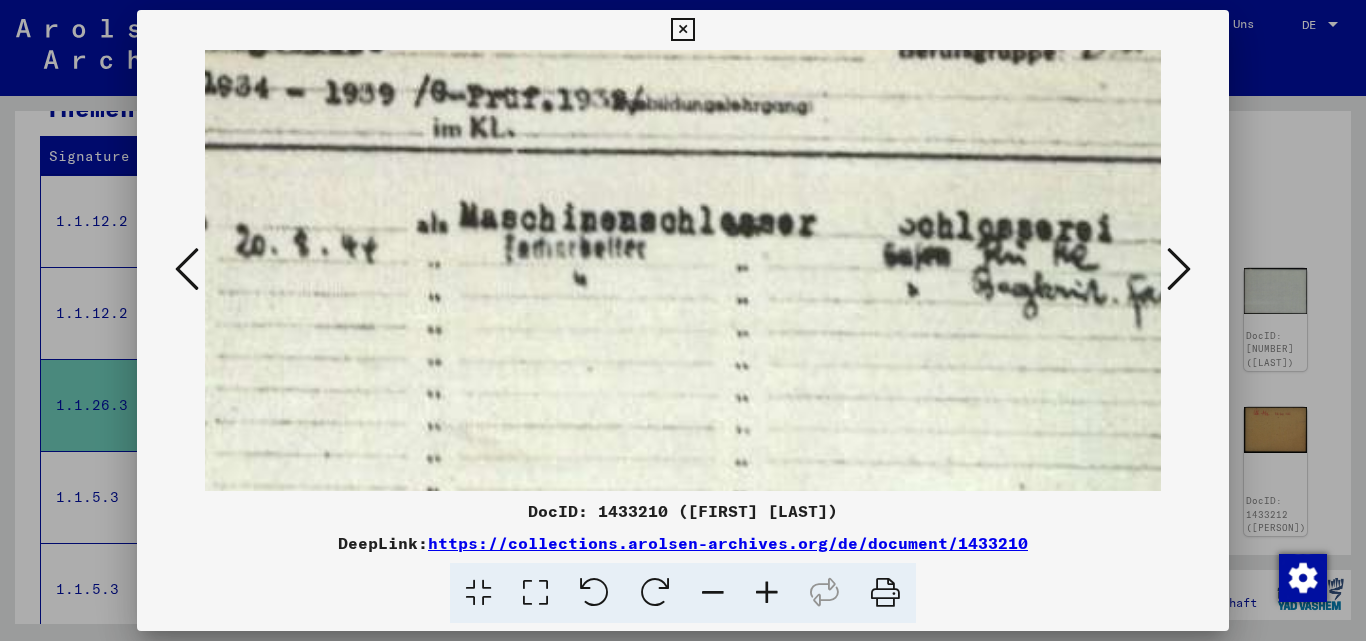 click at bounding box center (767, 593) 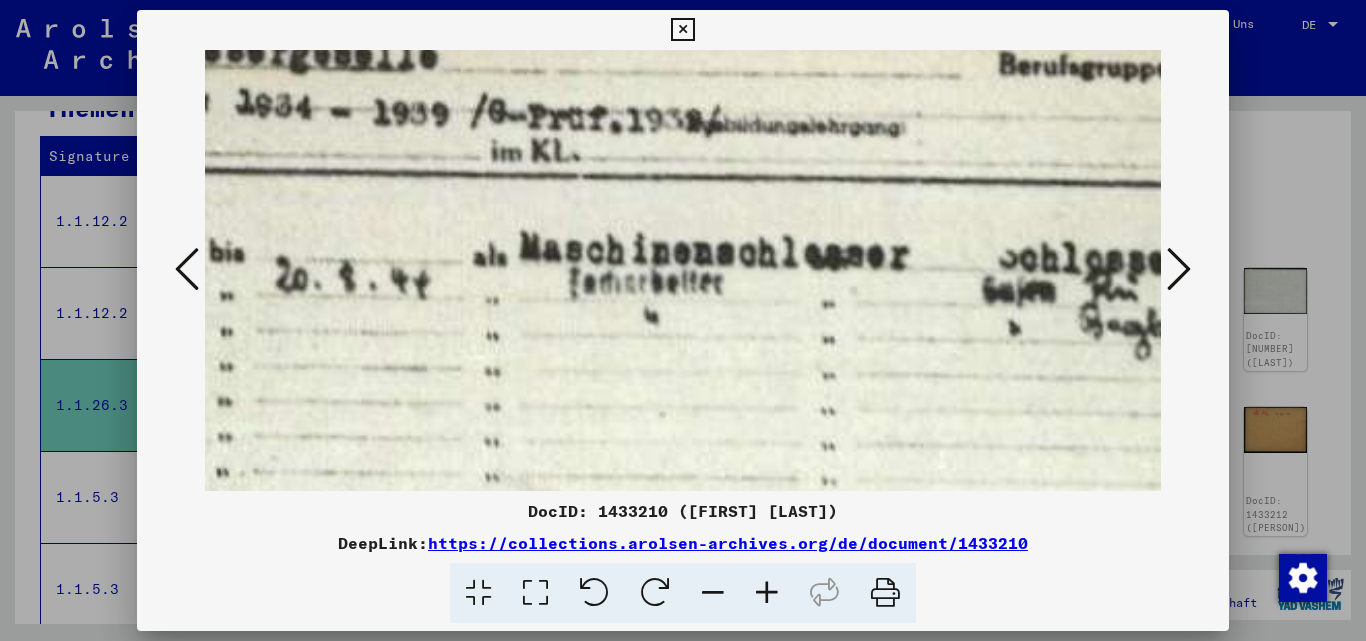click at bounding box center (767, 593) 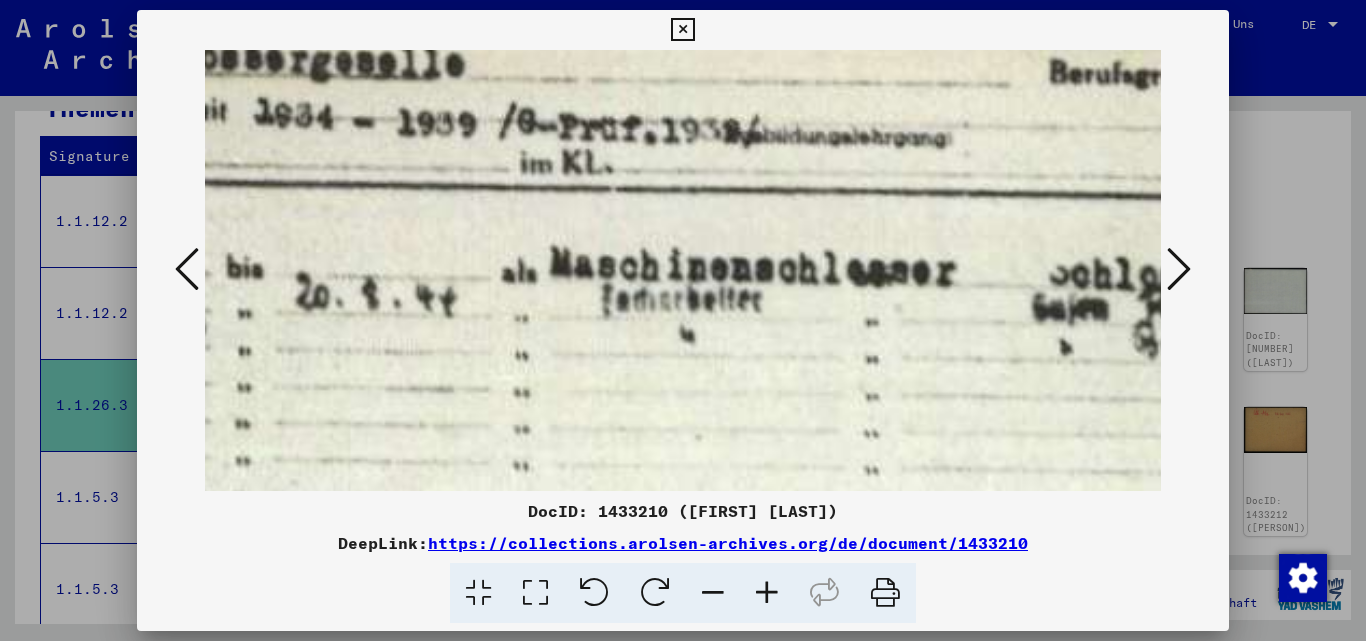 scroll, scrollTop: 315, scrollLeft: 749, axis: both 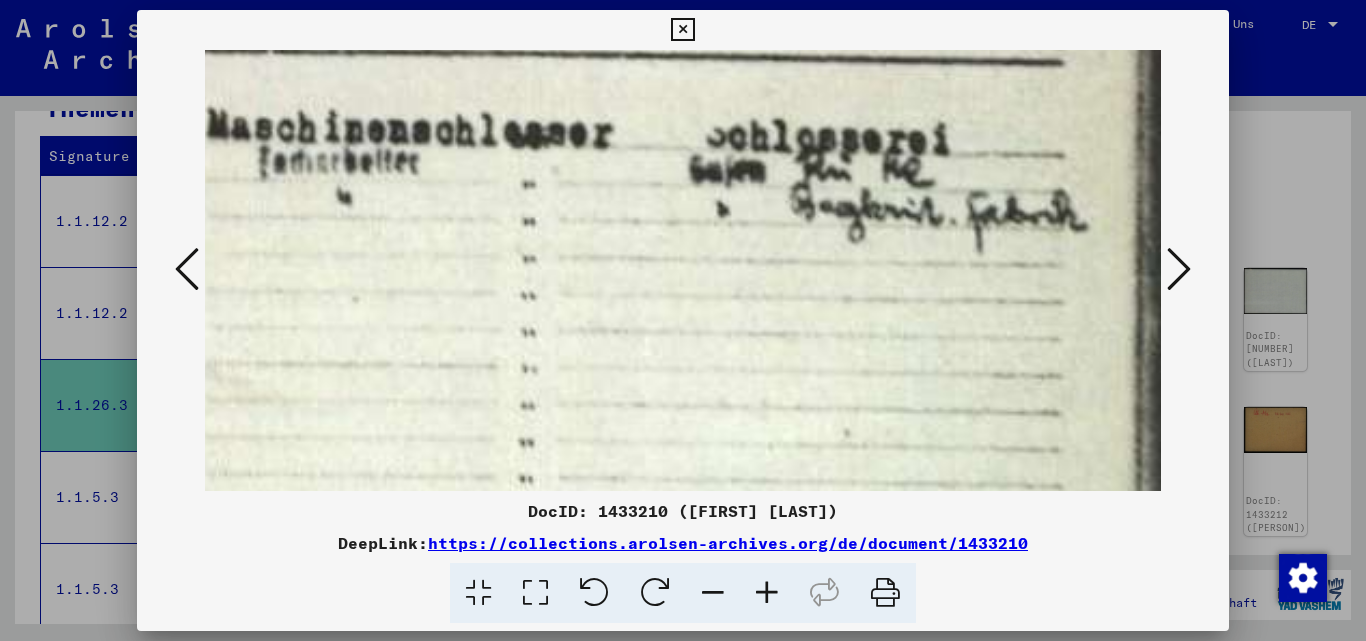 drag, startPoint x: 862, startPoint y: 337, endPoint x: 433, endPoint y: 199, distance: 450.64954 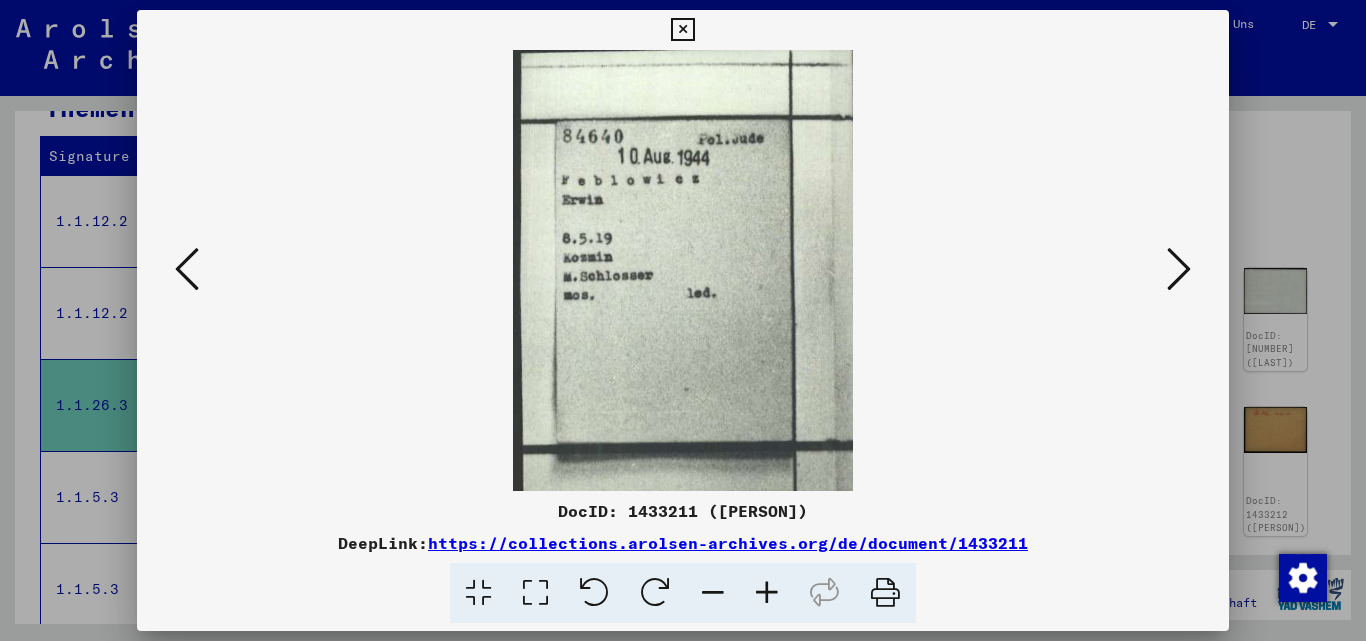 click at bounding box center (1179, 269) 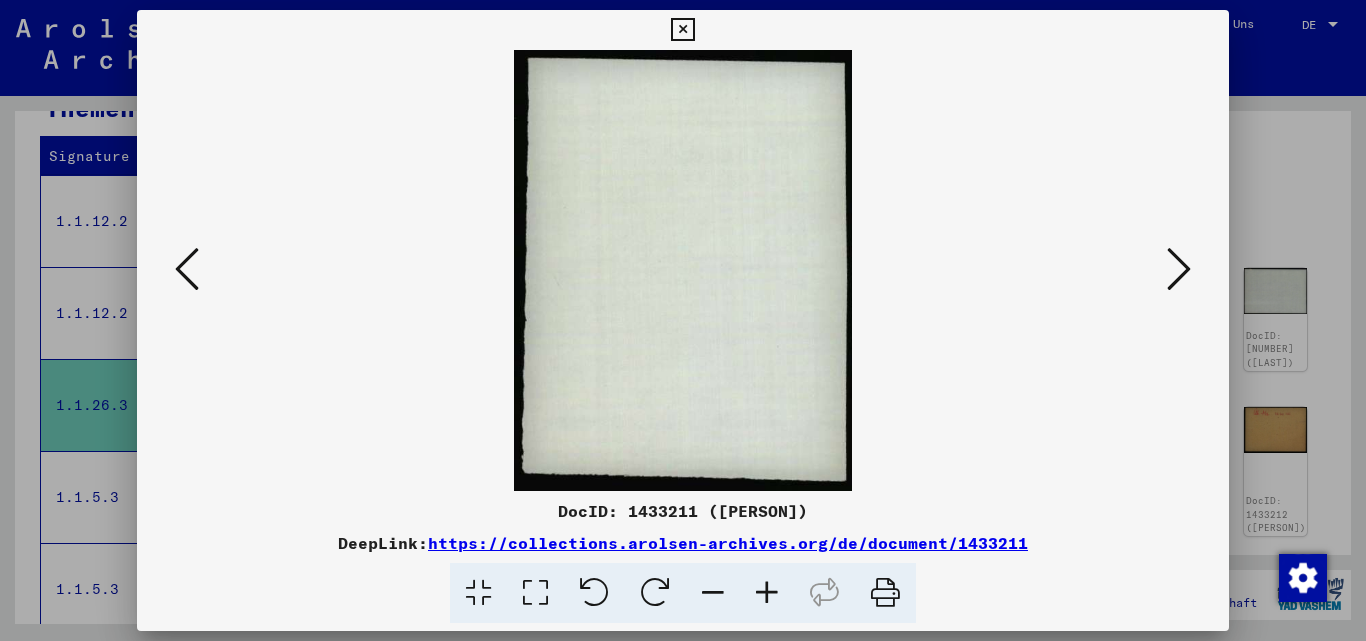 click at bounding box center [1179, 269] 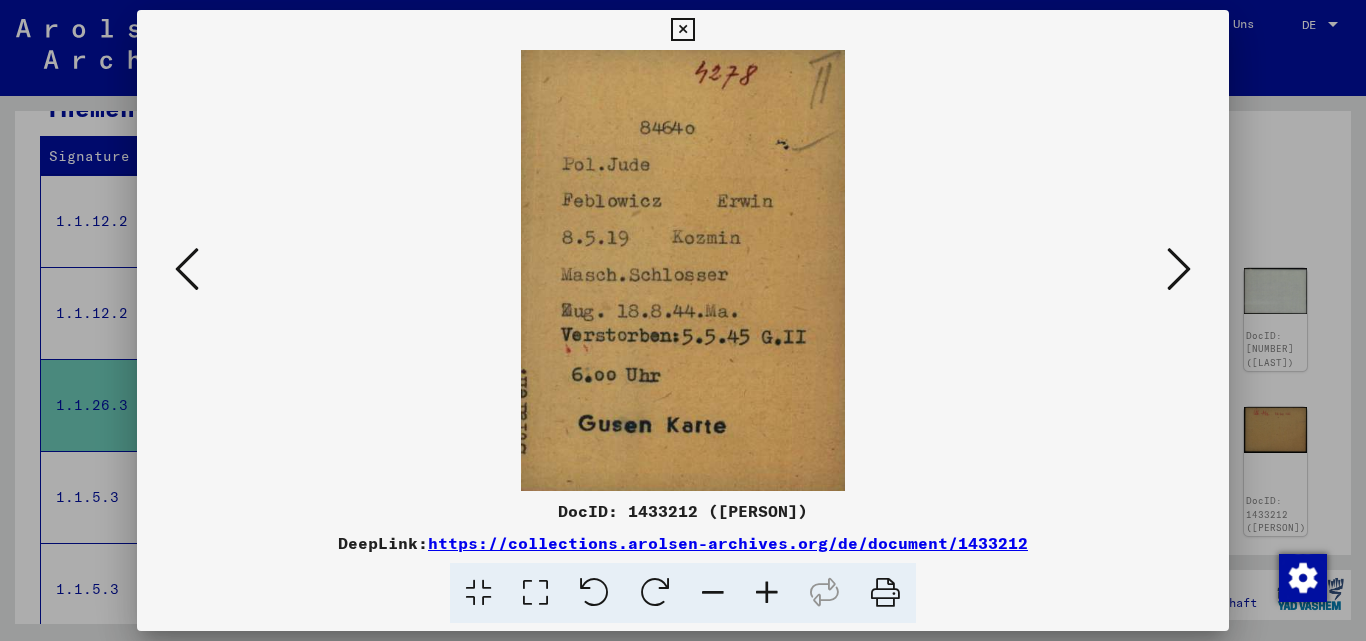 click at bounding box center (1179, 269) 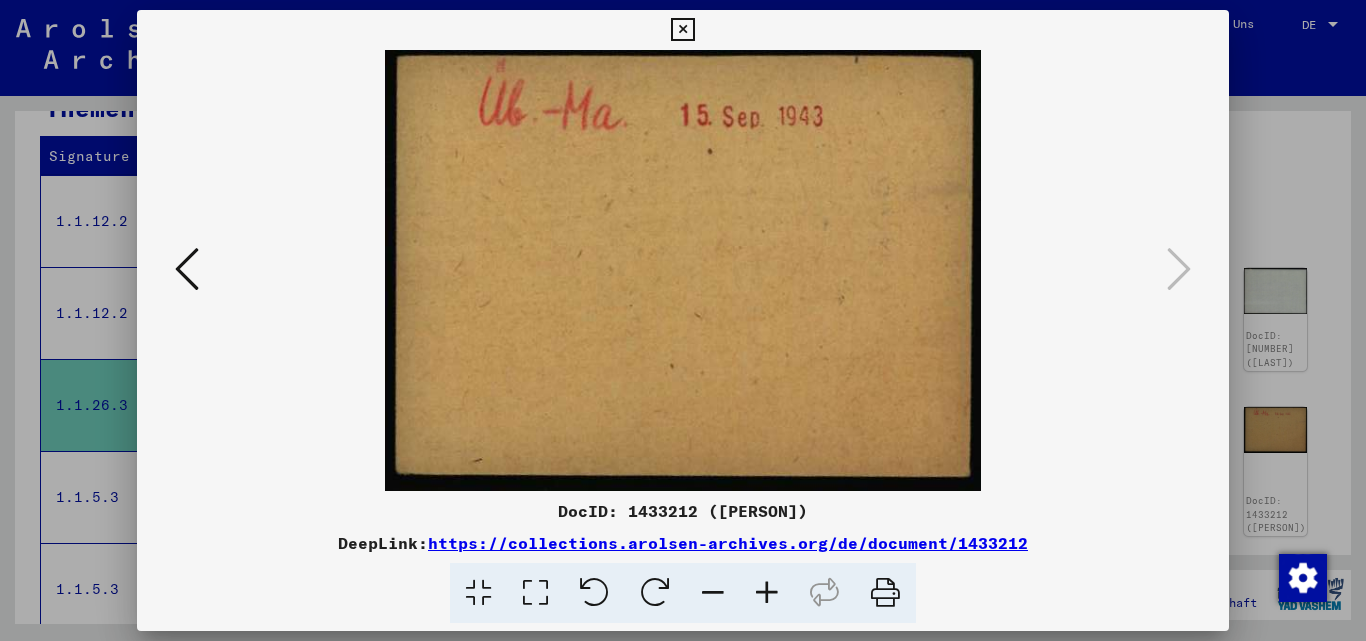 click at bounding box center (682, 30) 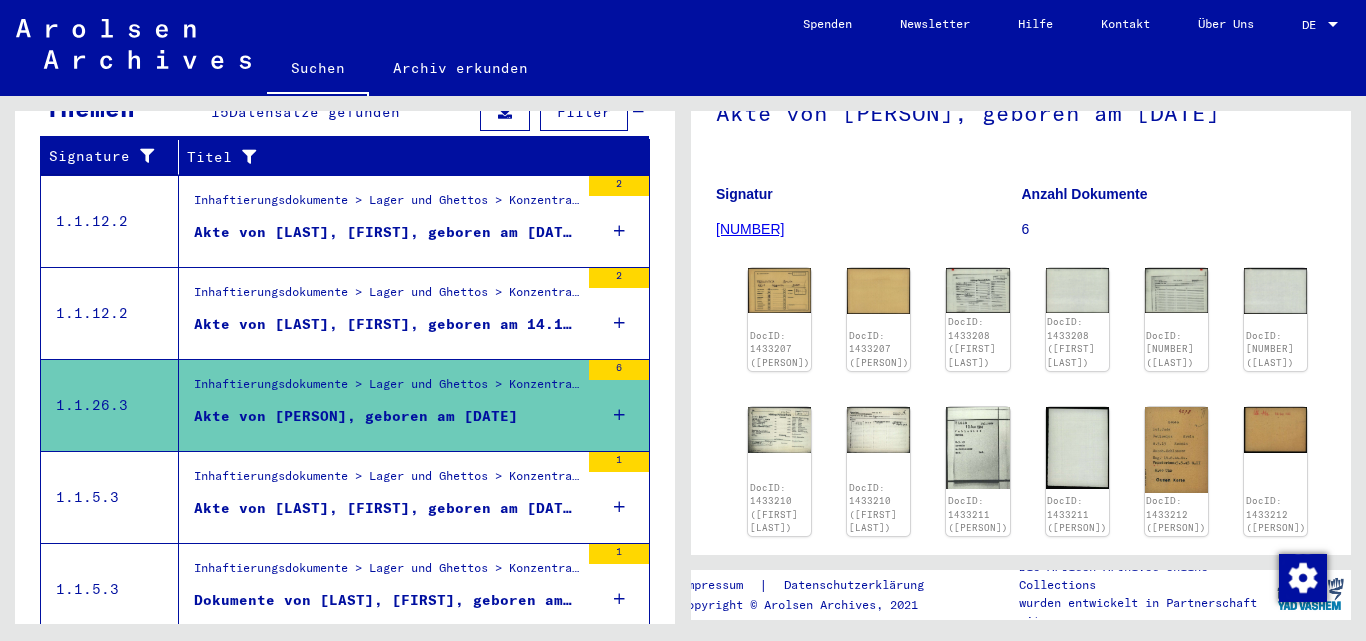 click on "Inhaftierungsdokumente > Lager und Ghettos > Konzentrationslager Herzogenbusch-Vught > Individuelle Unterlagen Herzogenbusch > Individuelle Häftlings Unterlagen > Akten mit Namen ab ELSENDOORN" at bounding box center (386, 206) 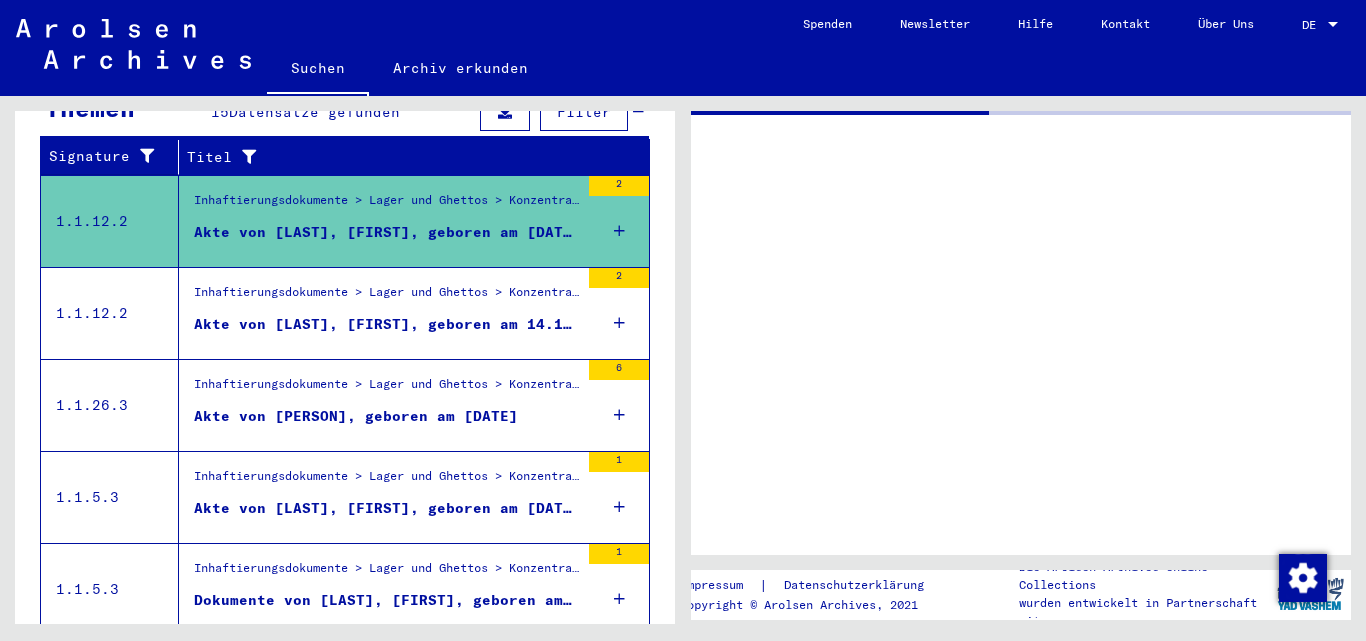 scroll, scrollTop: 0, scrollLeft: 0, axis: both 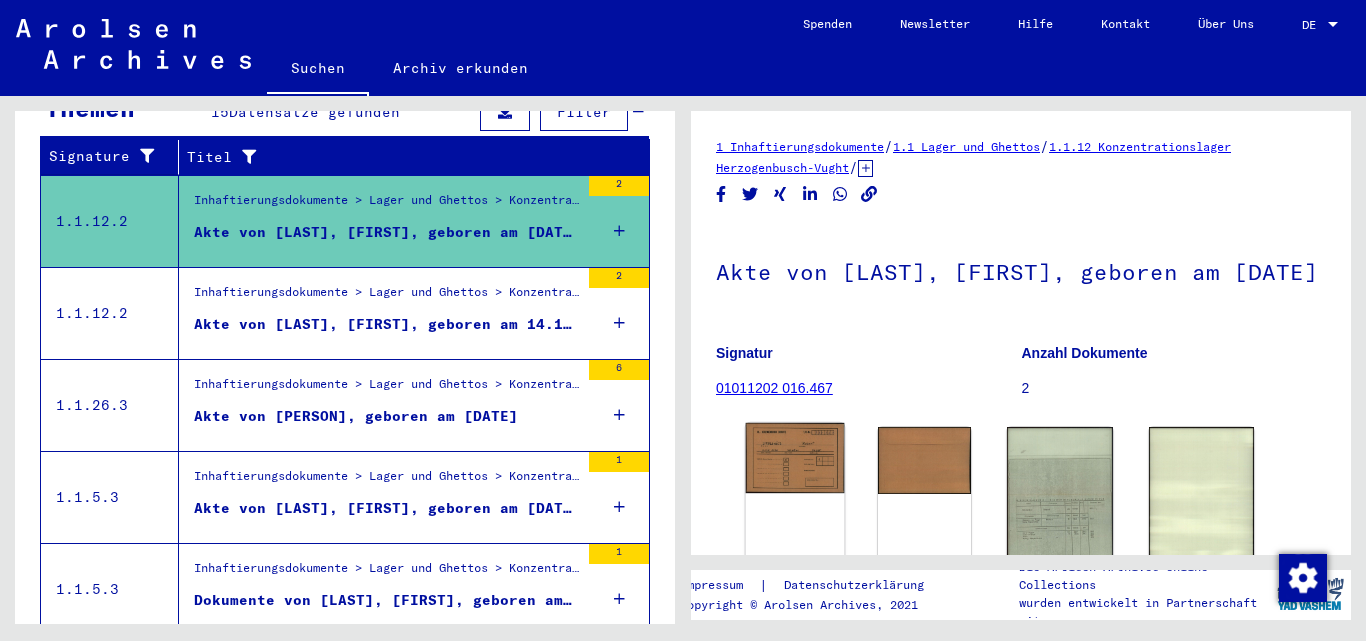 click 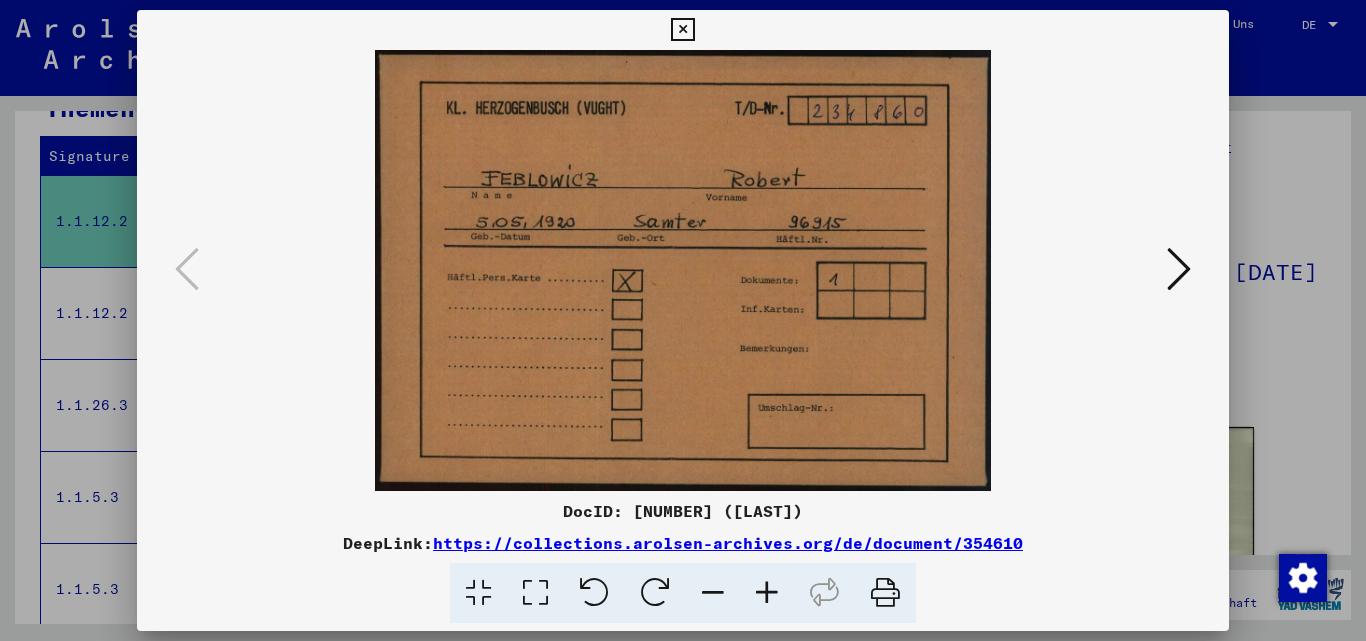 scroll, scrollTop: 0, scrollLeft: 0, axis: both 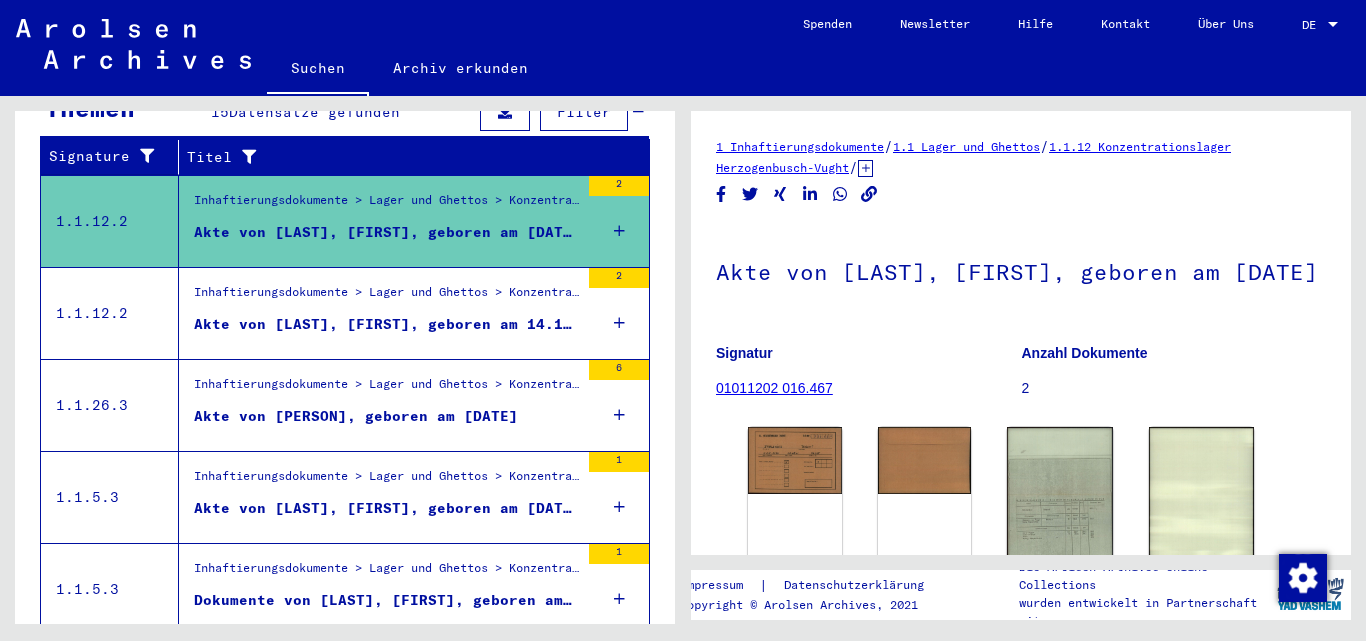 click on "Akte von [LAST], [FIRST], geboren am 14.10.1919" at bounding box center (386, 324) 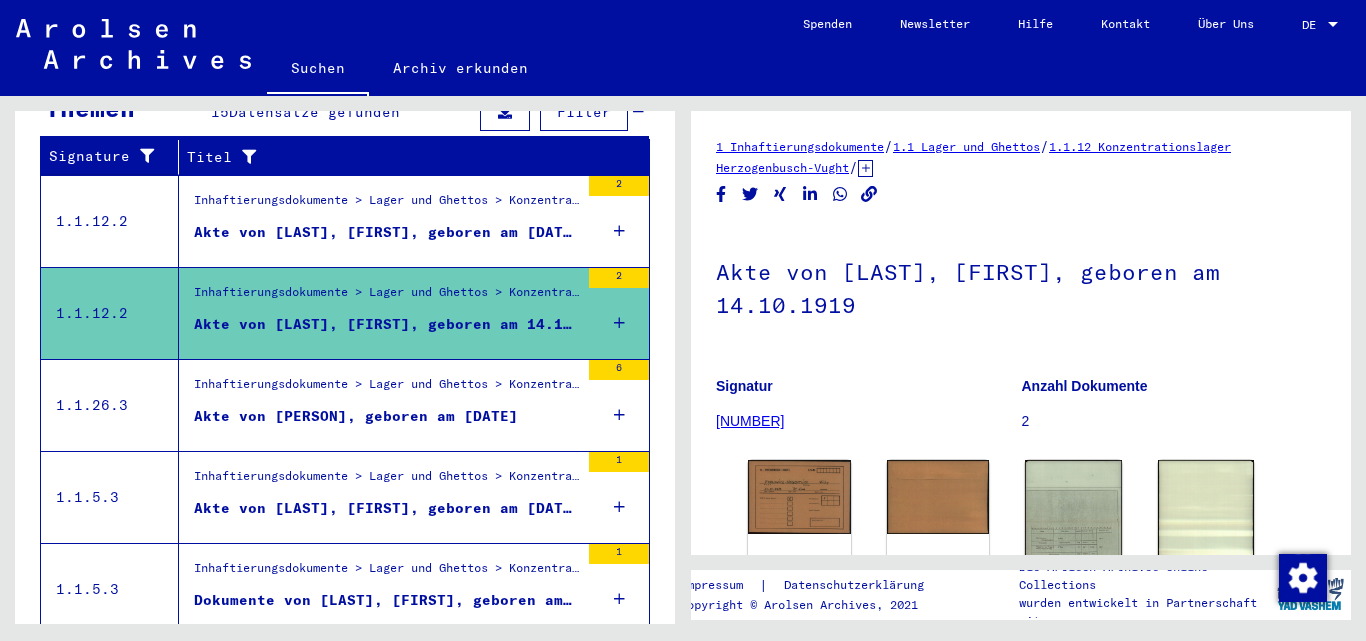 scroll, scrollTop: 0, scrollLeft: 0, axis: both 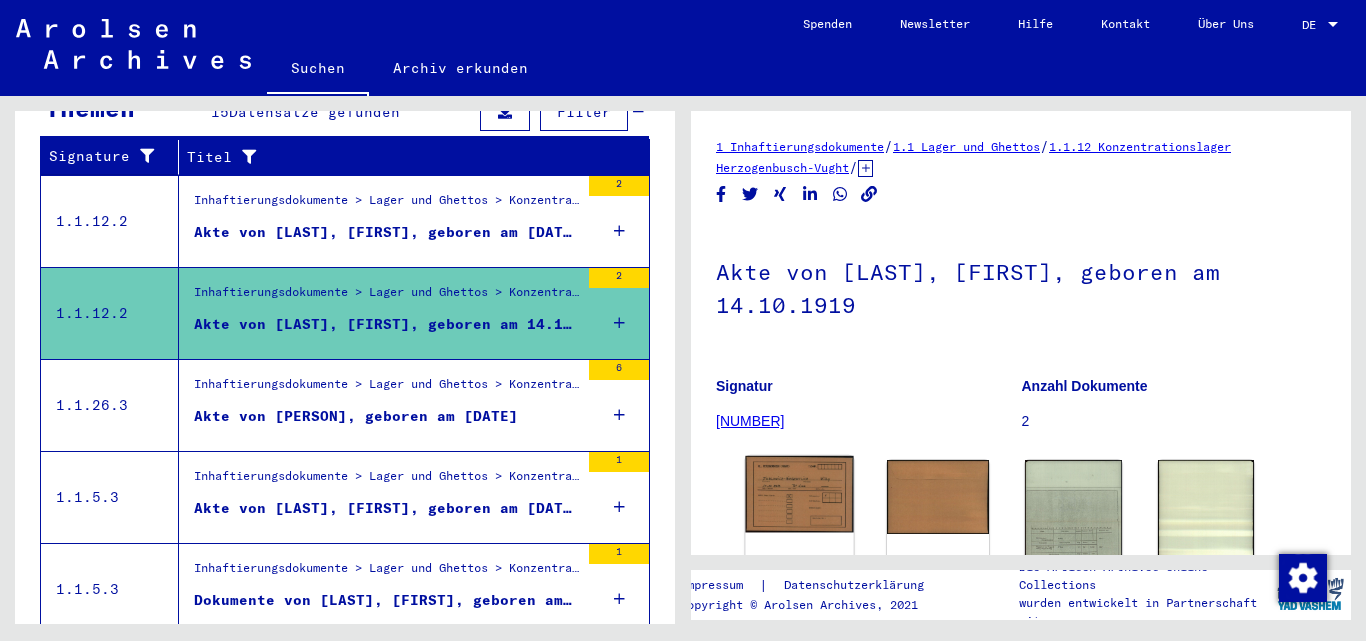 click 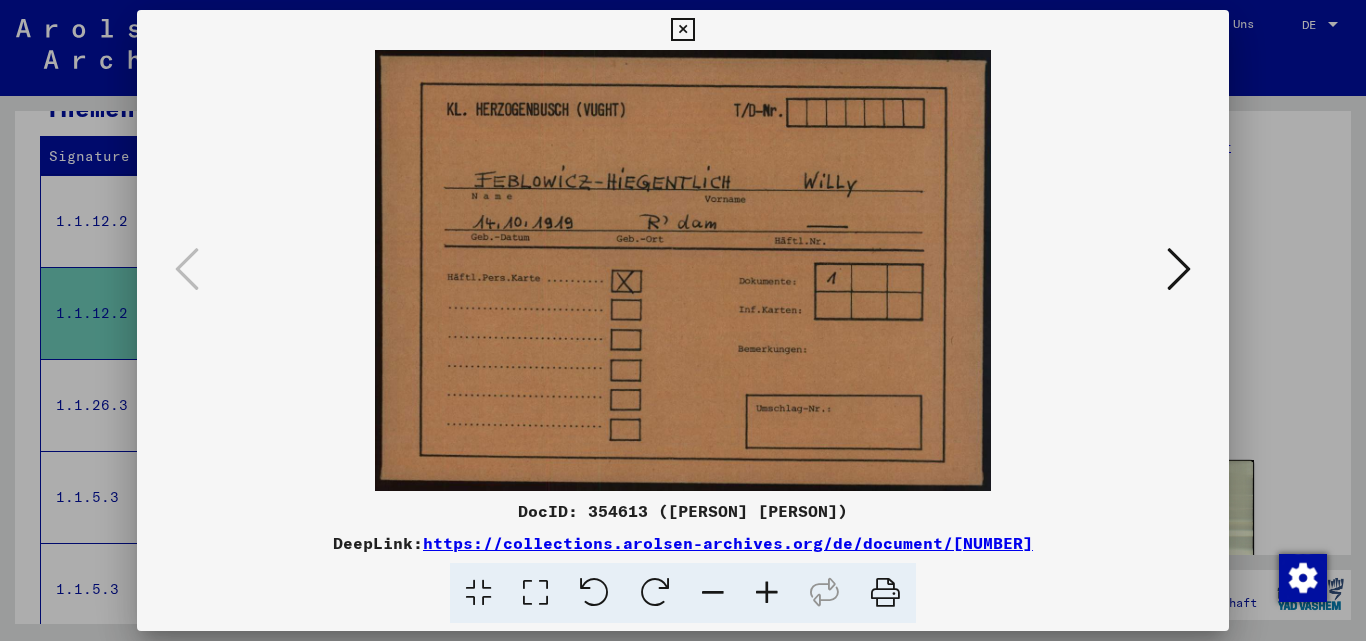 type 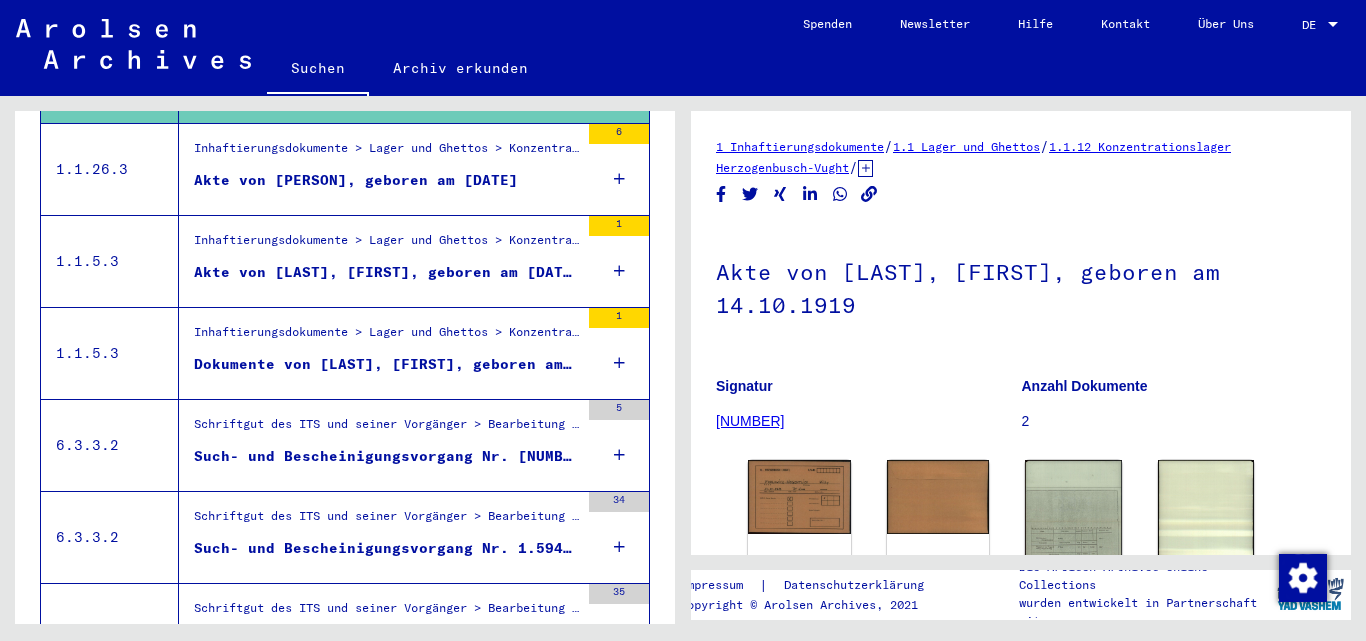 scroll, scrollTop: 587, scrollLeft: 0, axis: vertical 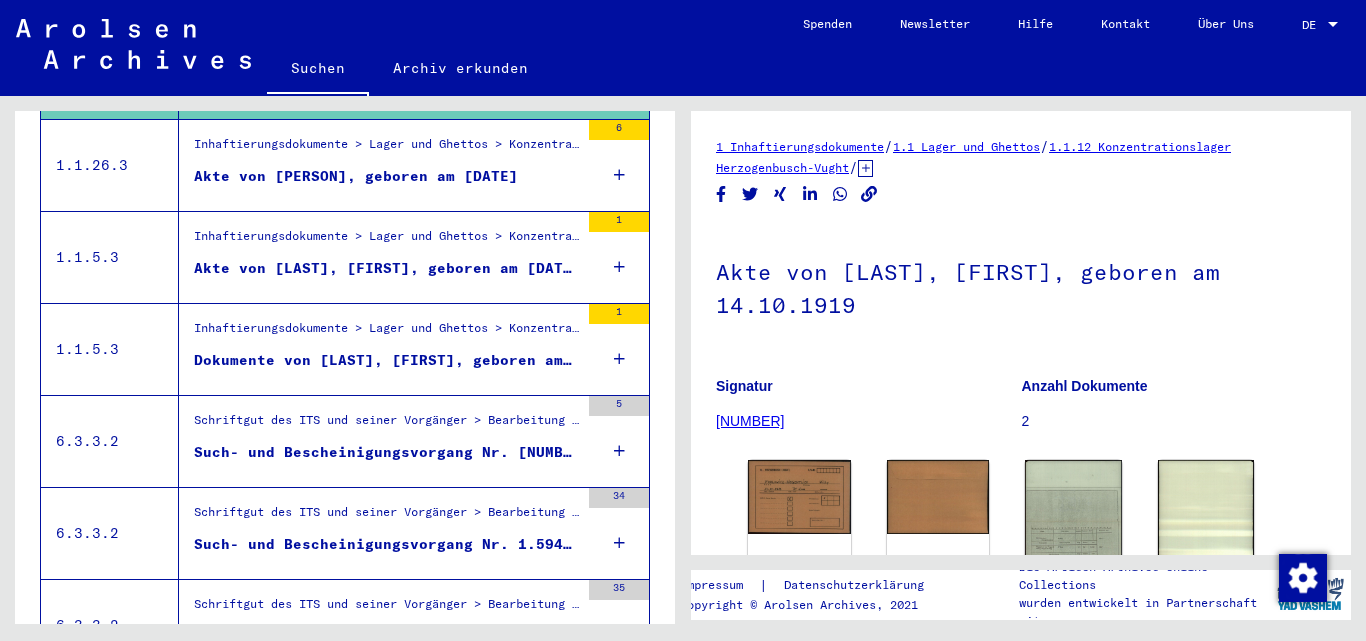 click on "Such- und Bescheinigungsvorgang Nr. [NUMBER] für [LAST], [LAST] geboren [DATE] oder[DATE]" at bounding box center [386, 452] 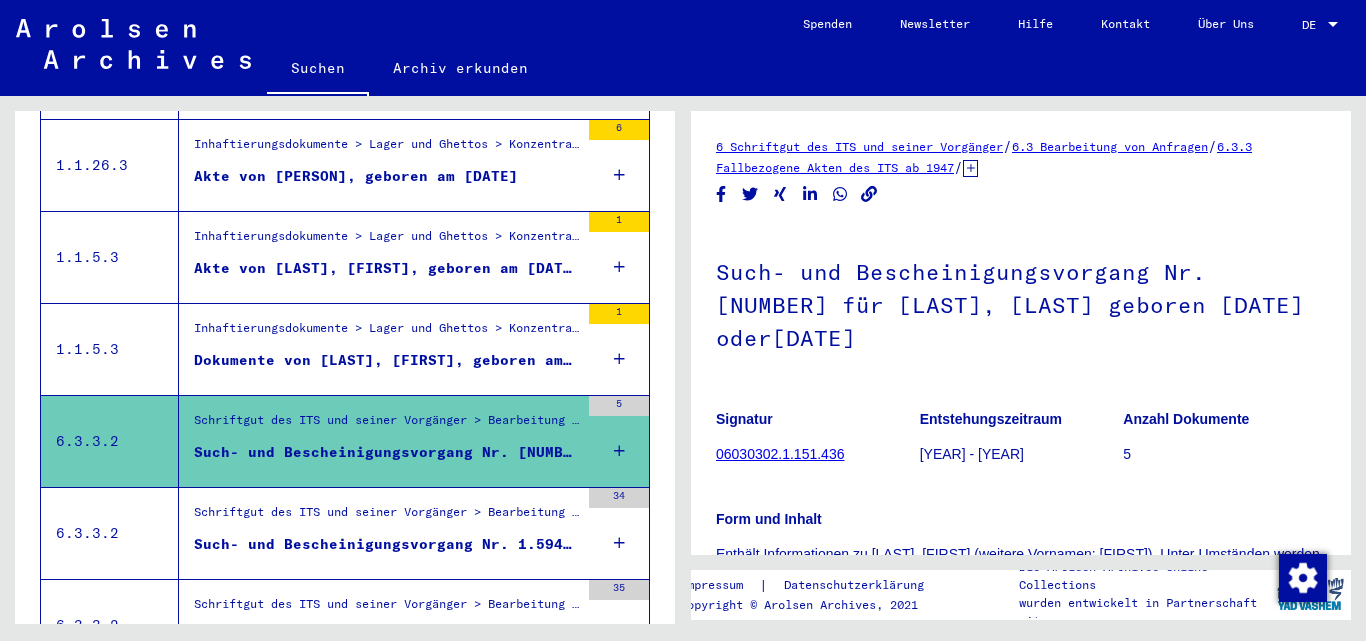 scroll, scrollTop: 0, scrollLeft: 0, axis: both 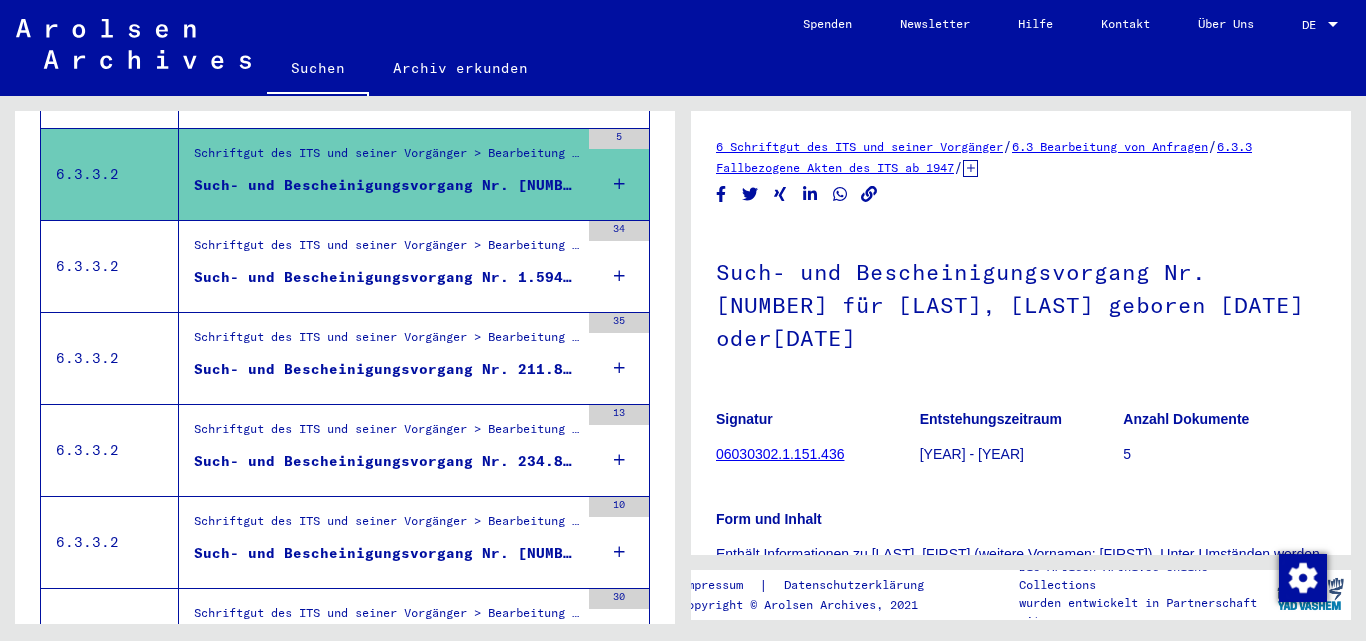 click on "Such- und Bescheinigungsvorgang Nr. 1.594.313 für [PERSON] geboren [DATE]" at bounding box center (386, 277) 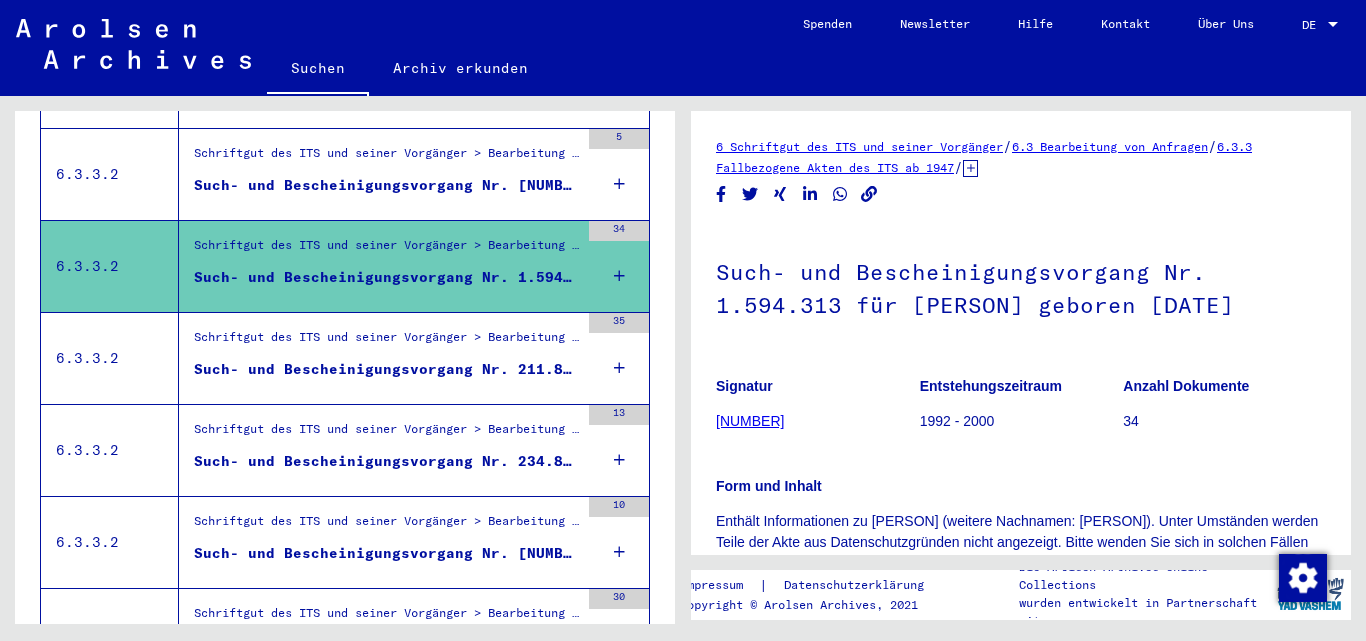 scroll, scrollTop: 0, scrollLeft: 0, axis: both 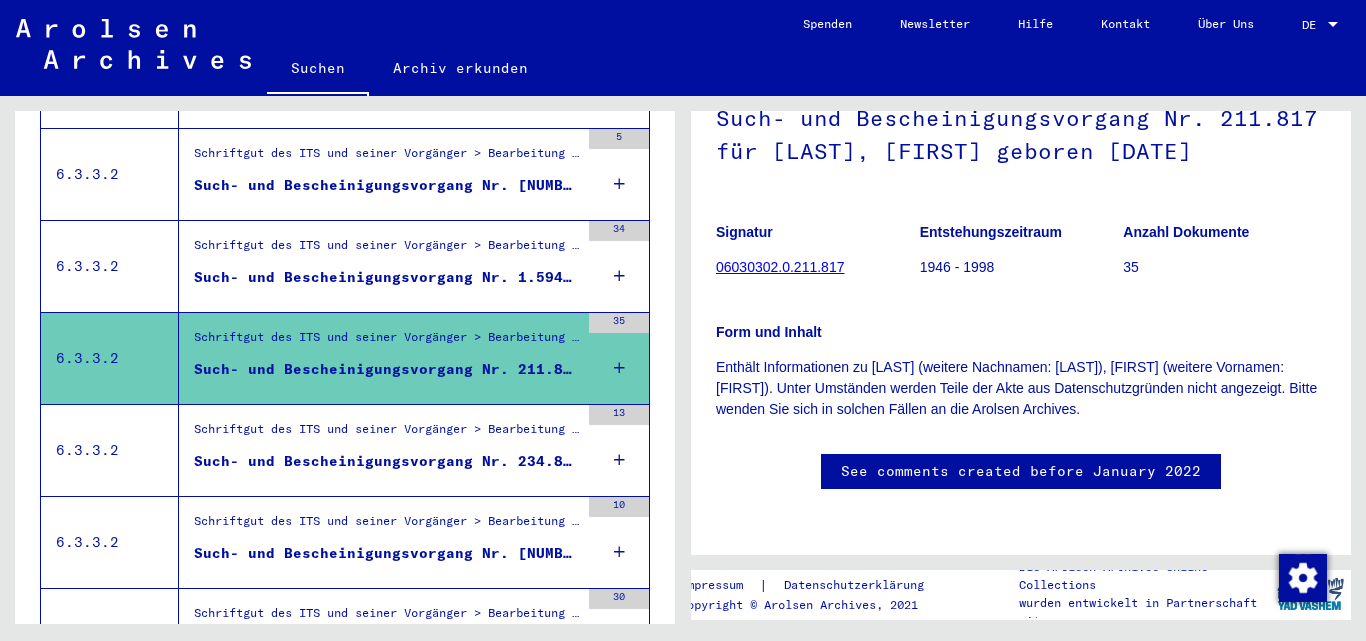click on "Such- und Bescheinigungsvorgang Nr. 1.594.313 für [PERSON] geboren [DATE]" at bounding box center (386, 277) 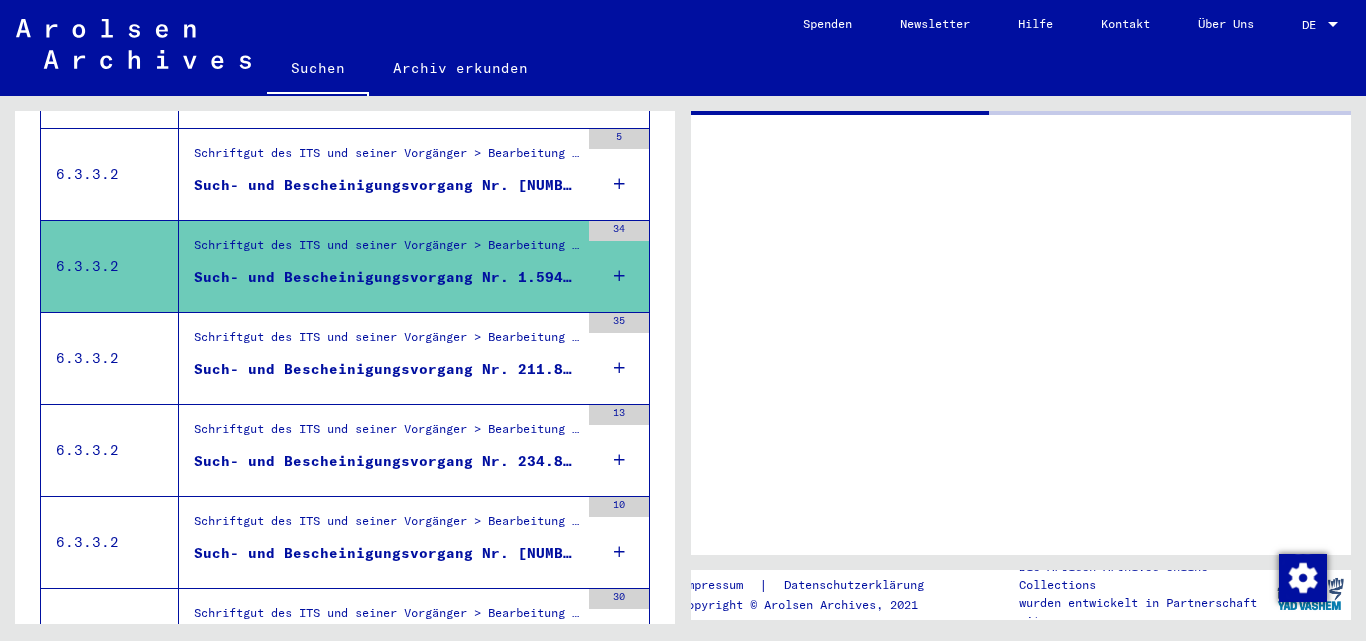 scroll, scrollTop: 0, scrollLeft: 0, axis: both 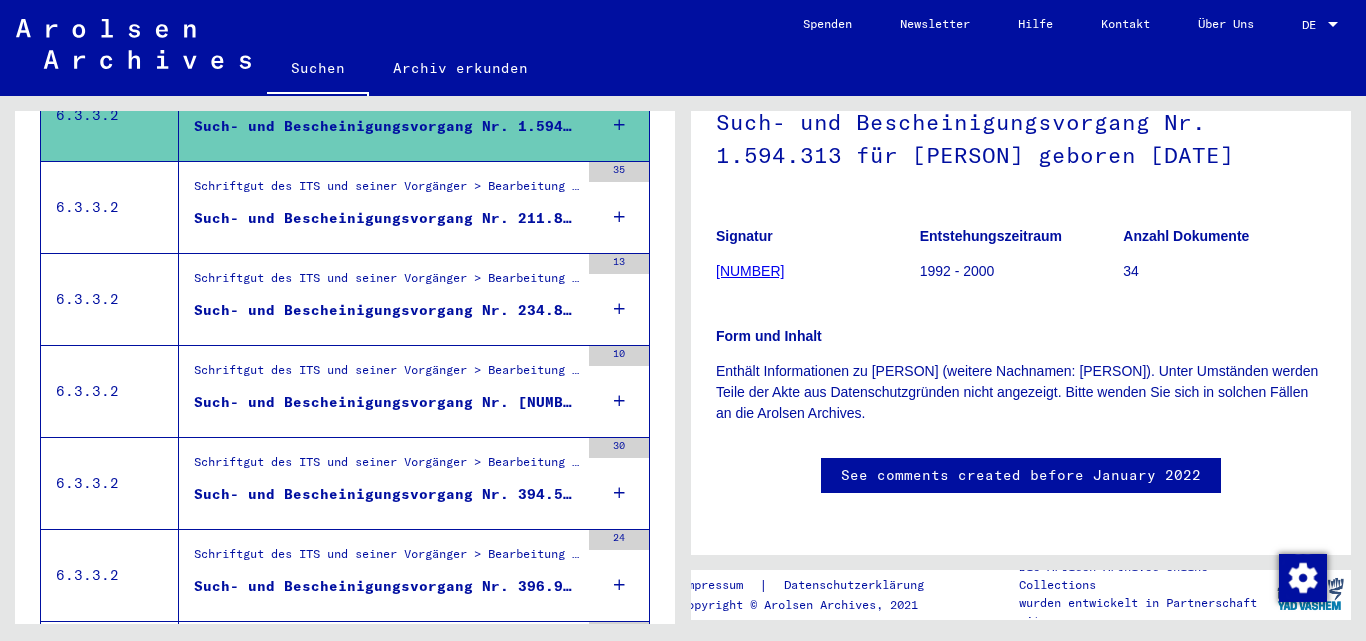 click on "Schriftgut des ITS und seiner Vorgänger > Bearbeitung von Anfragen > Fallbezogene Akten des ITS ab 1947 > T/D-Fallablage > Such- und Bescheinigungsvorgänge mit den (T/D-) Nummern von 250.000 bis 499.999 > Such- und Bescheinigungsvorgänge mit den (T/D-) Nummern von 333.500 bis 333.999" at bounding box center (386, 375) 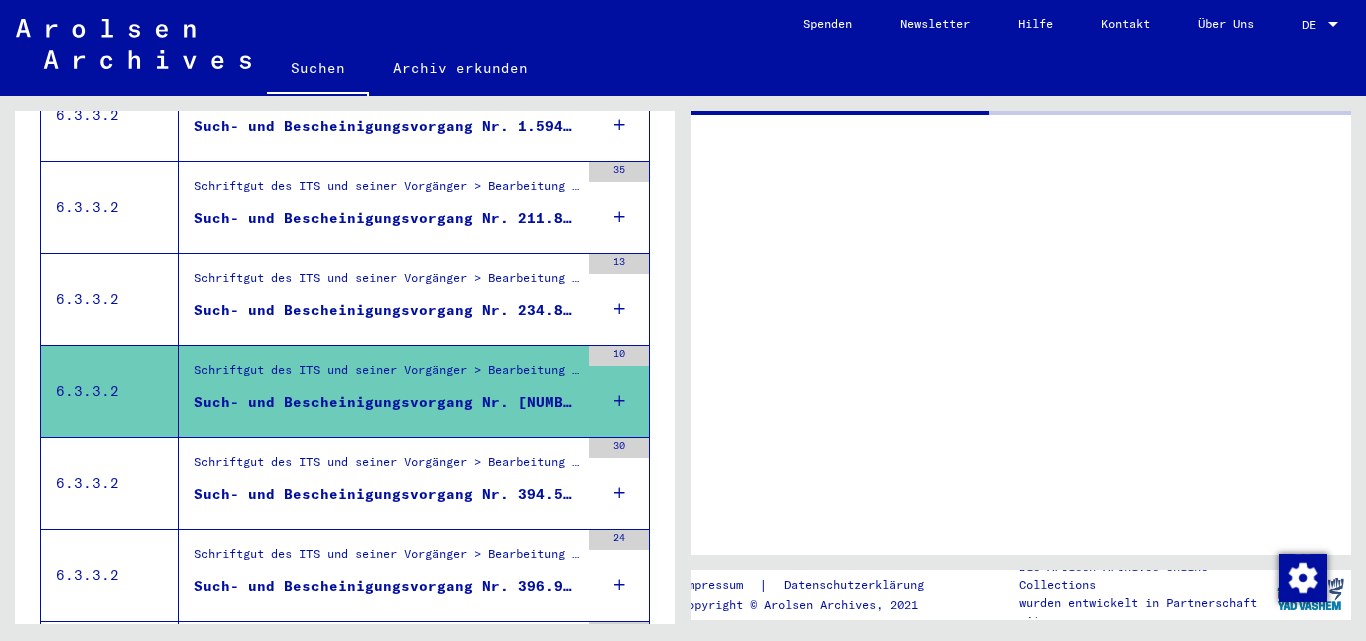 scroll, scrollTop: 0, scrollLeft: 0, axis: both 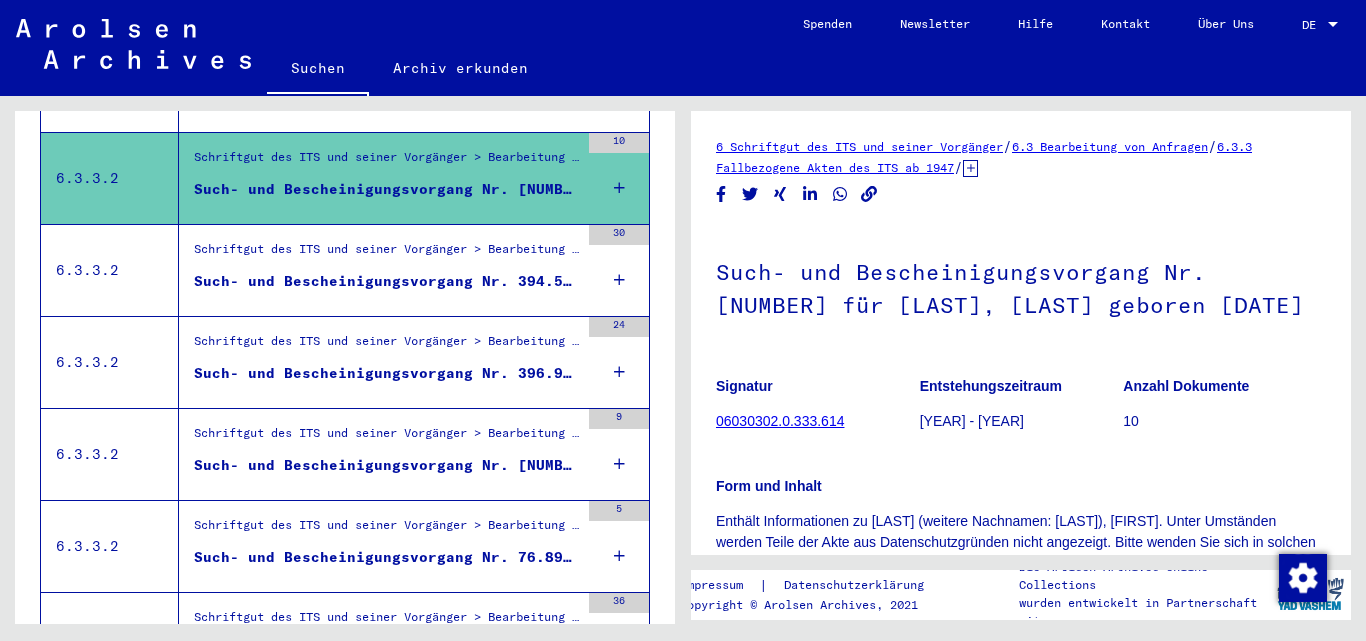 click on "Such- und Bescheinigungsvorgang Nr. 394.572 für [PERSON] geboren [DATE] oder[DATE]" at bounding box center [386, 281] 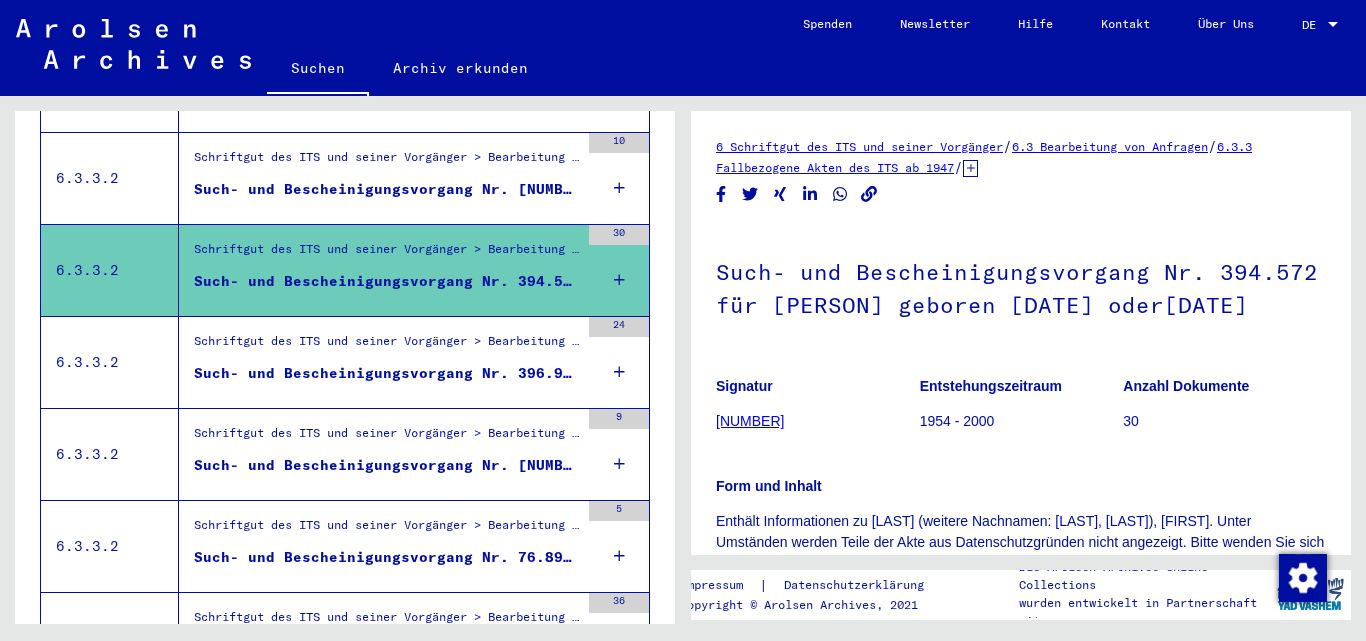 scroll, scrollTop: 0, scrollLeft: 0, axis: both 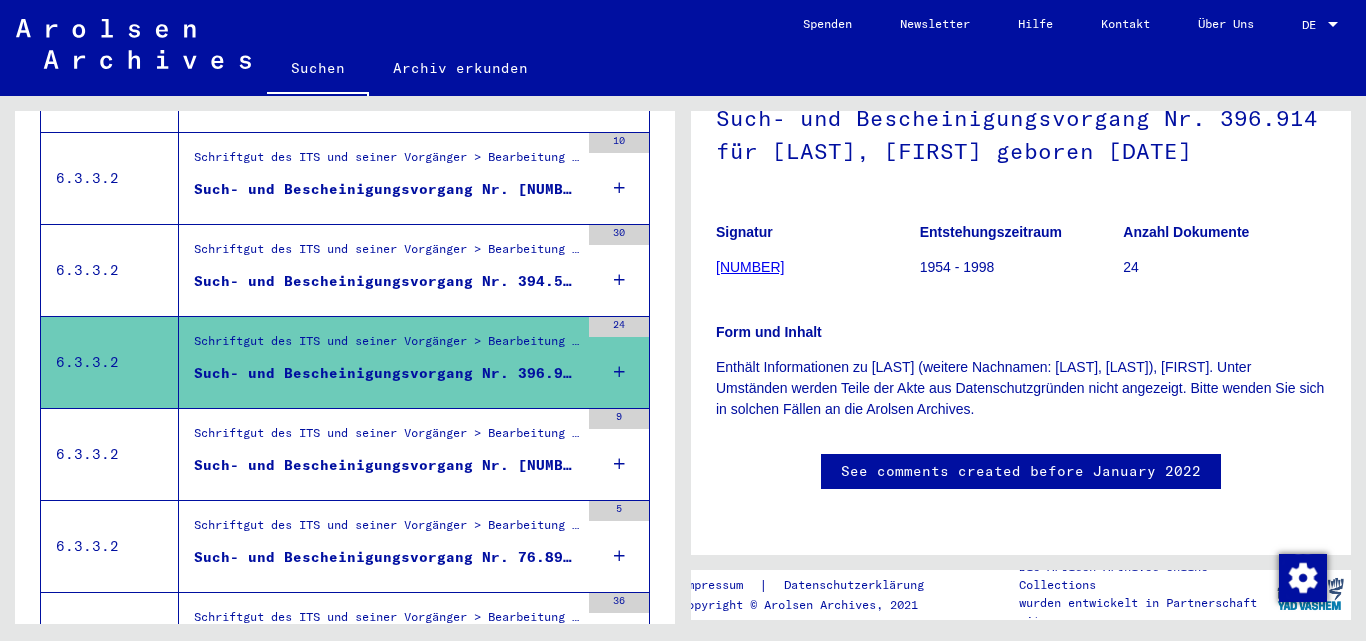 click on "Such- und Bescheinigungsvorgang Nr. [NUMBER] für [LAST], [LAST]" at bounding box center [386, 465] 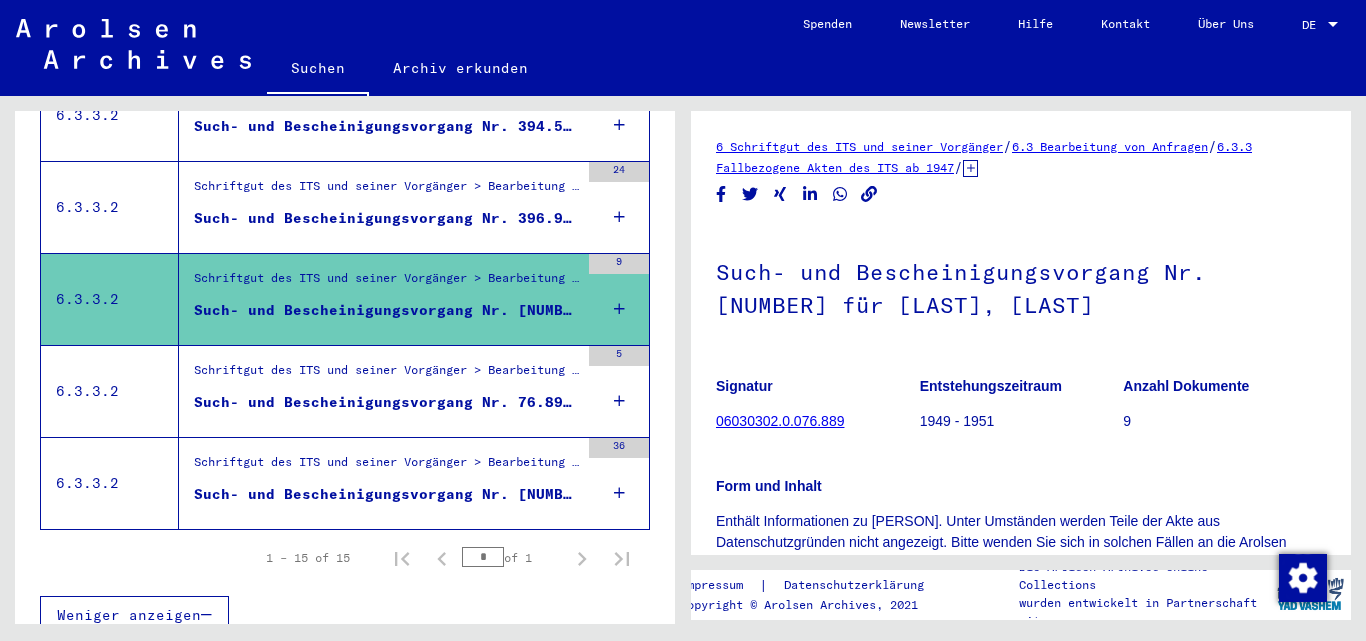 click on "Such- und Bescheinigungsvorgang Nr. 76.890 für [PERSON] geboren [DATE]" at bounding box center (386, 402) 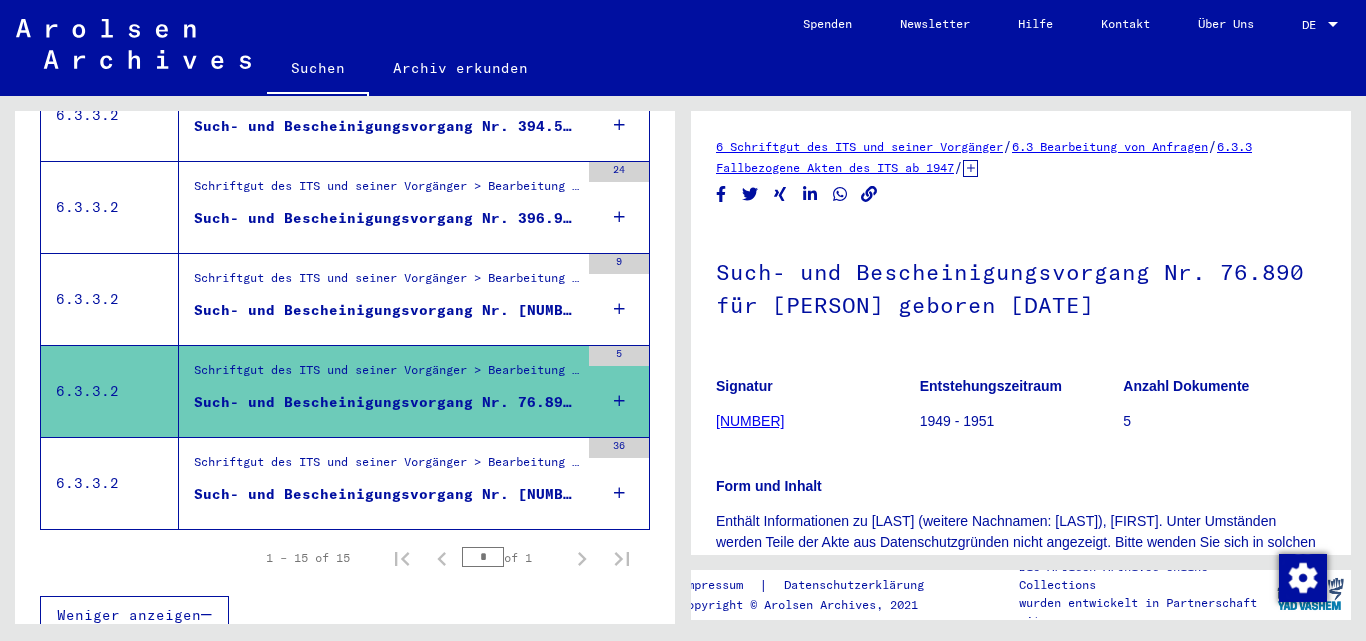 click on "Such- und Bescheinigungsvorgang Nr. [NUMBER] für [LAST], [LAST] geboren [DATE]" at bounding box center [386, 494] 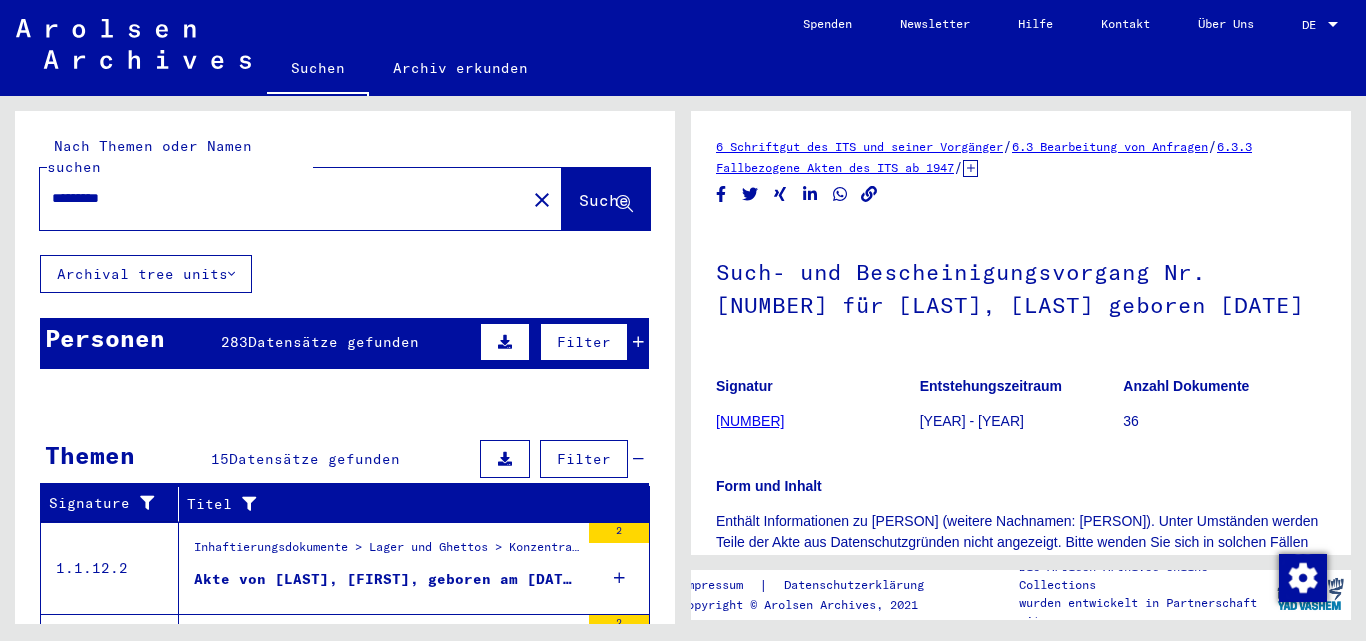click at bounding box center (638, 342) 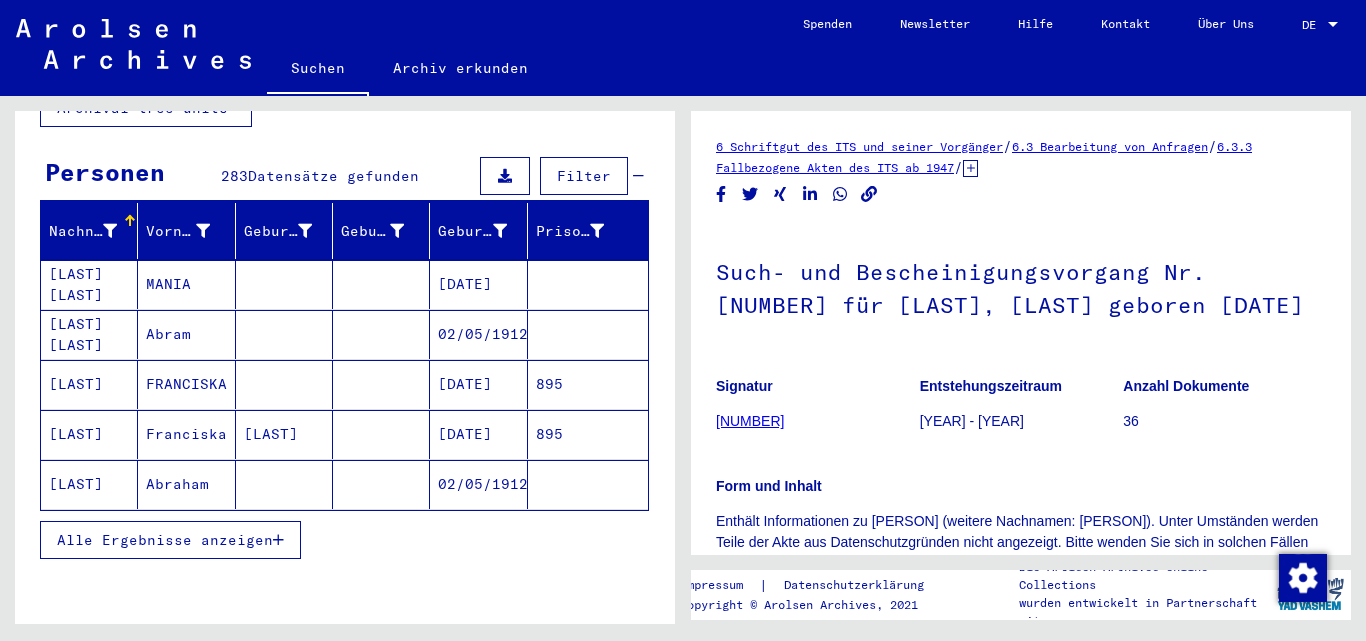 click on "Alle Ergebnisse anzeigen" at bounding box center (165, 540) 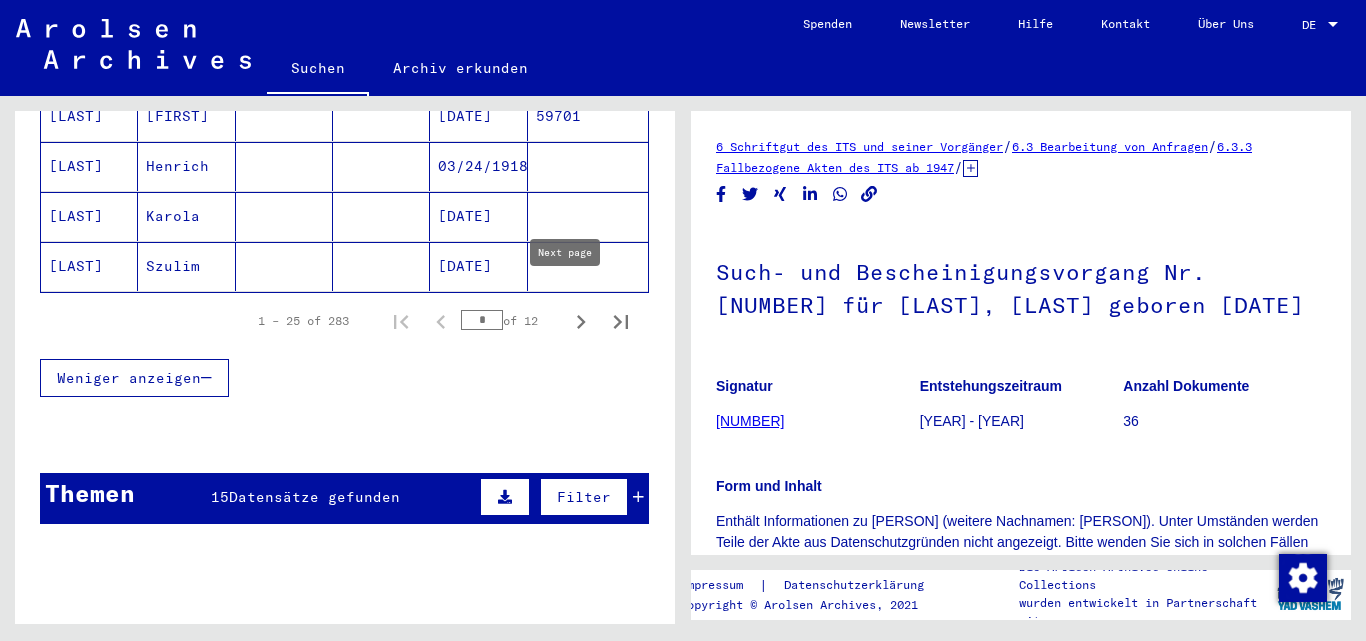click 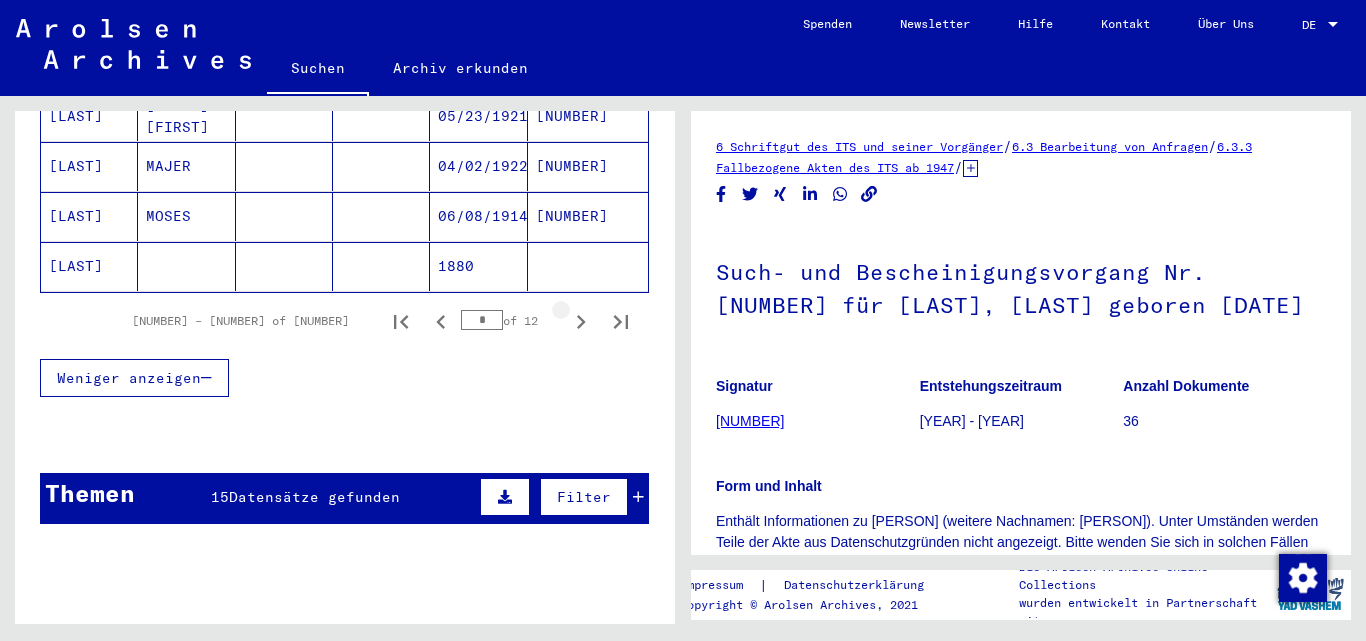 click 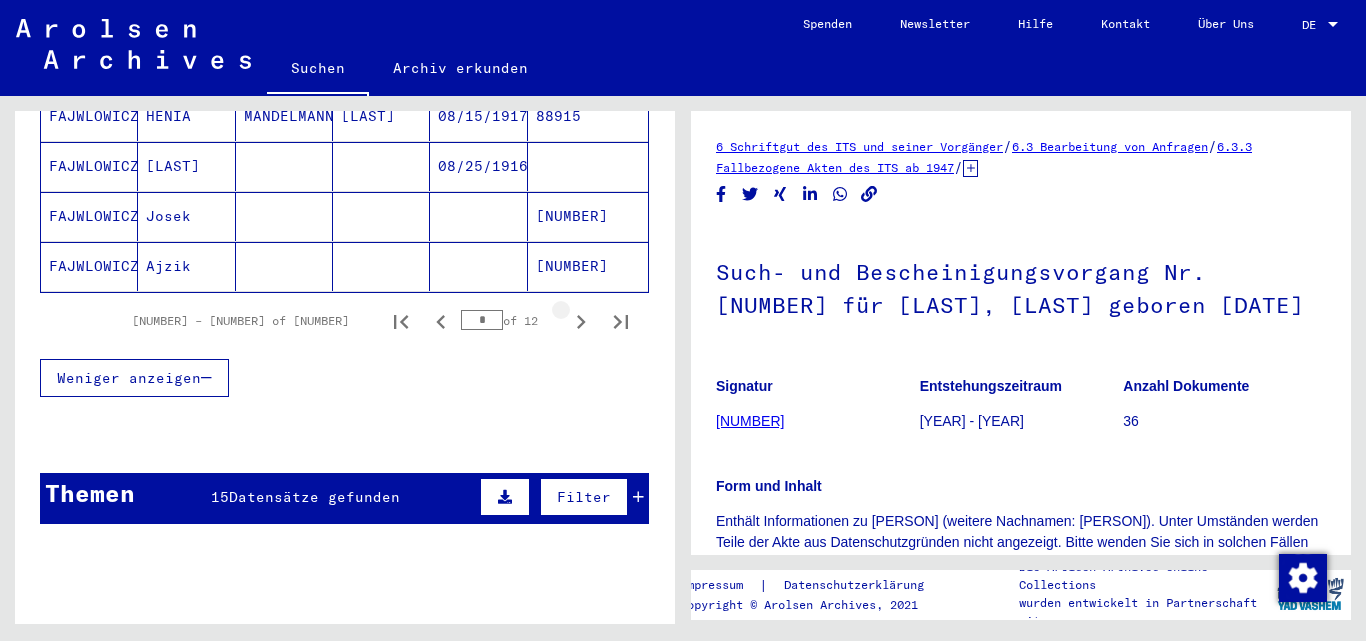 click 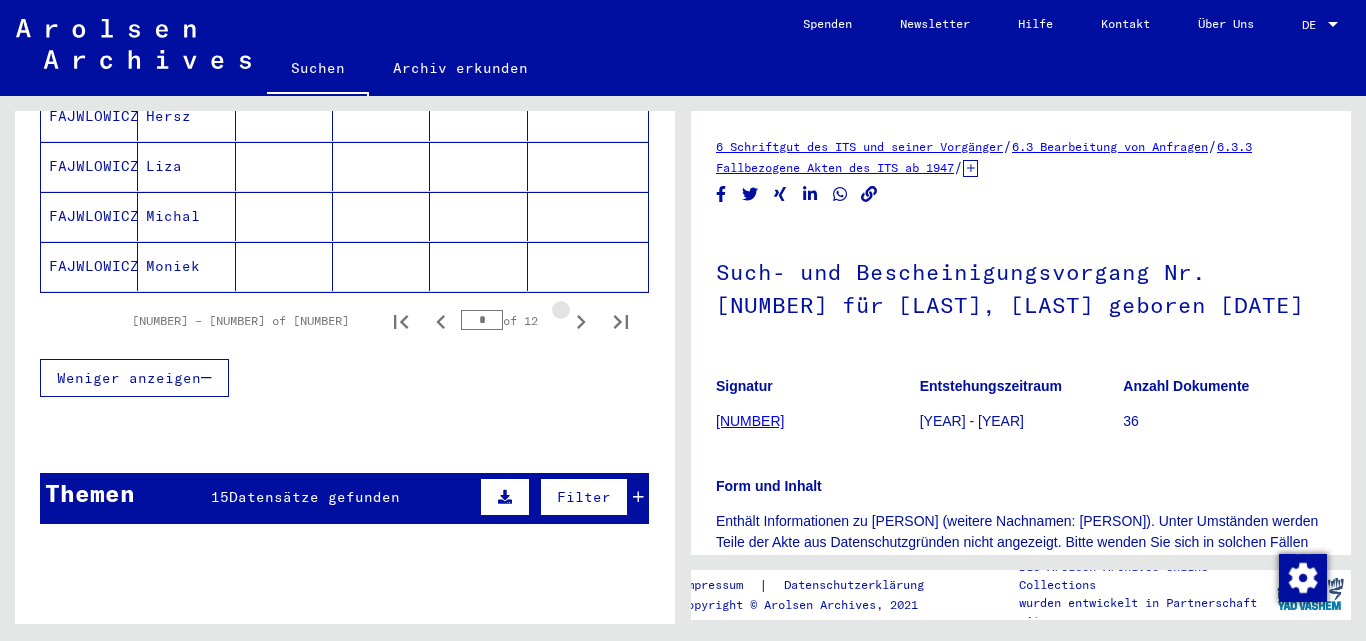 click 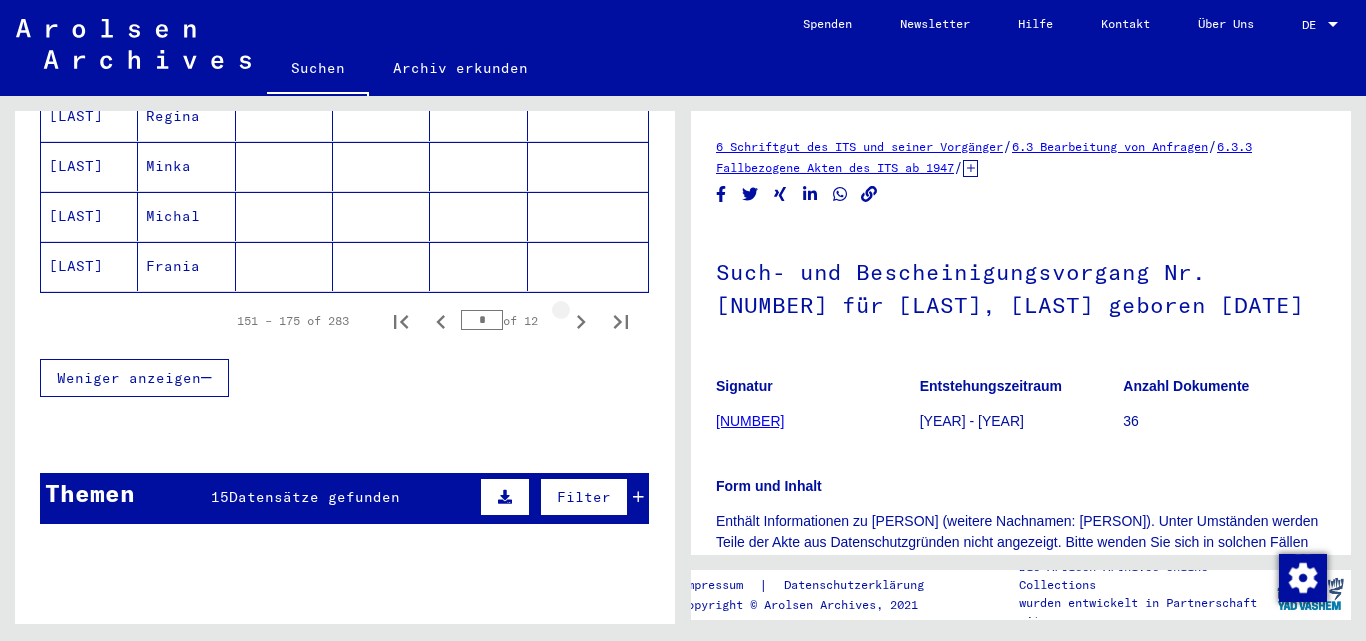 click 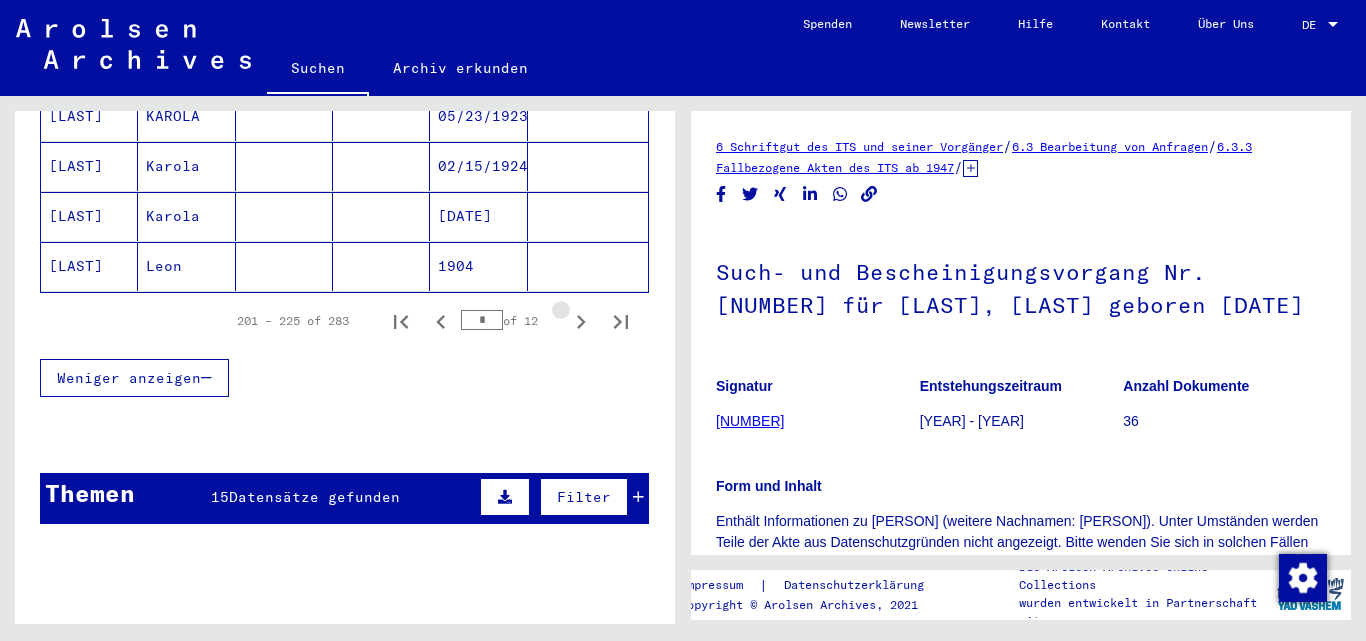click 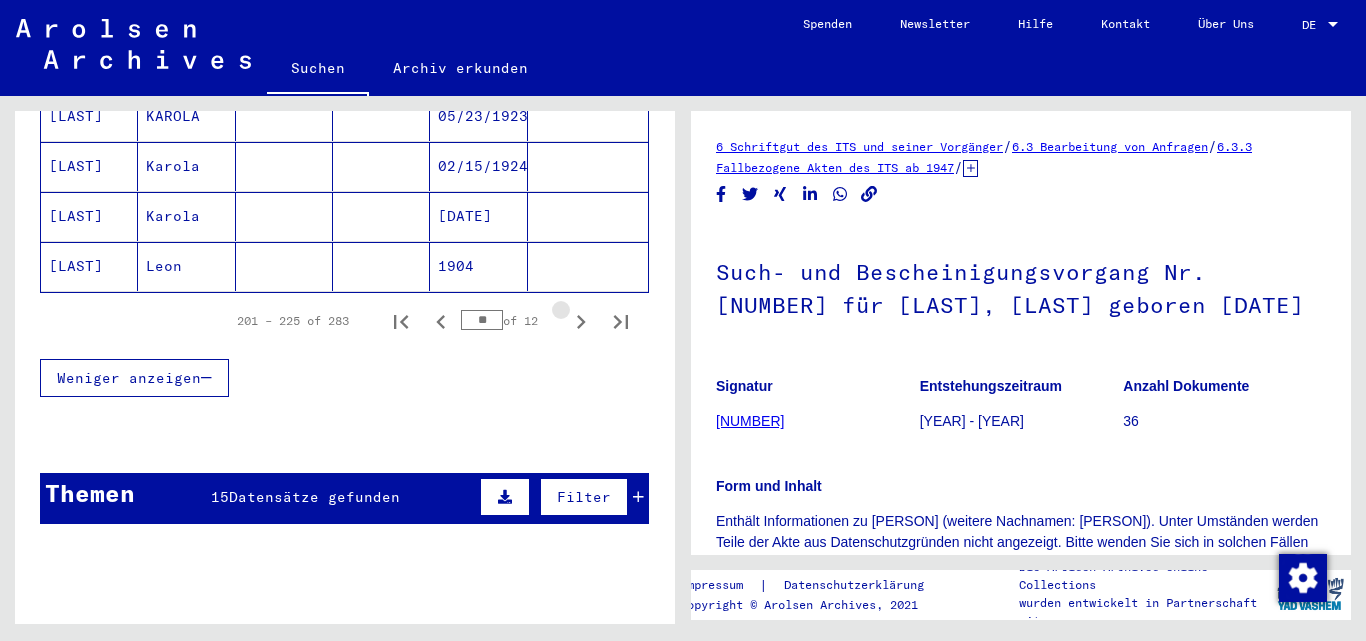 click 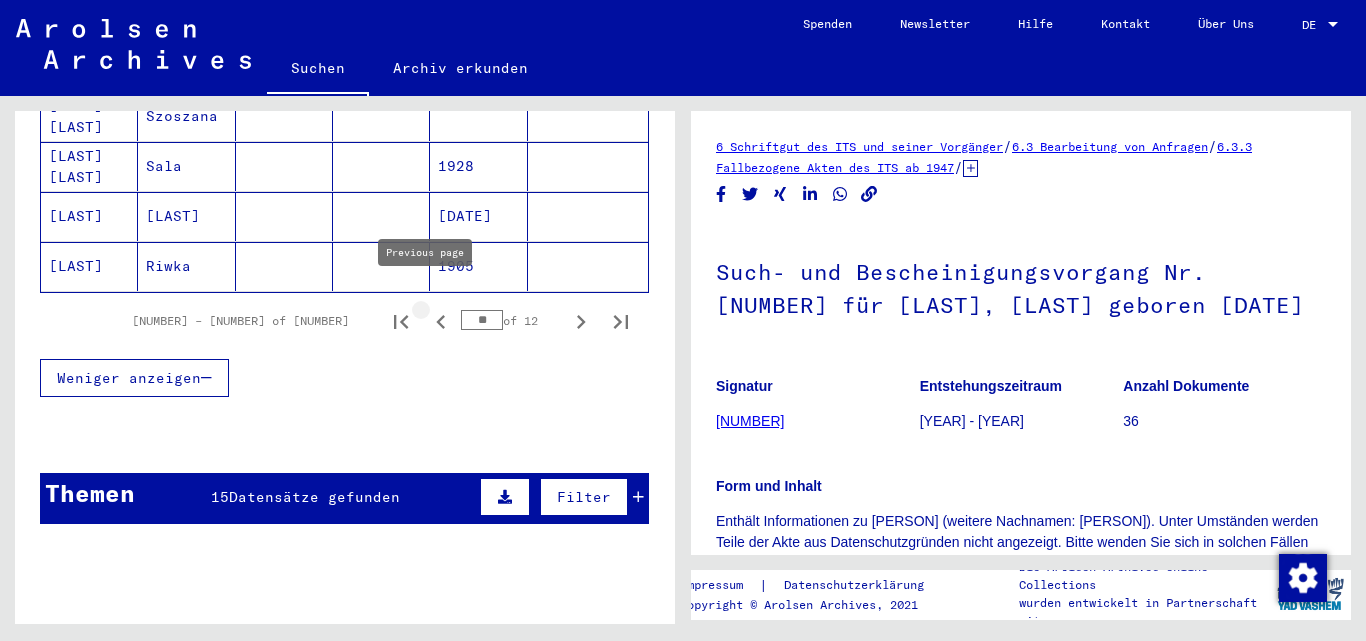 click 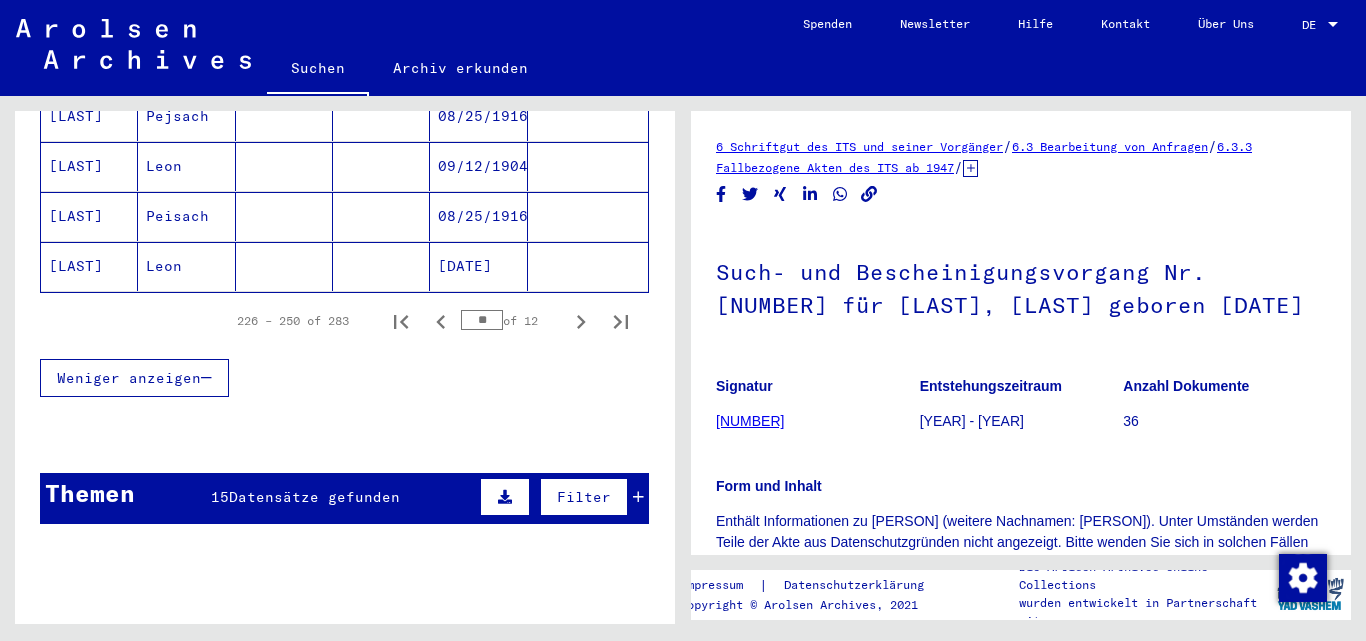 click 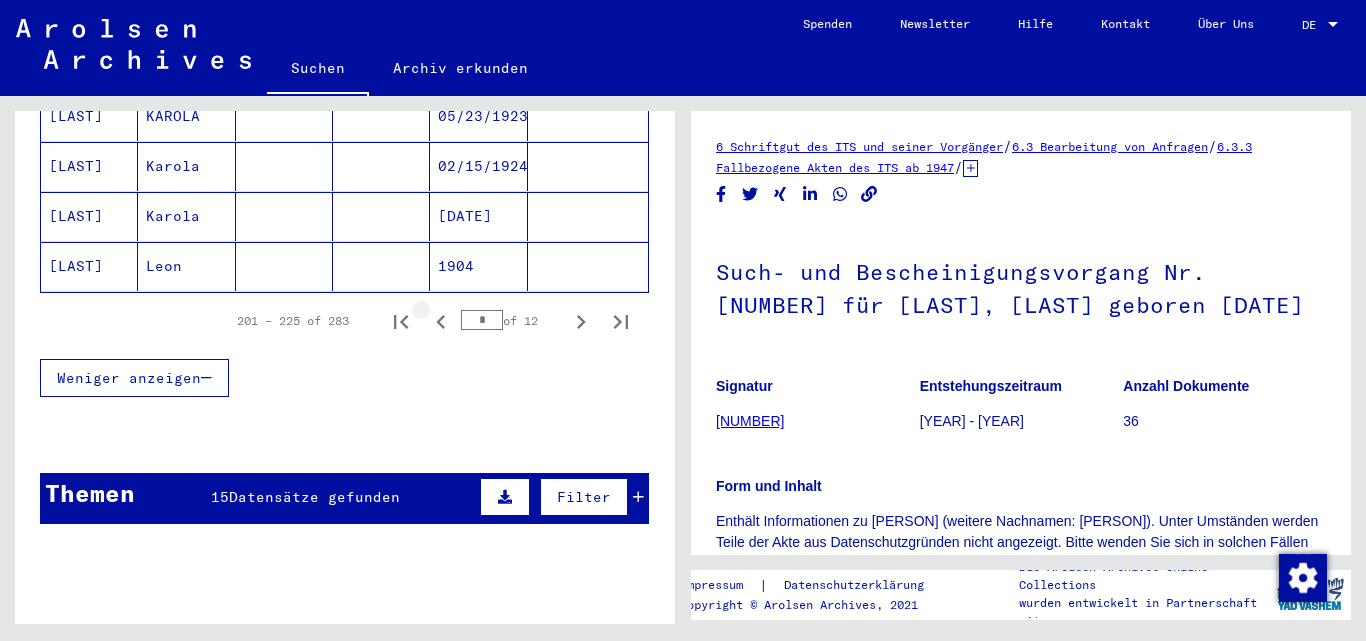 click 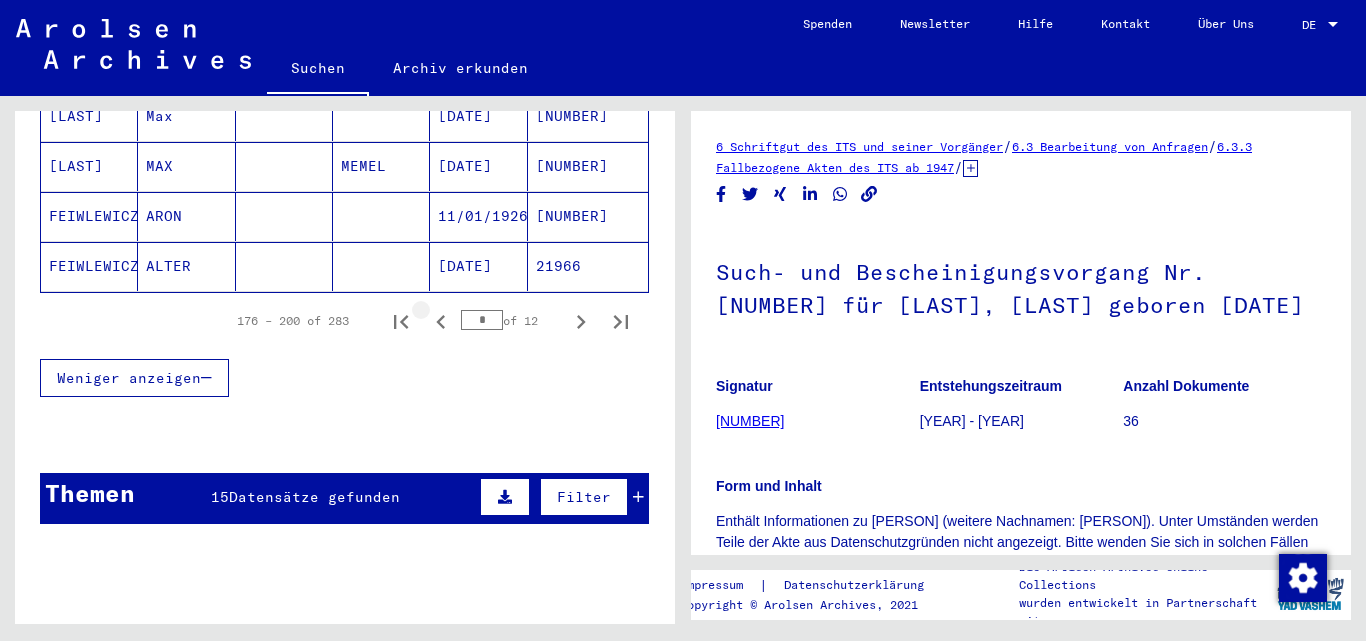 click 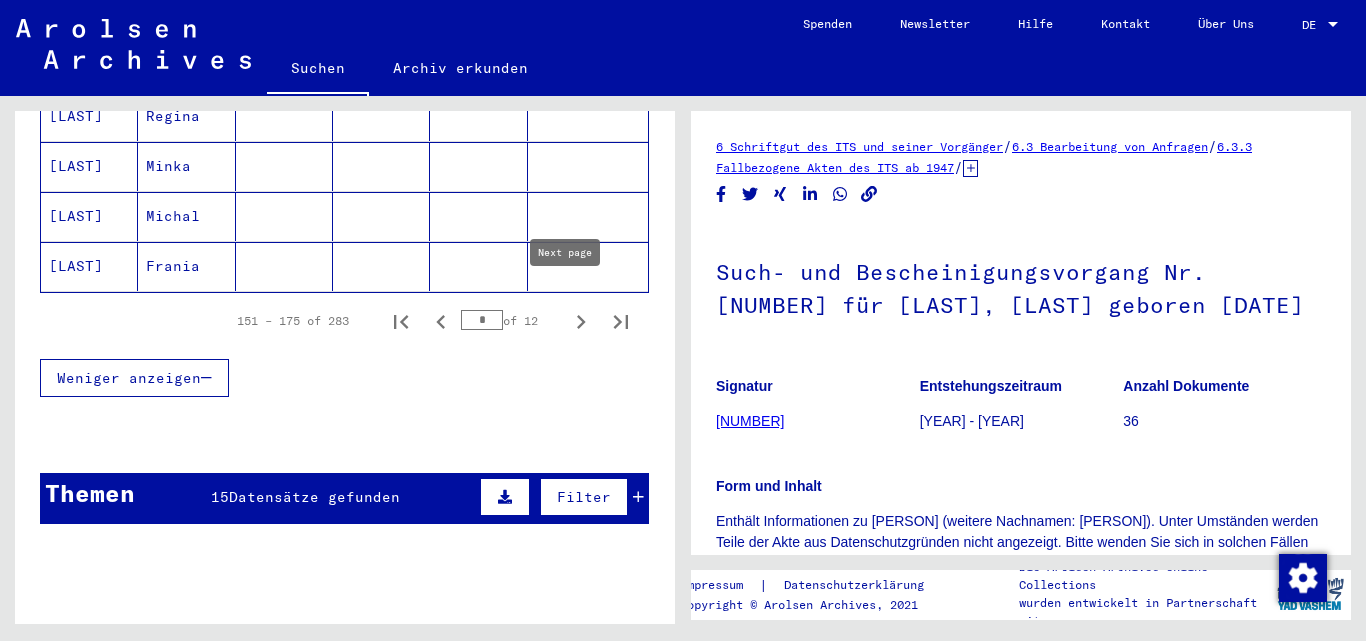 click 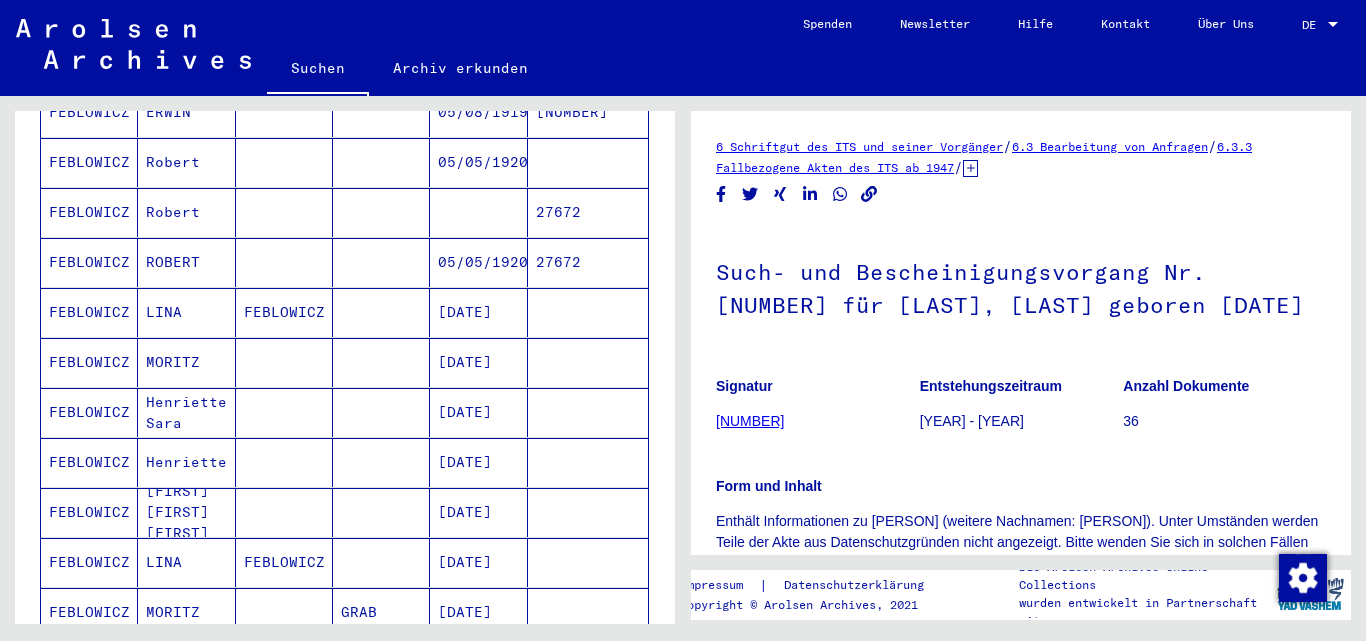 click at bounding box center (588, 362) 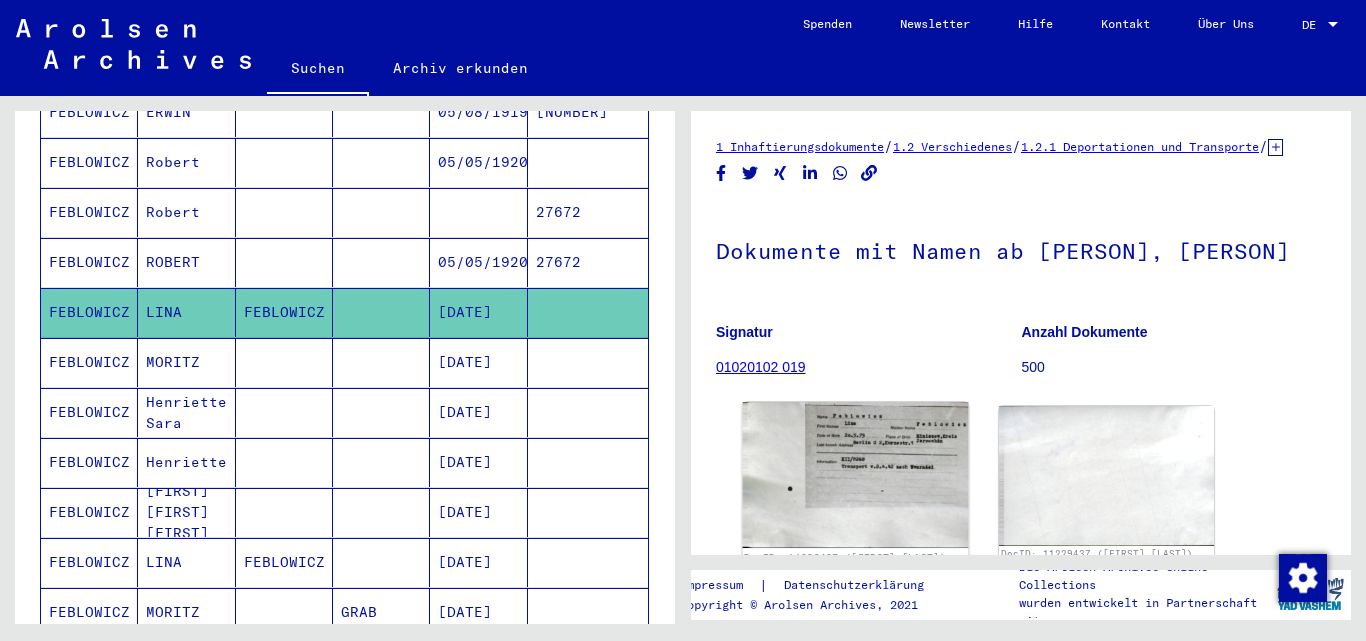 click 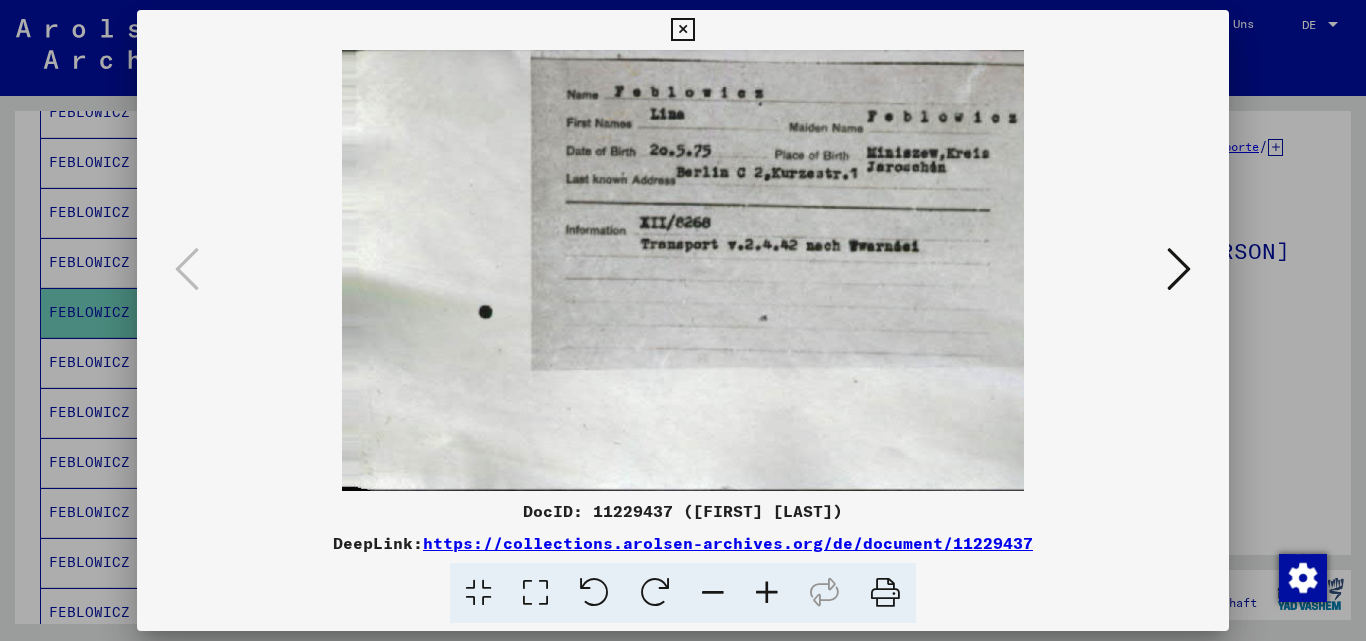 type 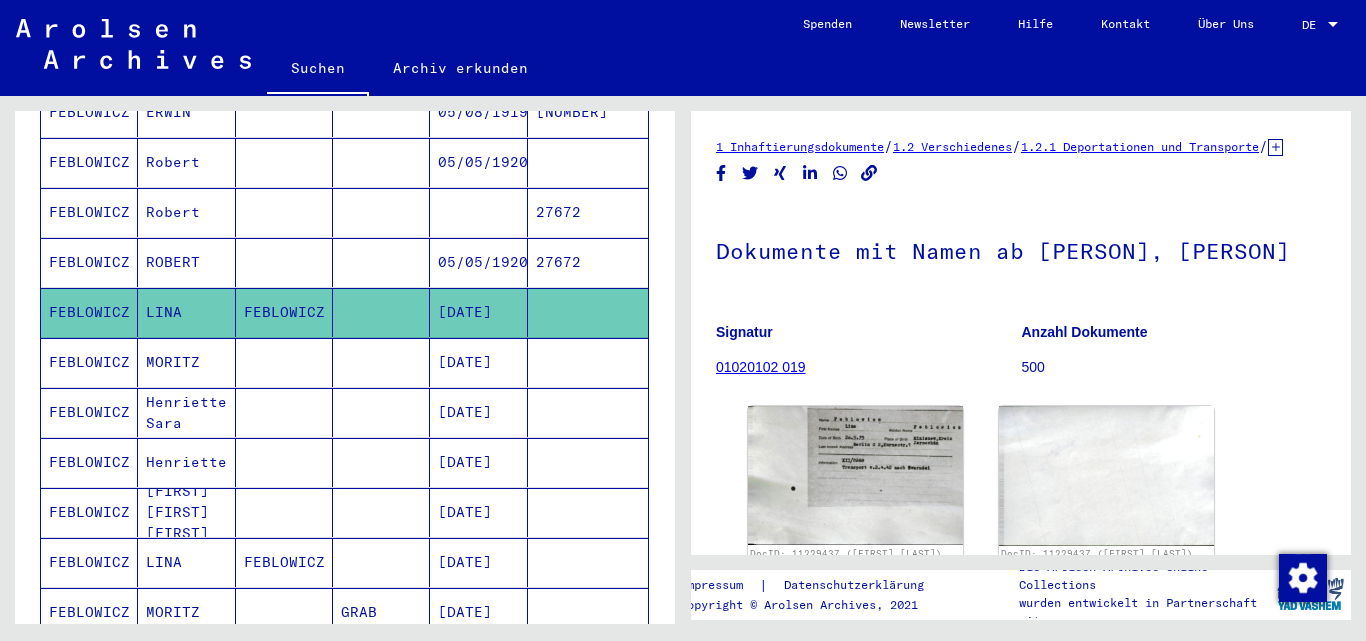 click at bounding box center [381, 462] 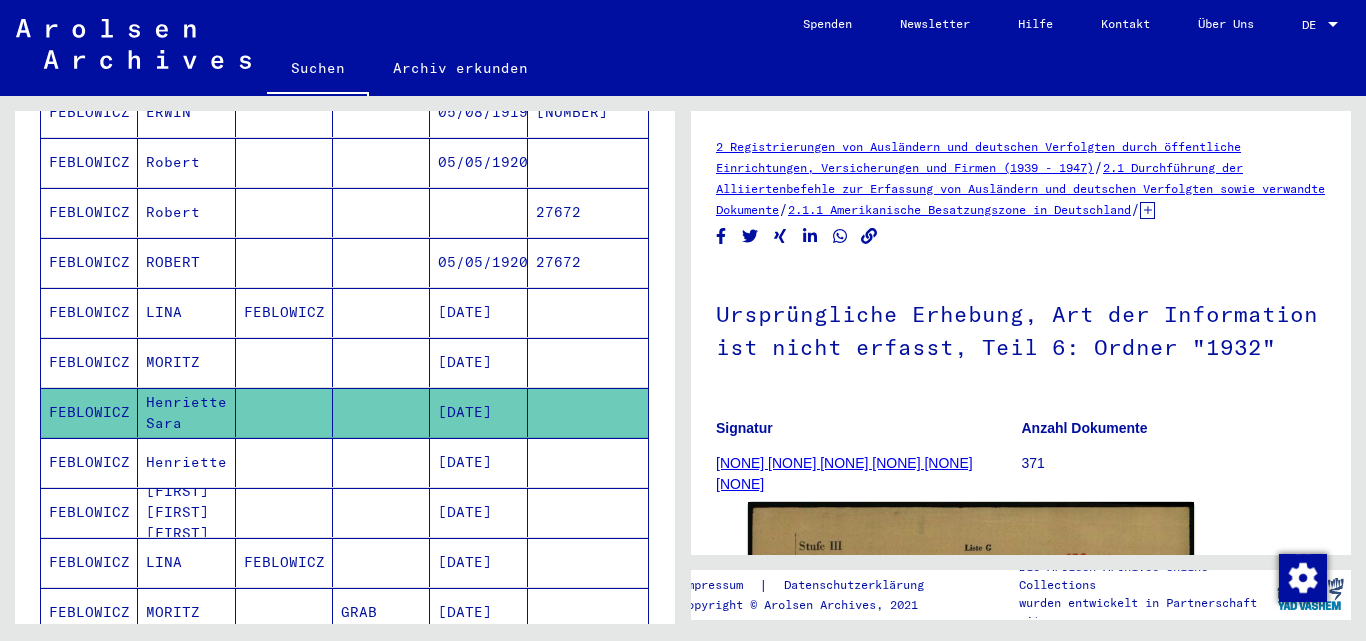 scroll, scrollTop: 0, scrollLeft: 0, axis: both 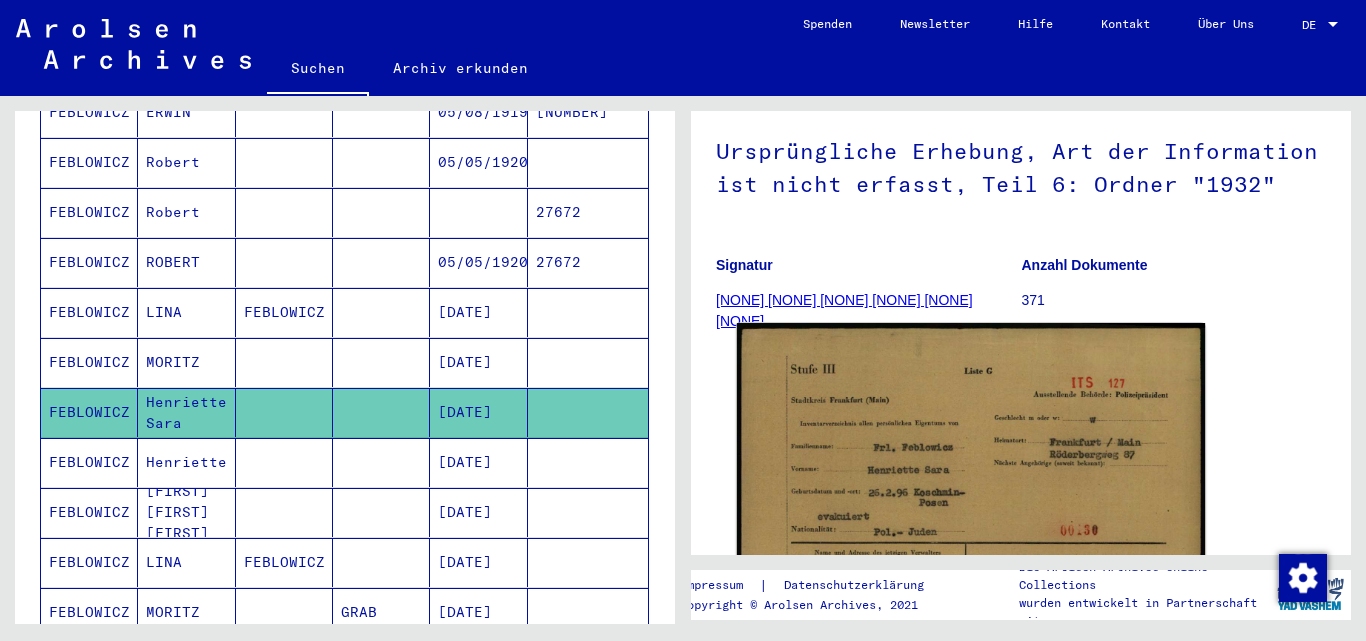 click 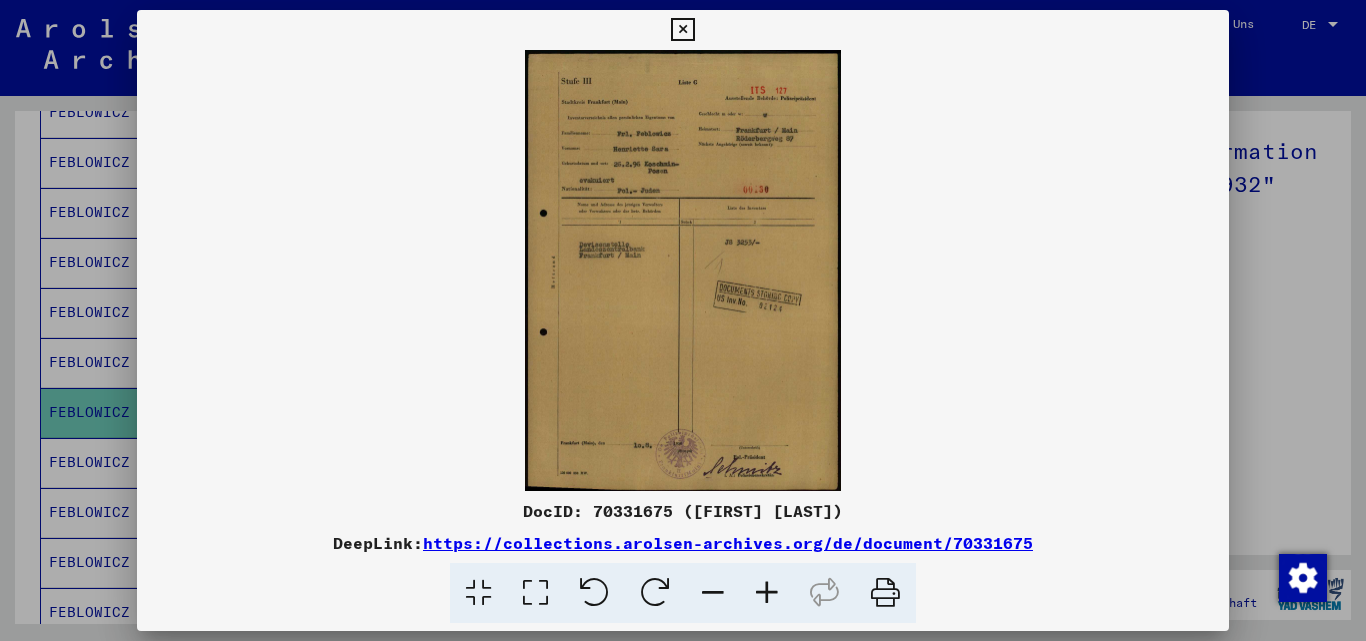 click at bounding box center [767, 593] 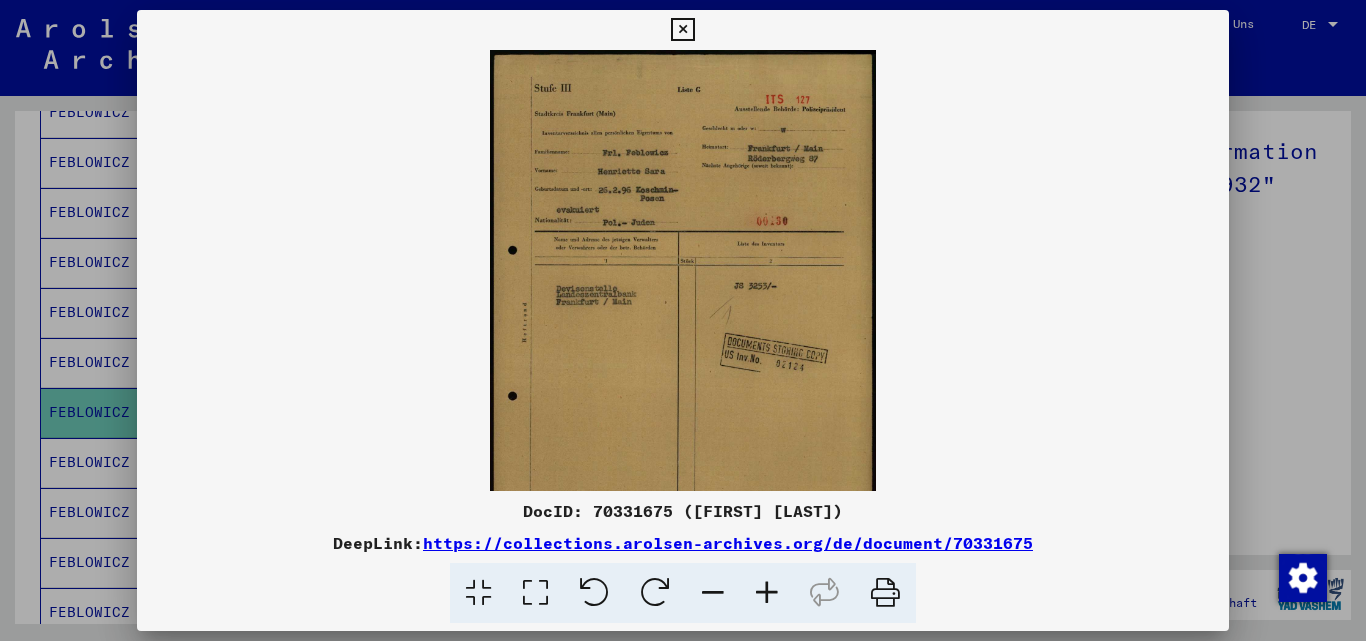 click at bounding box center (767, 593) 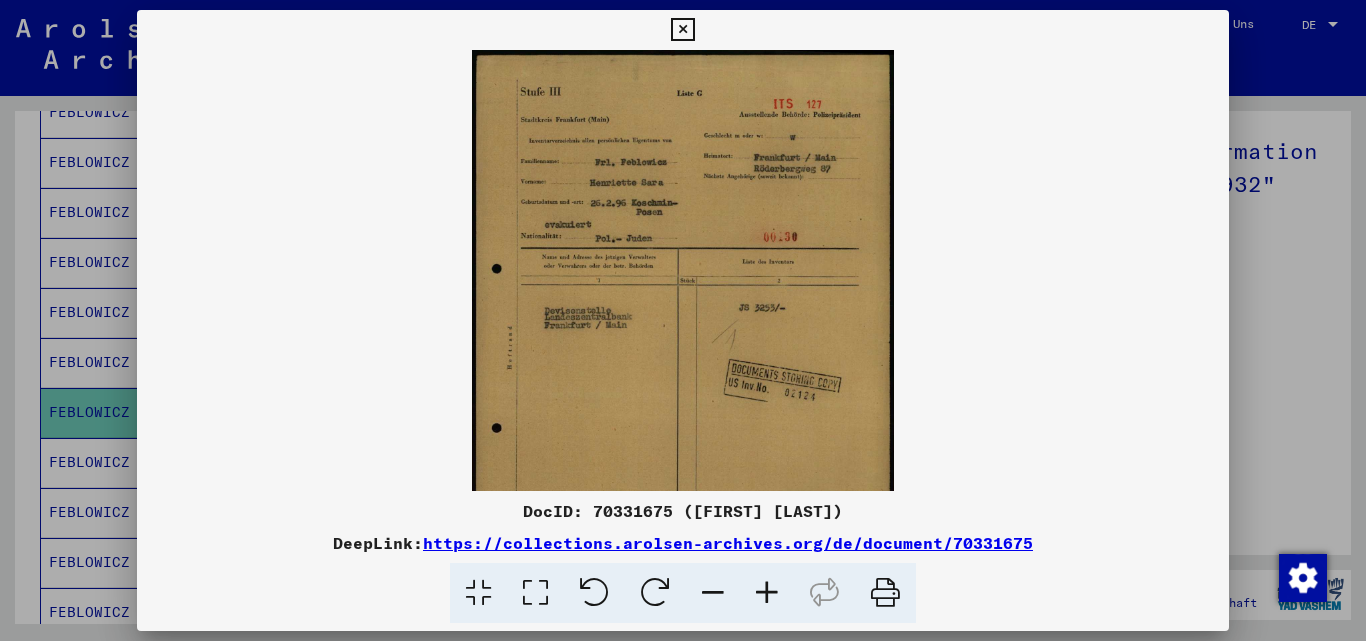 click at bounding box center [767, 593] 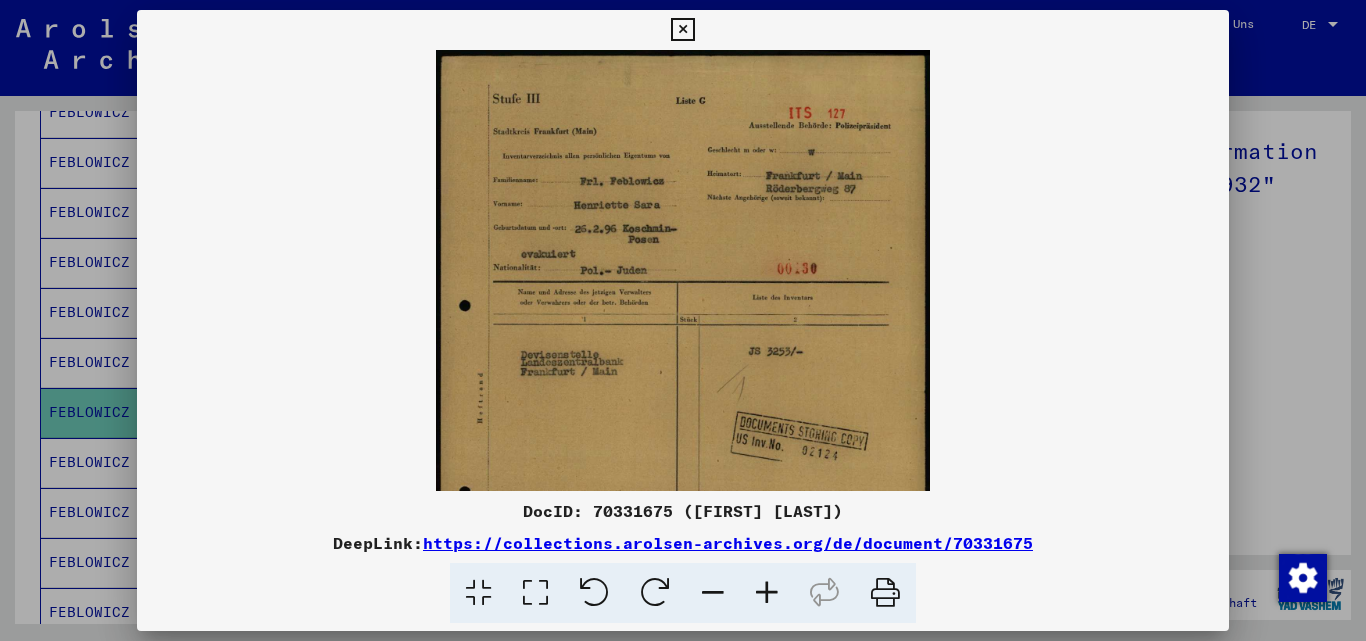 click at bounding box center [767, 593] 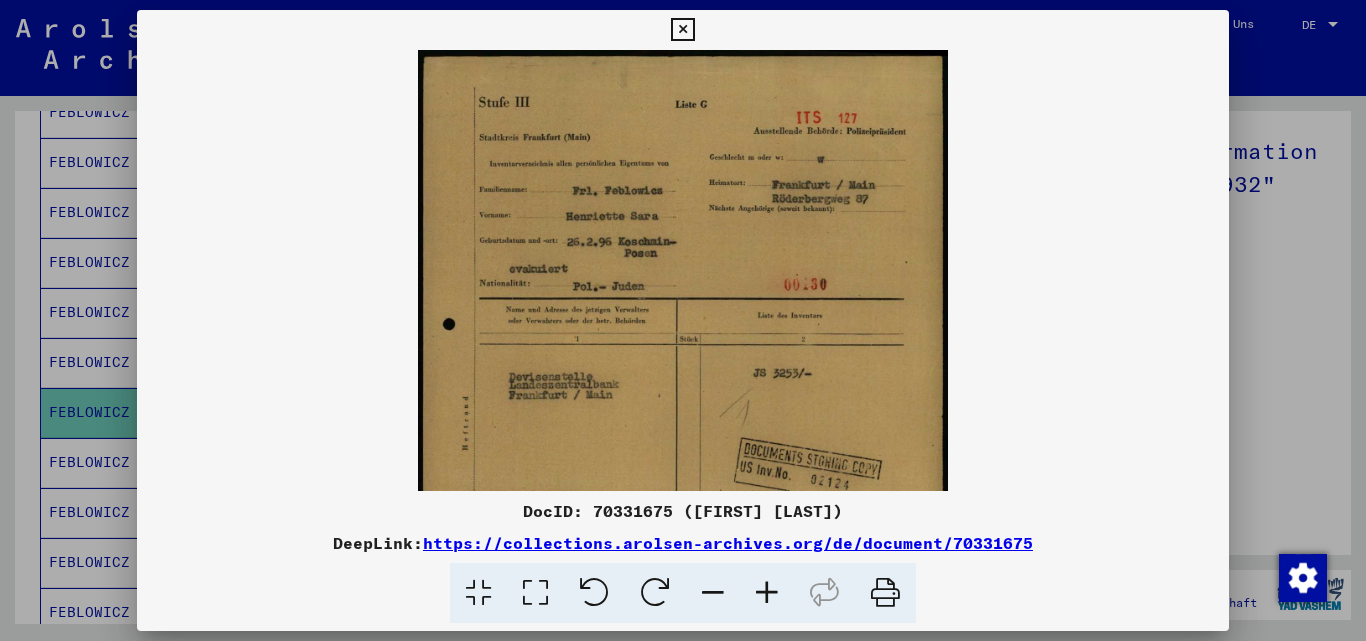 click at bounding box center (767, 593) 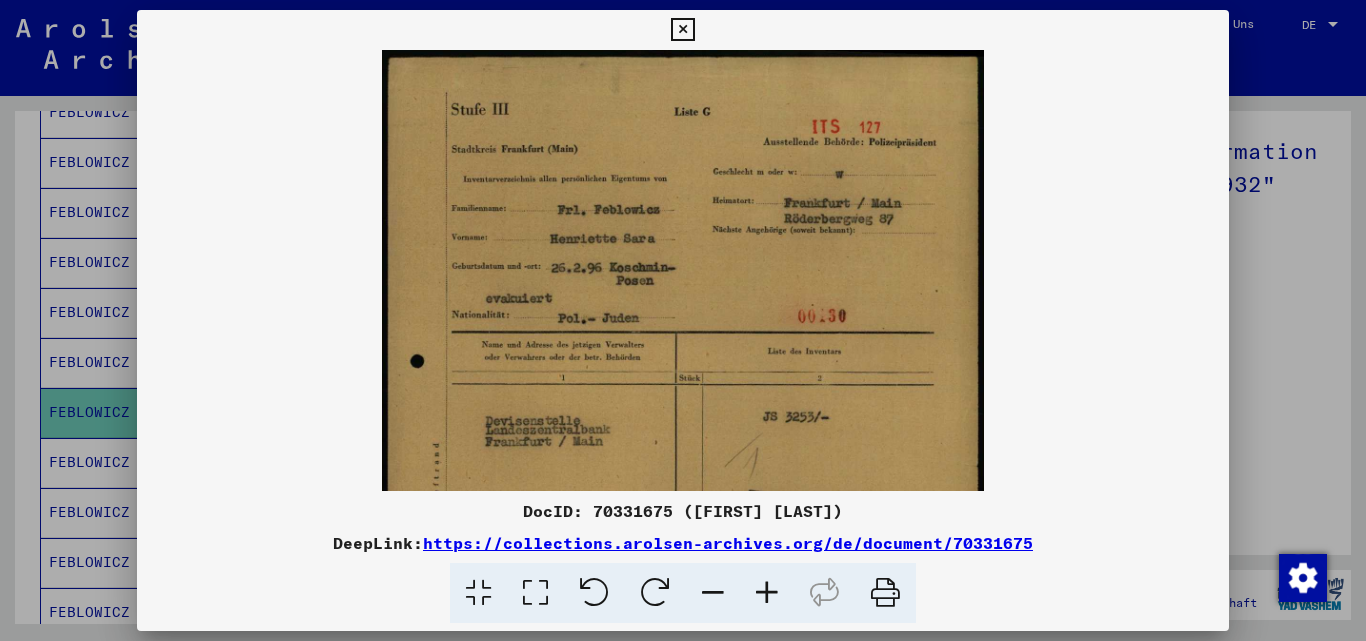 click at bounding box center (767, 593) 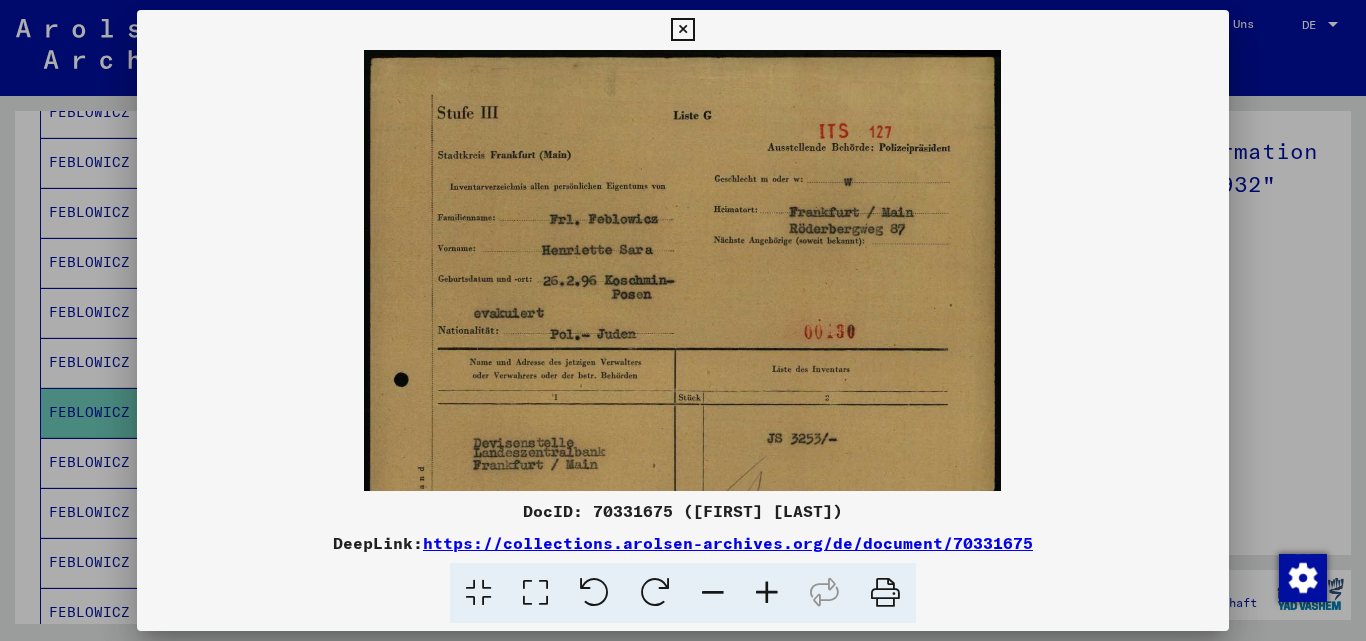 click at bounding box center [767, 593] 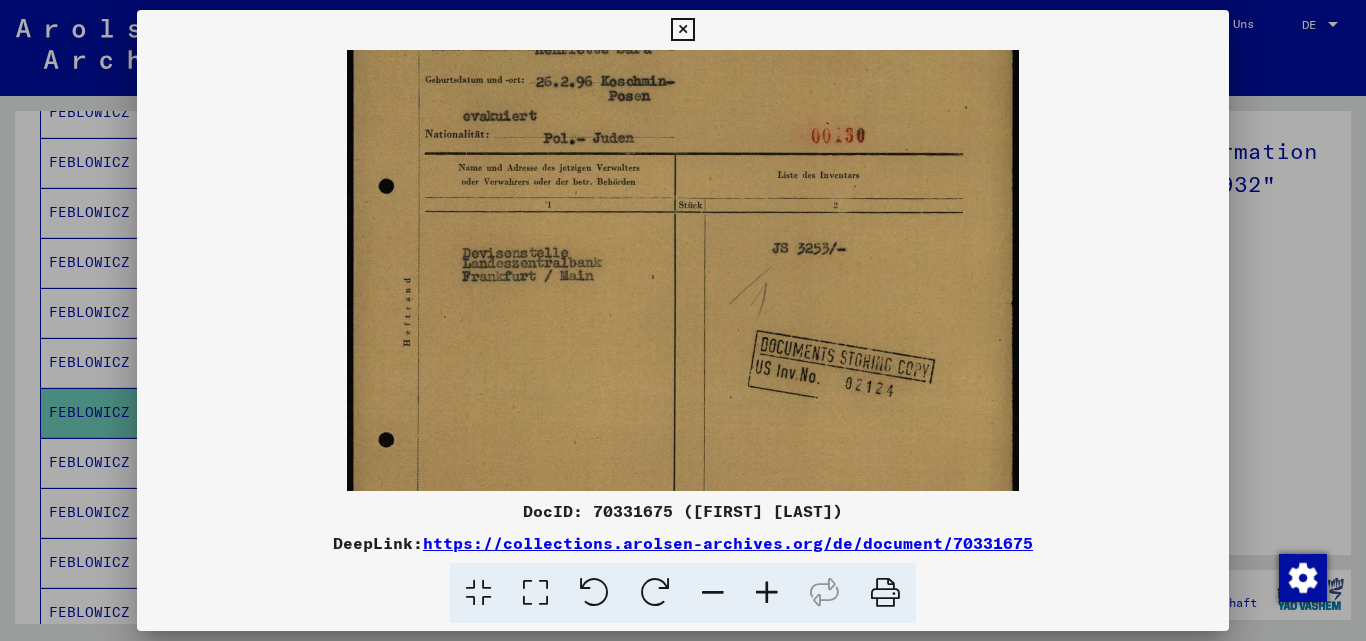 scroll, scrollTop: 0, scrollLeft: 0, axis: both 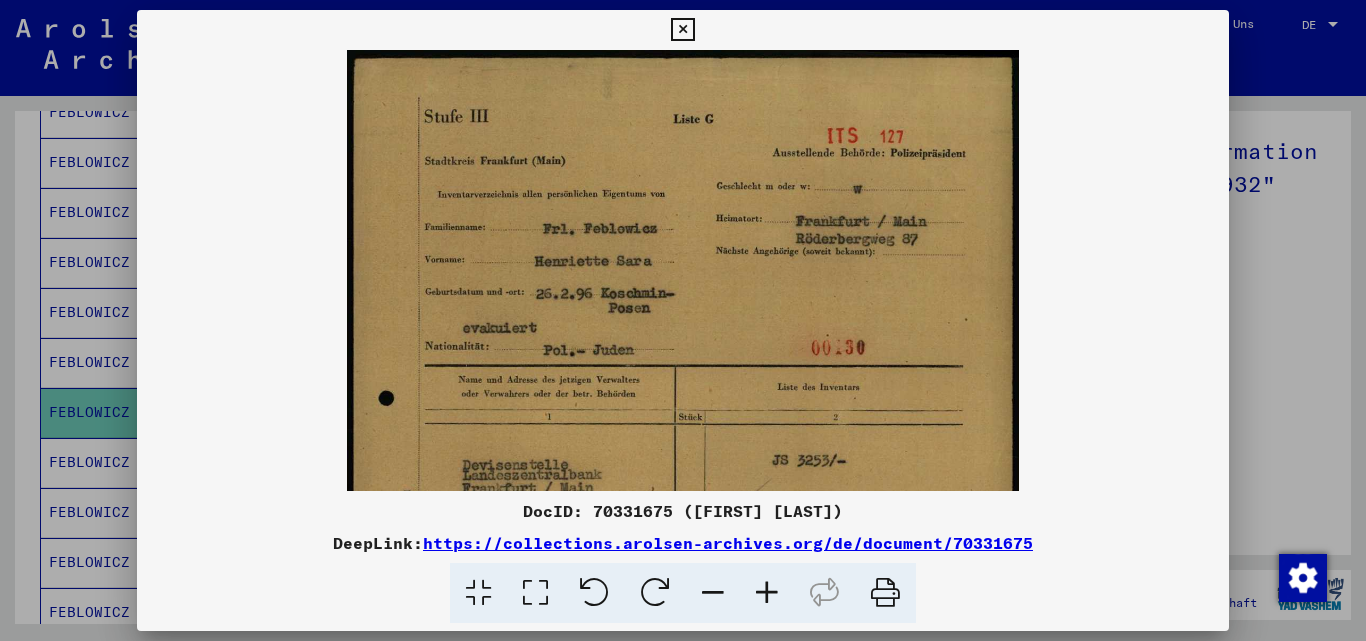 drag, startPoint x: 836, startPoint y: 383, endPoint x: 803, endPoint y: 428, distance: 55.803226 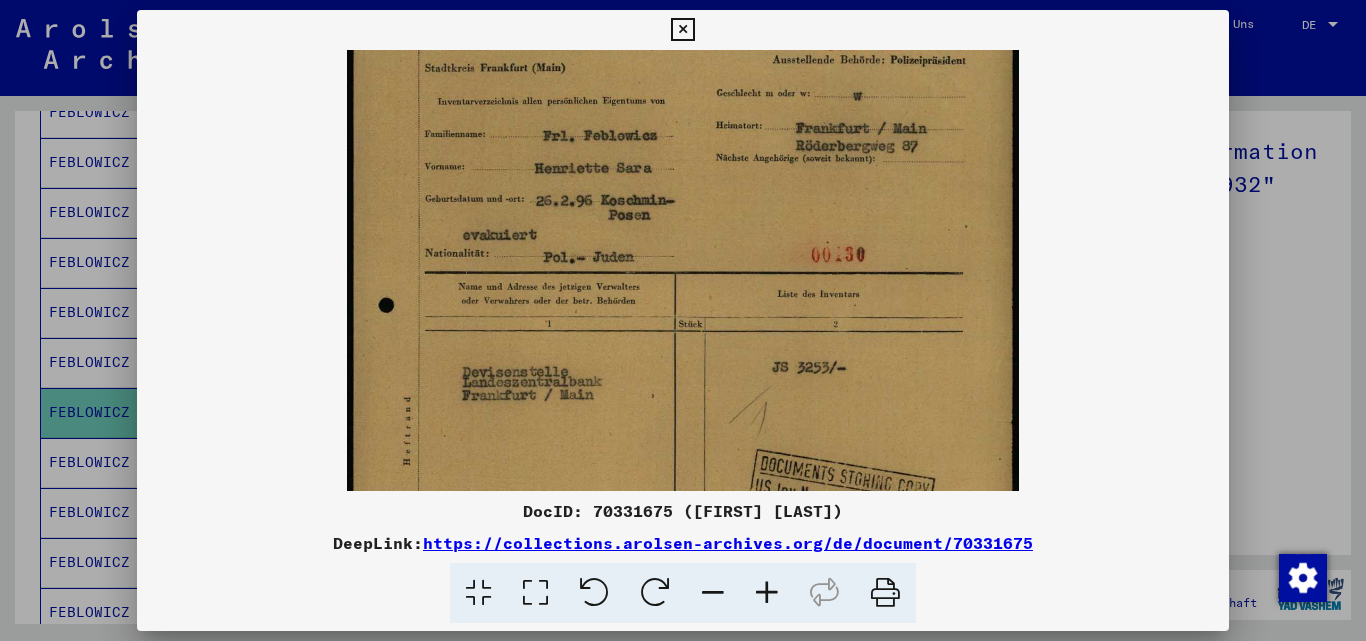 scroll, scrollTop: 166, scrollLeft: 0, axis: vertical 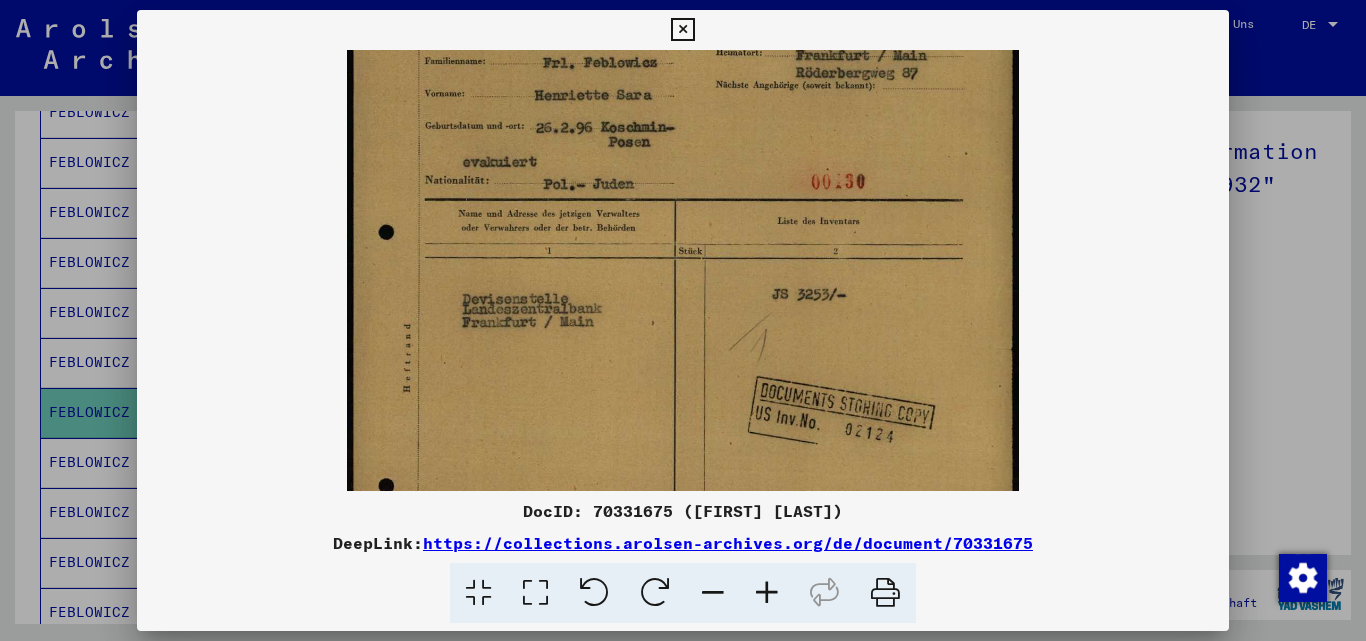 drag, startPoint x: 790, startPoint y: 414, endPoint x: 782, endPoint y: 248, distance: 166.19266 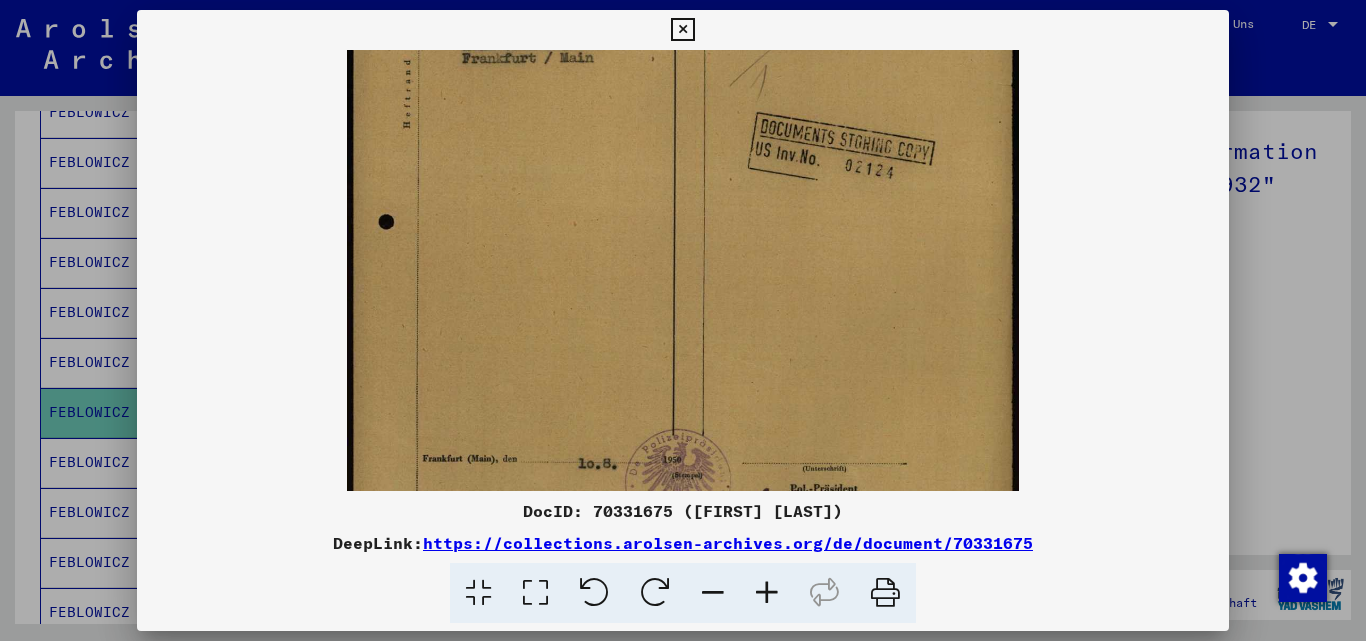drag, startPoint x: 781, startPoint y: 360, endPoint x: 765, endPoint y: 96, distance: 264.4844 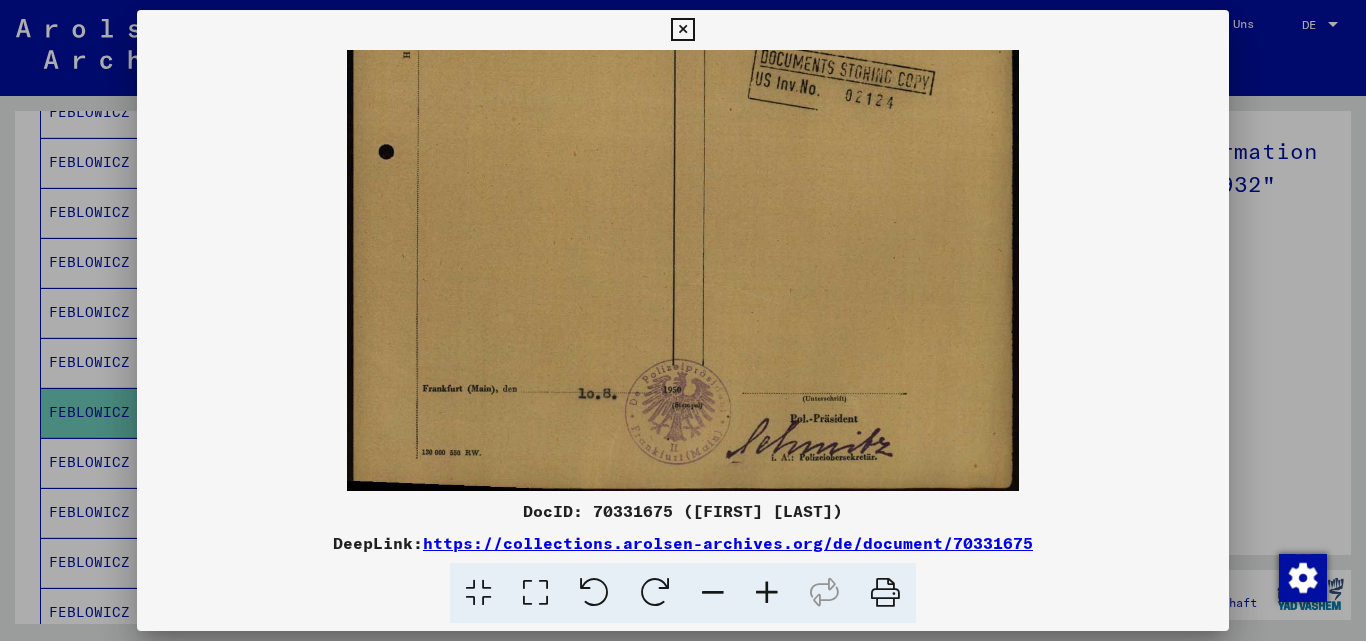 drag, startPoint x: 790, startPoint y: 254, endPoint x: 783, endPoint y: 175, distance: 79.30952 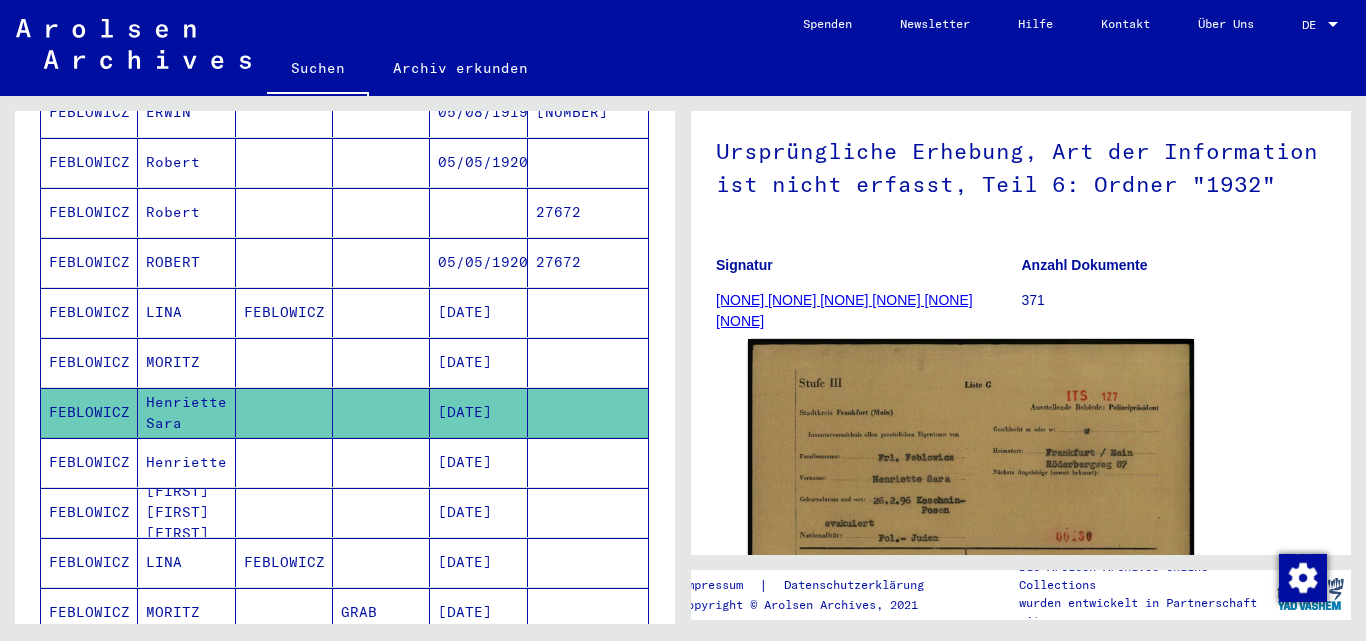 click on "[DATE]" at bounding box center (478, 512) 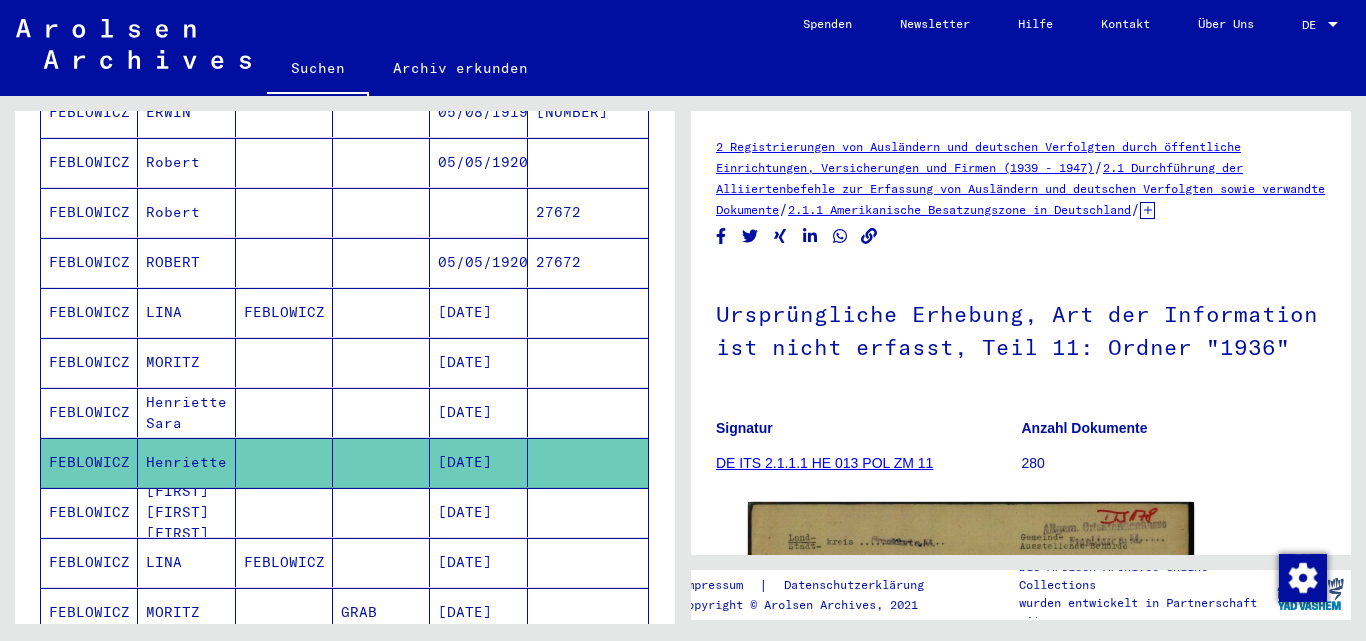 scroll, scrollTop: 0, scrollLeft: 0, axis: both 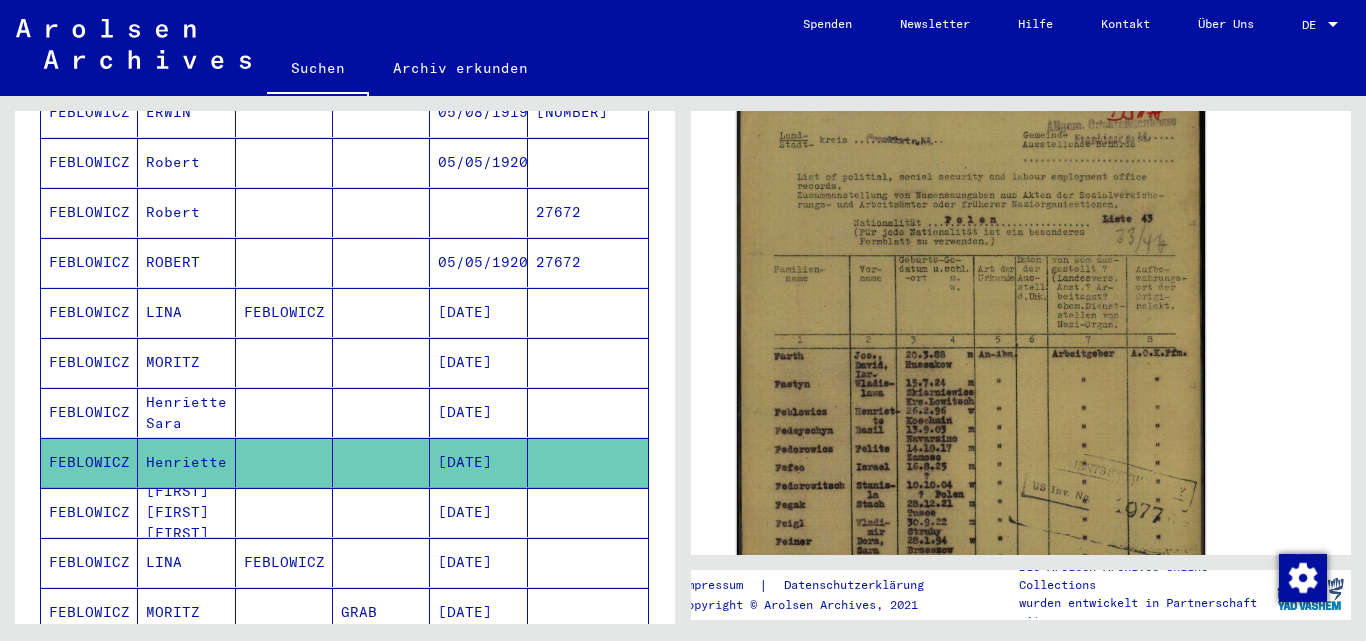 click 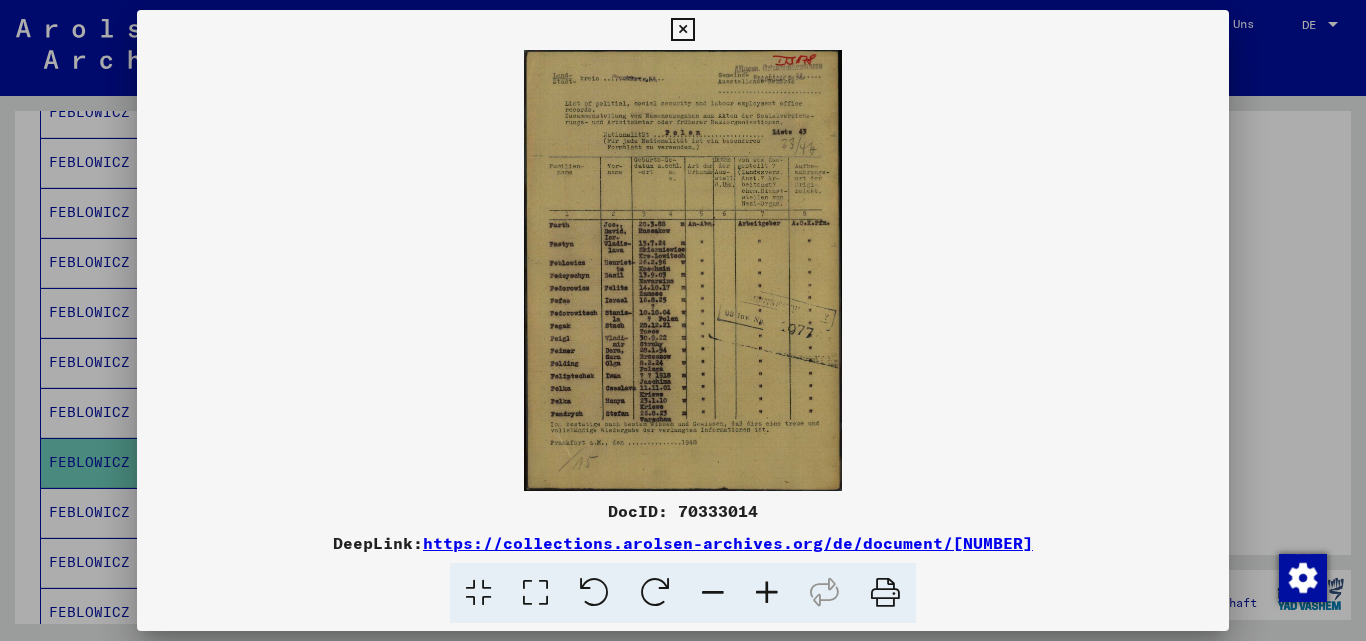 click at bounding box center (767, 593) 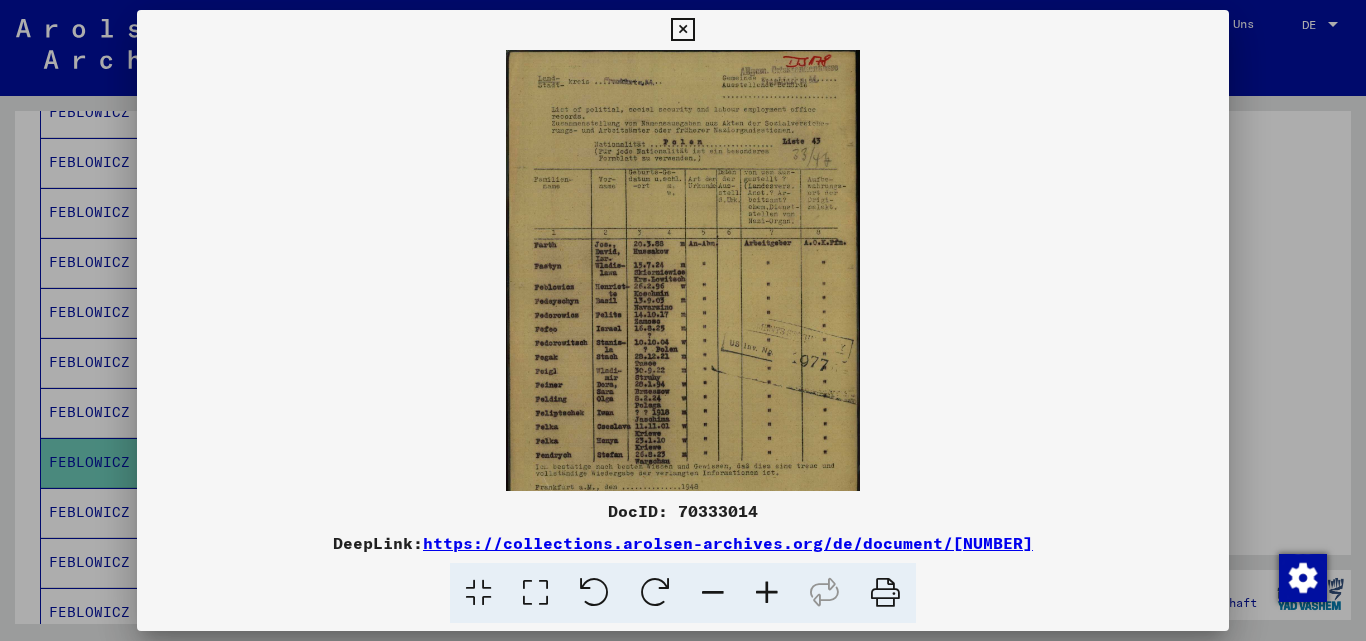 click at bounding box center (767, 593) 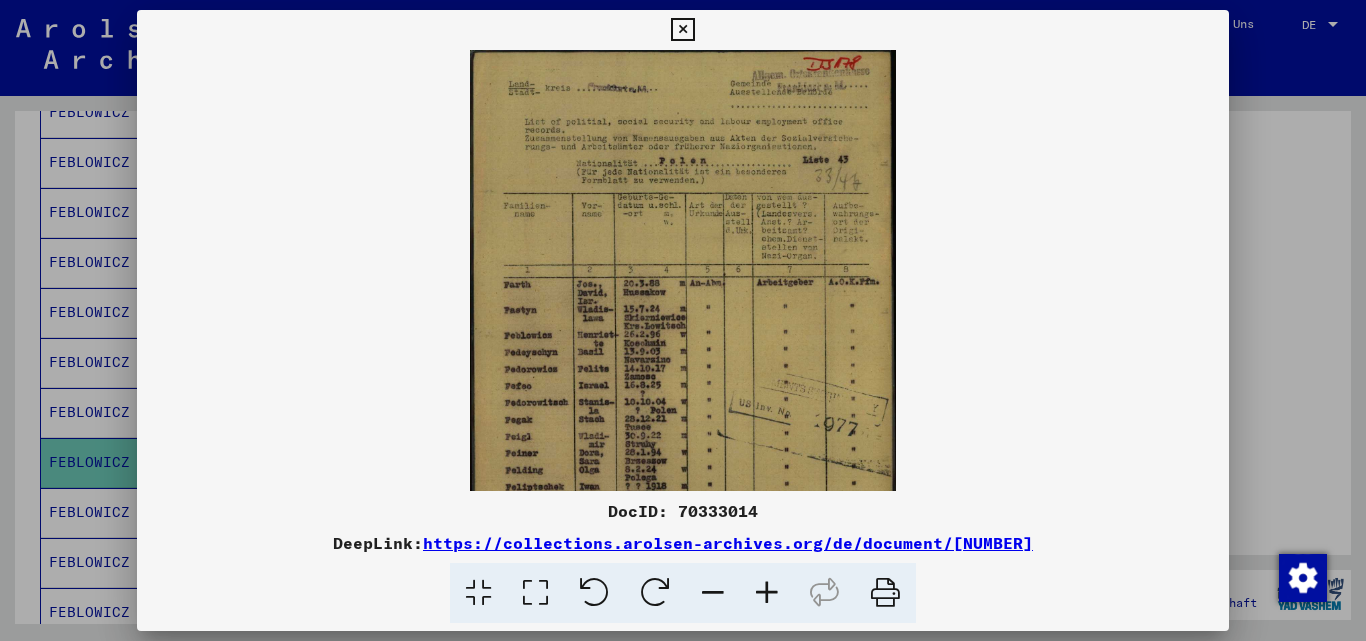click at bounding box center (767, 593) 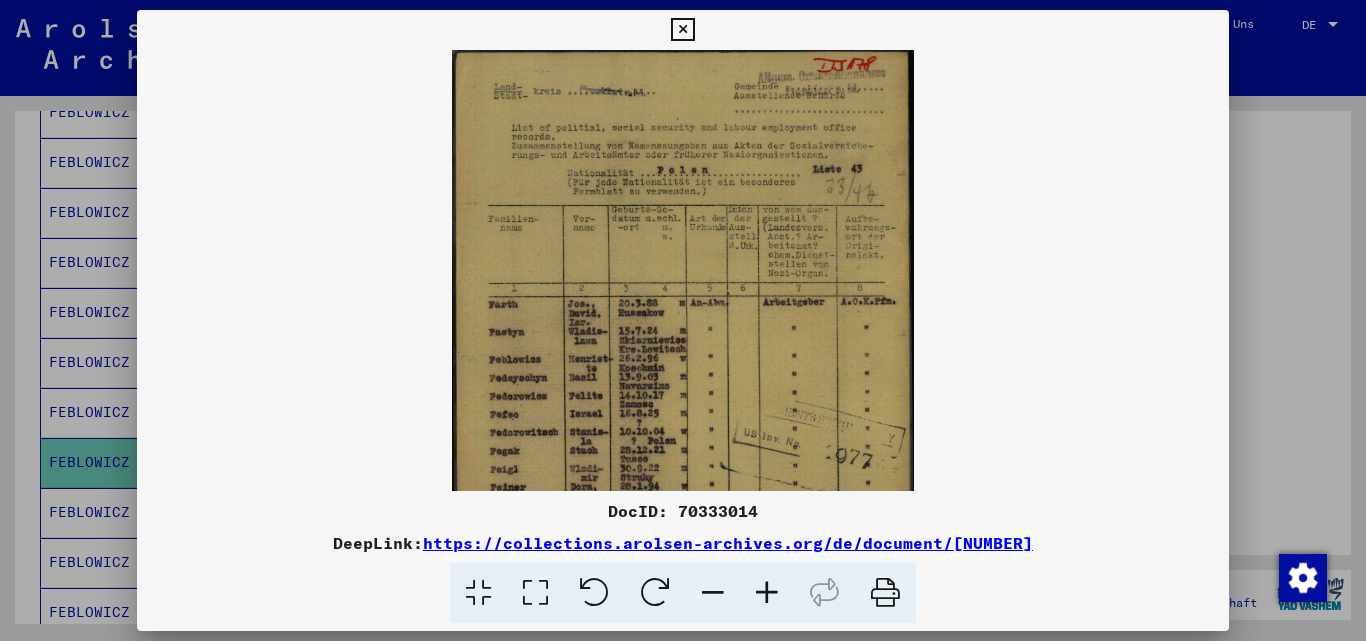 click at bounding box center [767, 593] 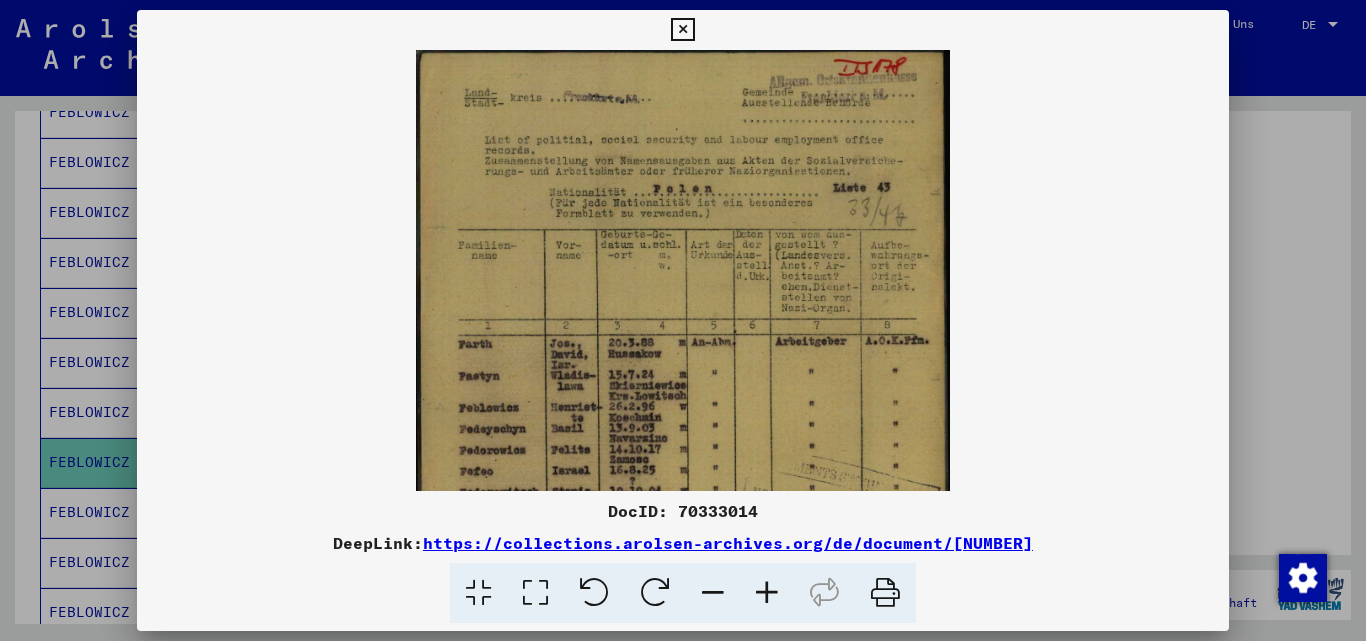 click at bounding box center (767, 593) 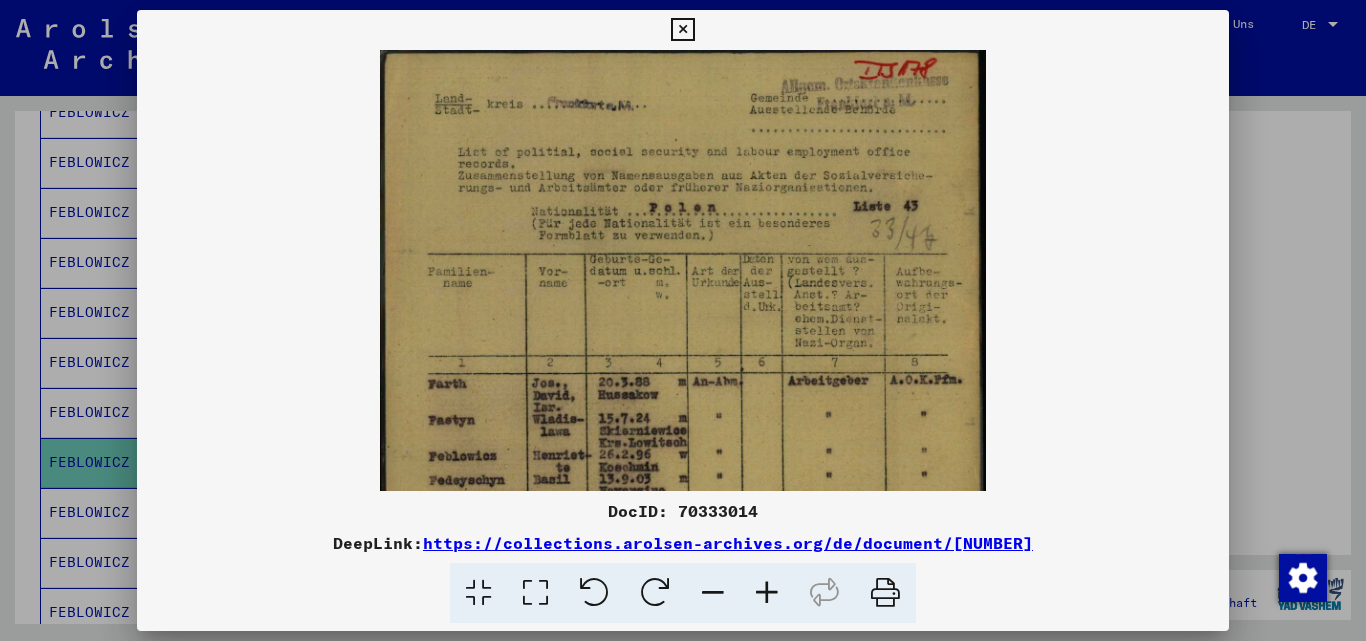 click at bounding box center (767, 593) 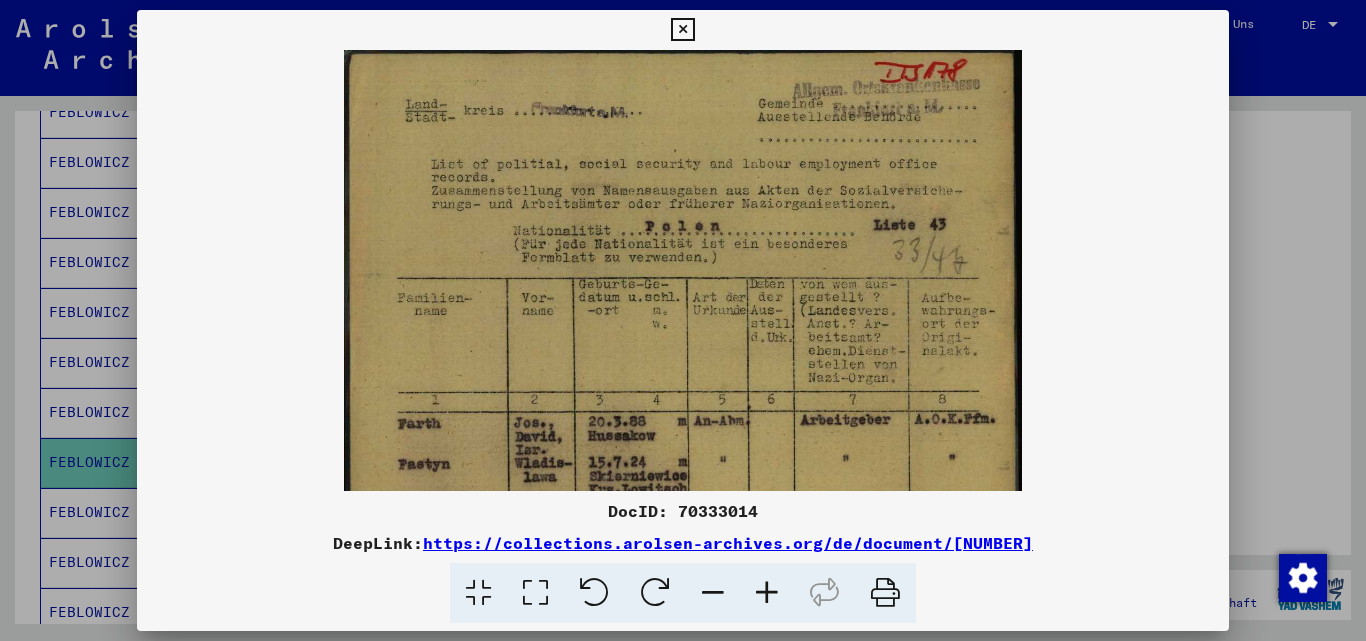 click at bounding box center (767, 593) 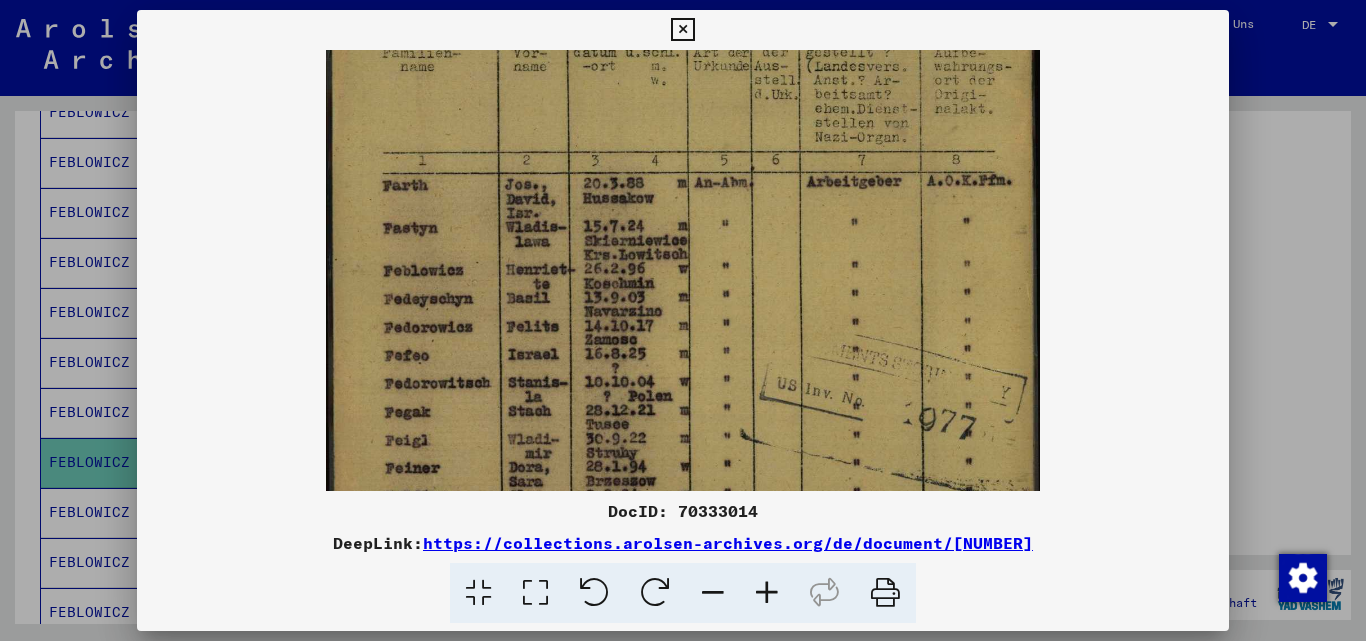 scroll, scrollTop: 262, scrollLeft: 0, axis: vertical 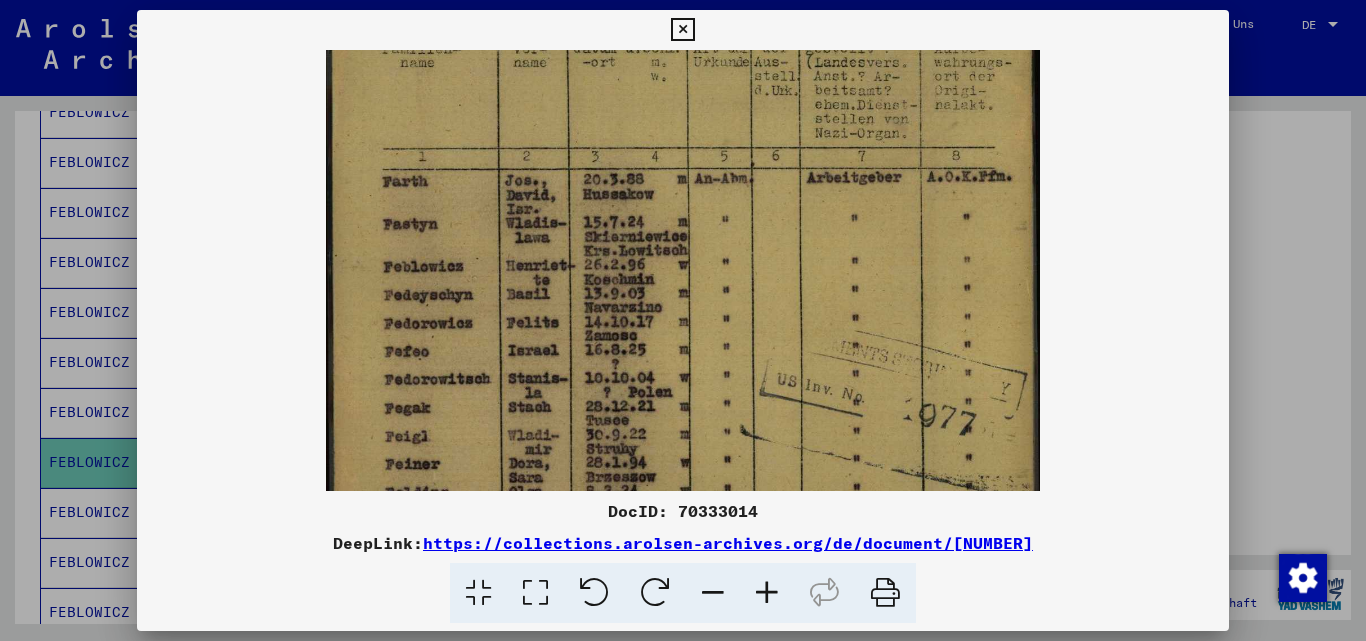 drag, startPoint x: 912, startPoint y: 407, endPoint x: 912, endPoint y: 145, distance: 262 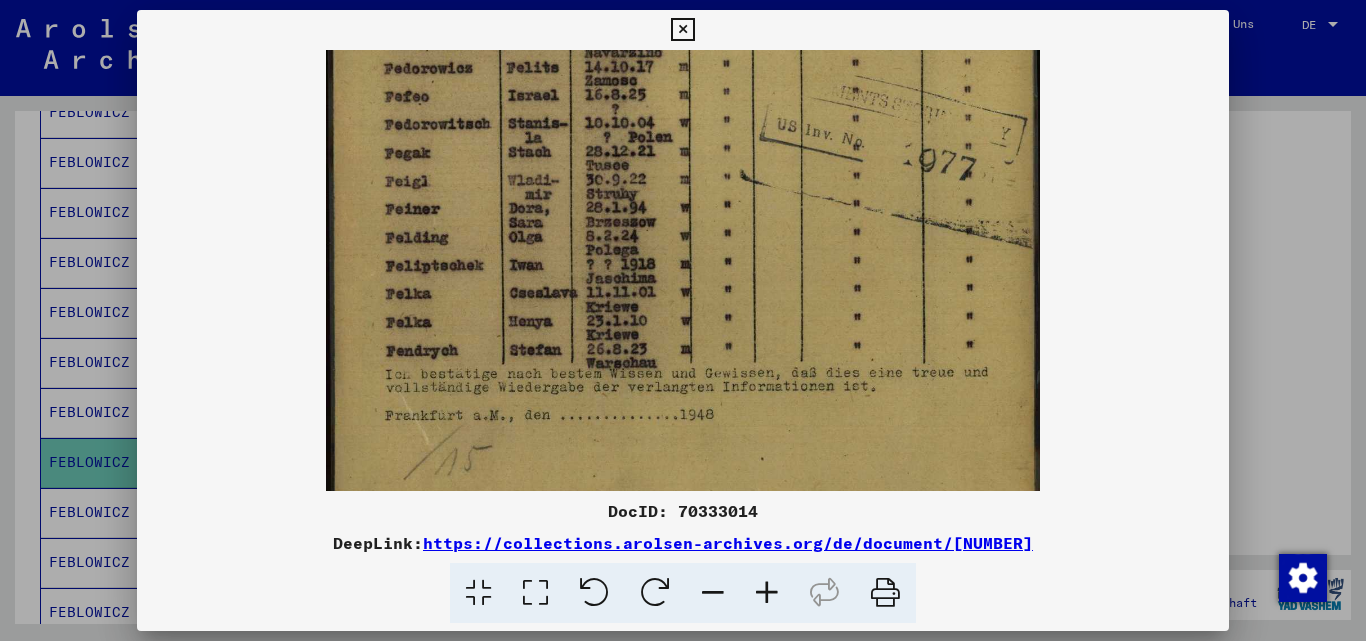 drag, startPoint x: 846, startPoint y: 373, endPoint x: 814, endPoint y: 118, distance: 257 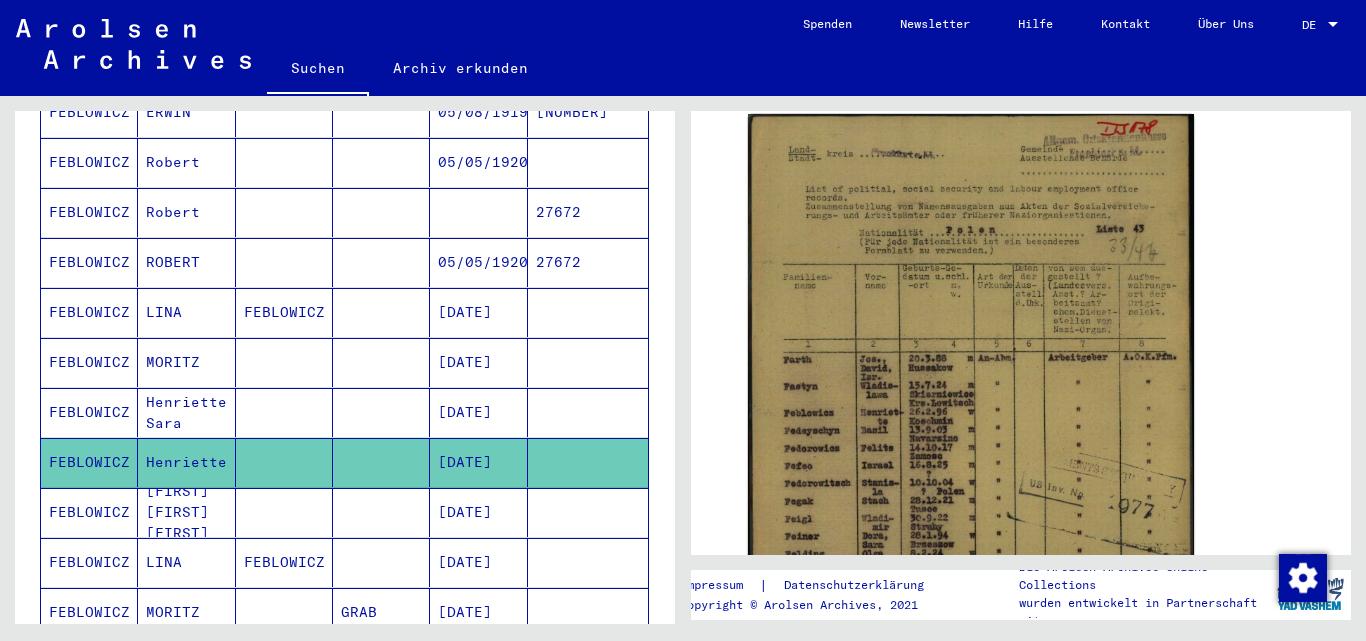 click at bounding box center [588, 562] 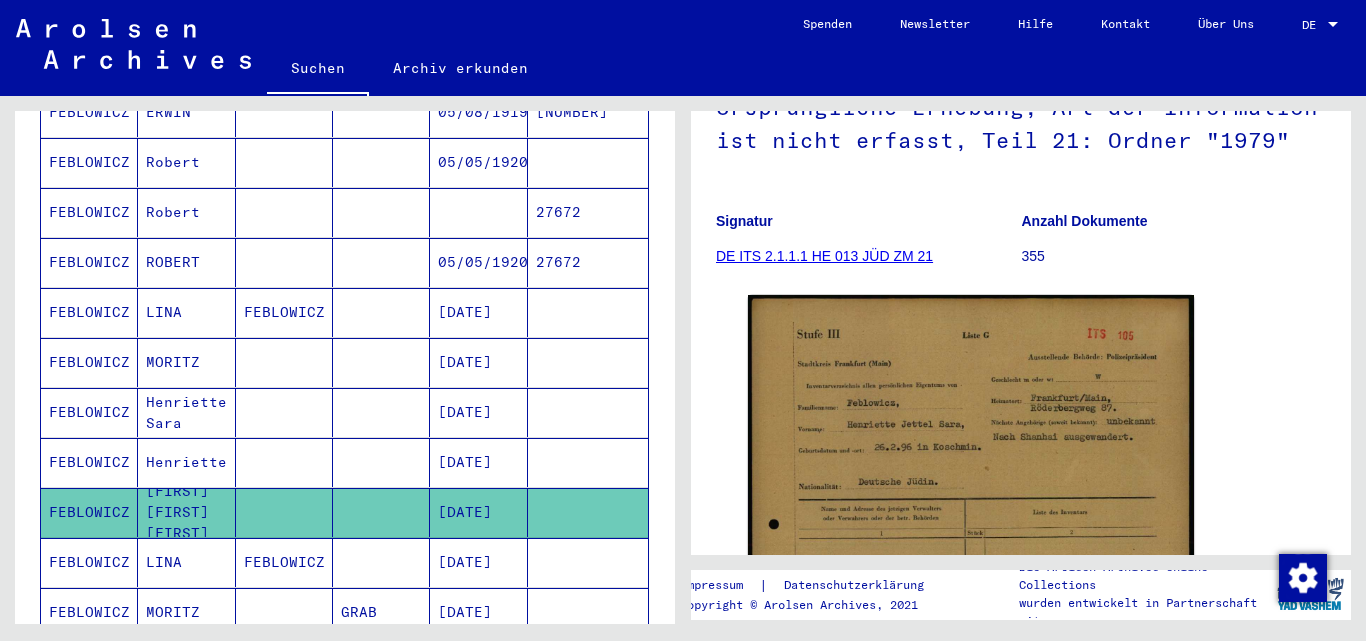 scroll, scrollTop: 224, scrollLeft: 0, axis: vertical 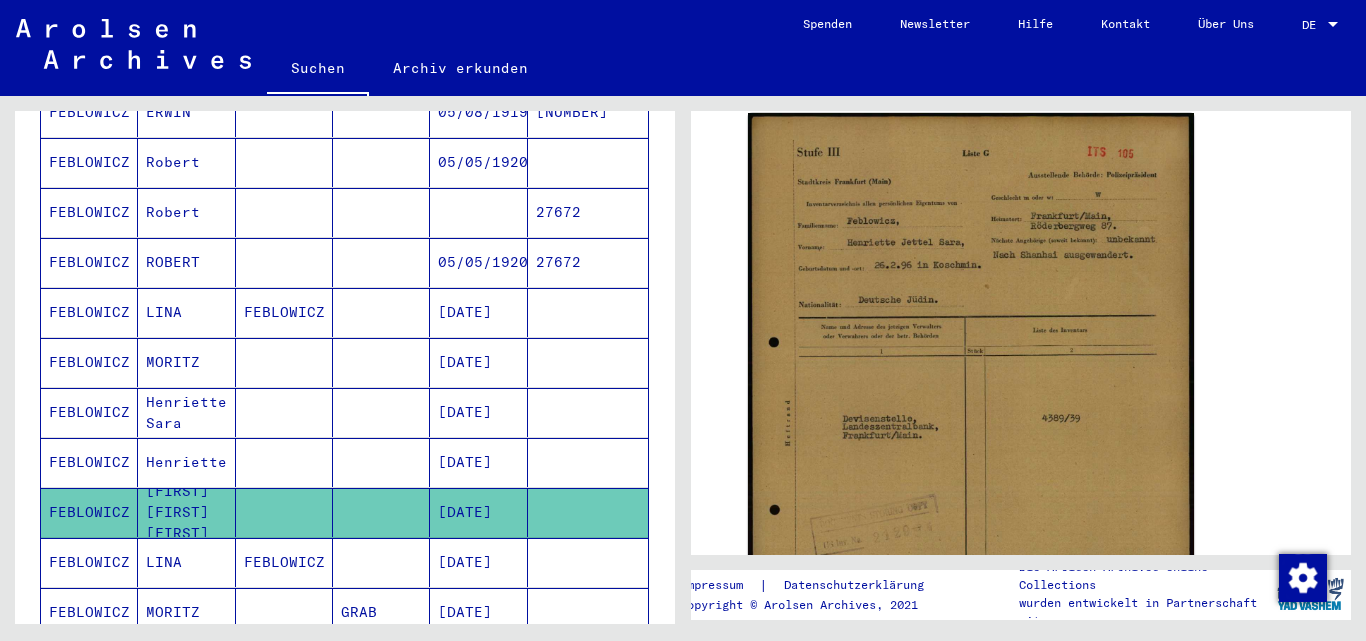 click at bounding box center (588, 612) 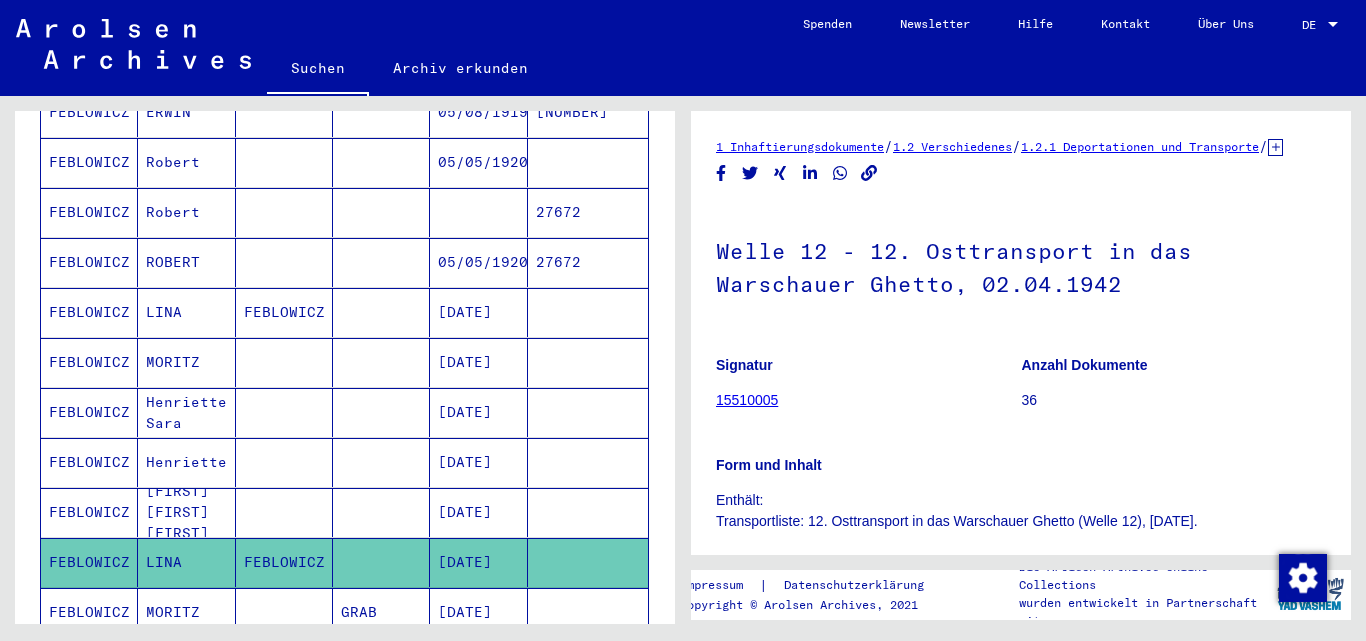 scroll, scrollTop: 536, scrollLeft: 0, axis: vertical 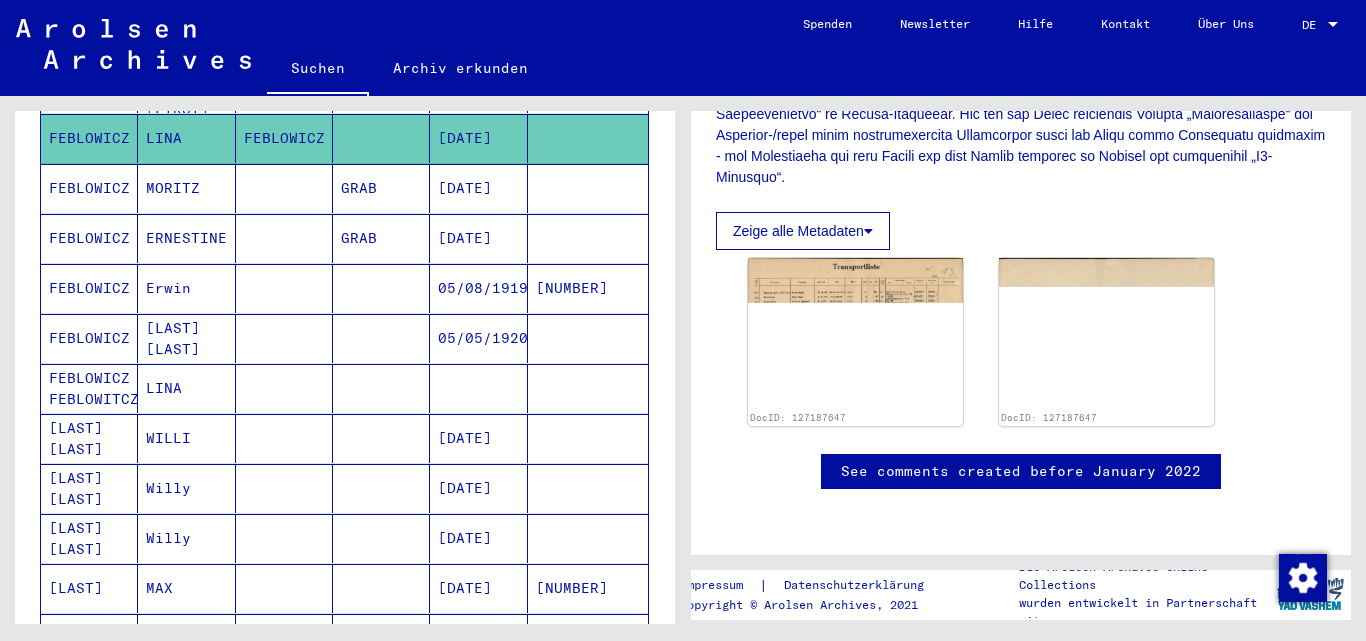 click on "[NUMBER]" at bounding box center [588, 338] 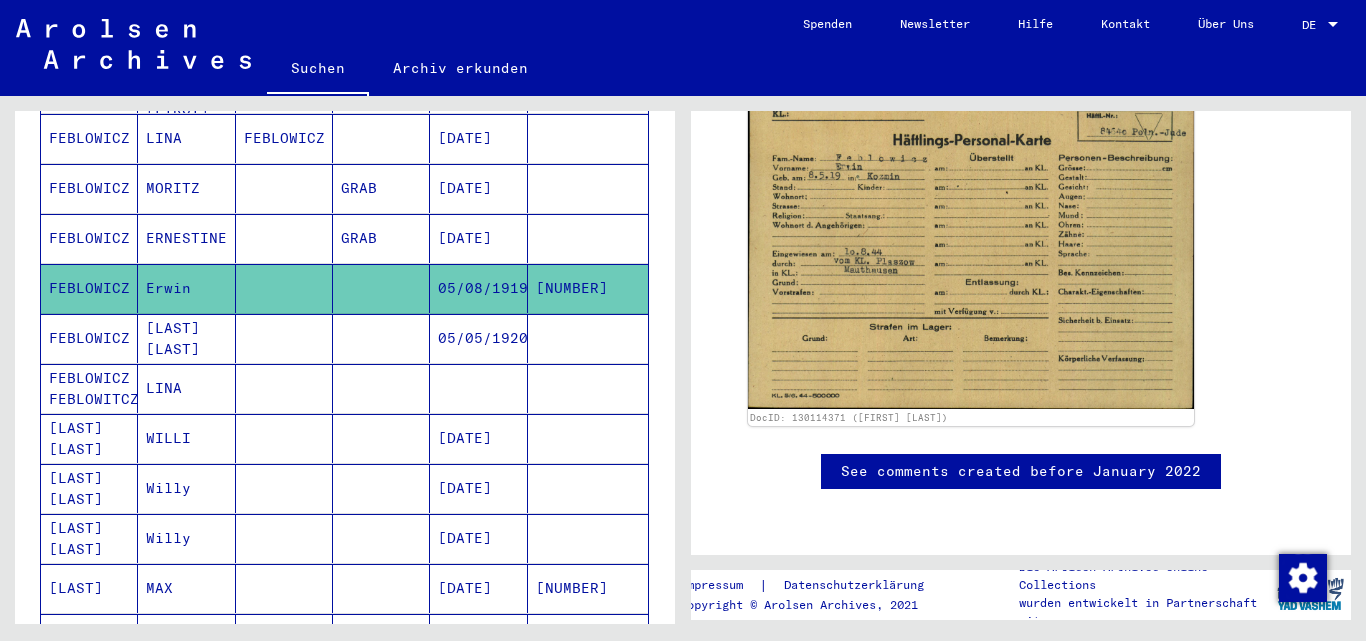 scroll, scrollTop: 250, scrollLeft: 0, axis: vertical 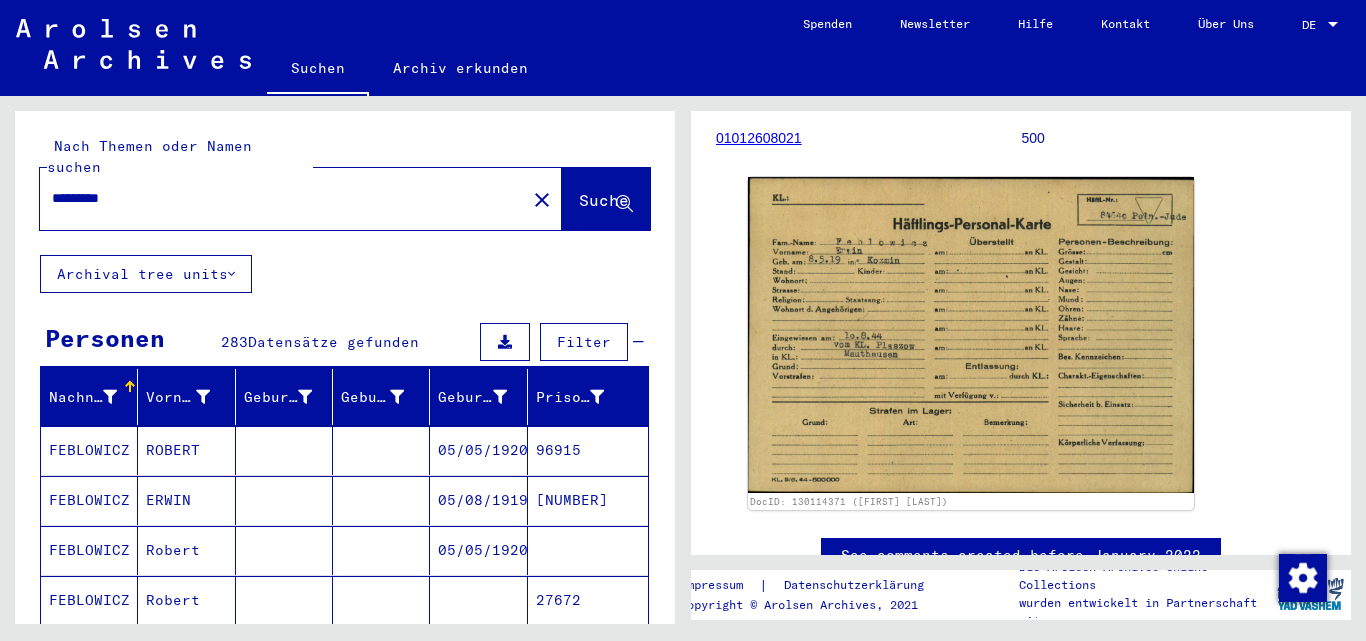 click on "*********" at bounding box center [283, 198] 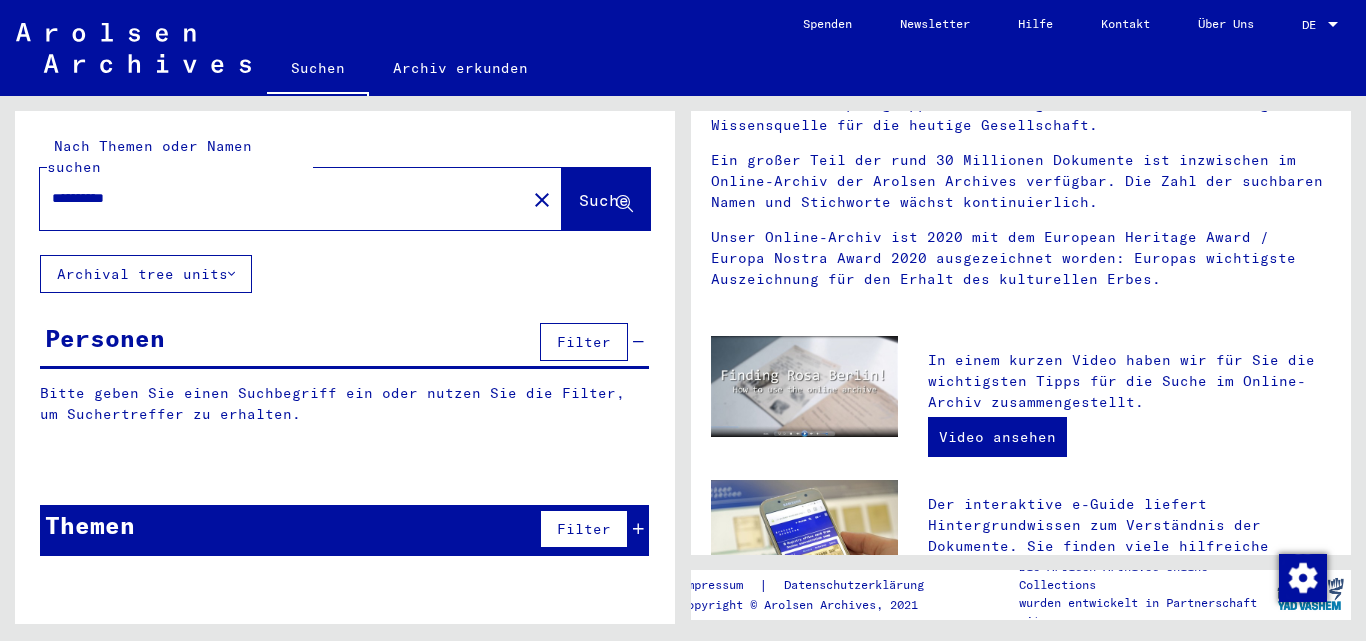 scroll, scrollTop: 0, scrollLeft: 0, axis: both 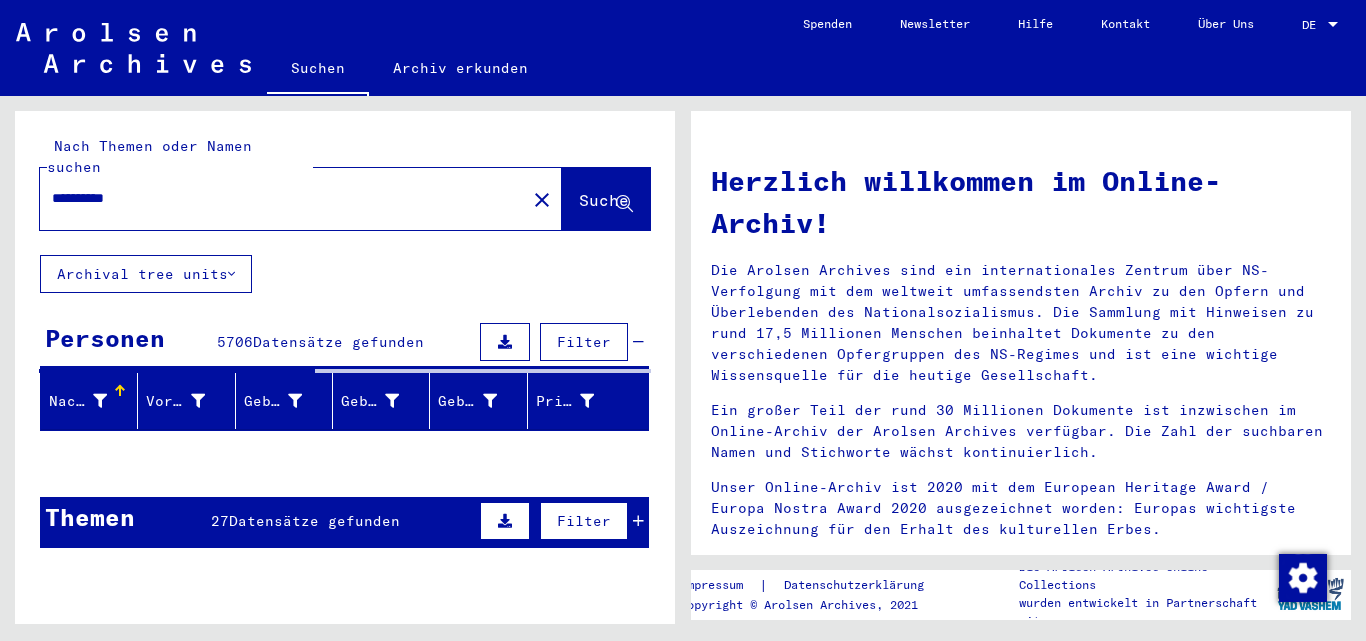 click on "**********" 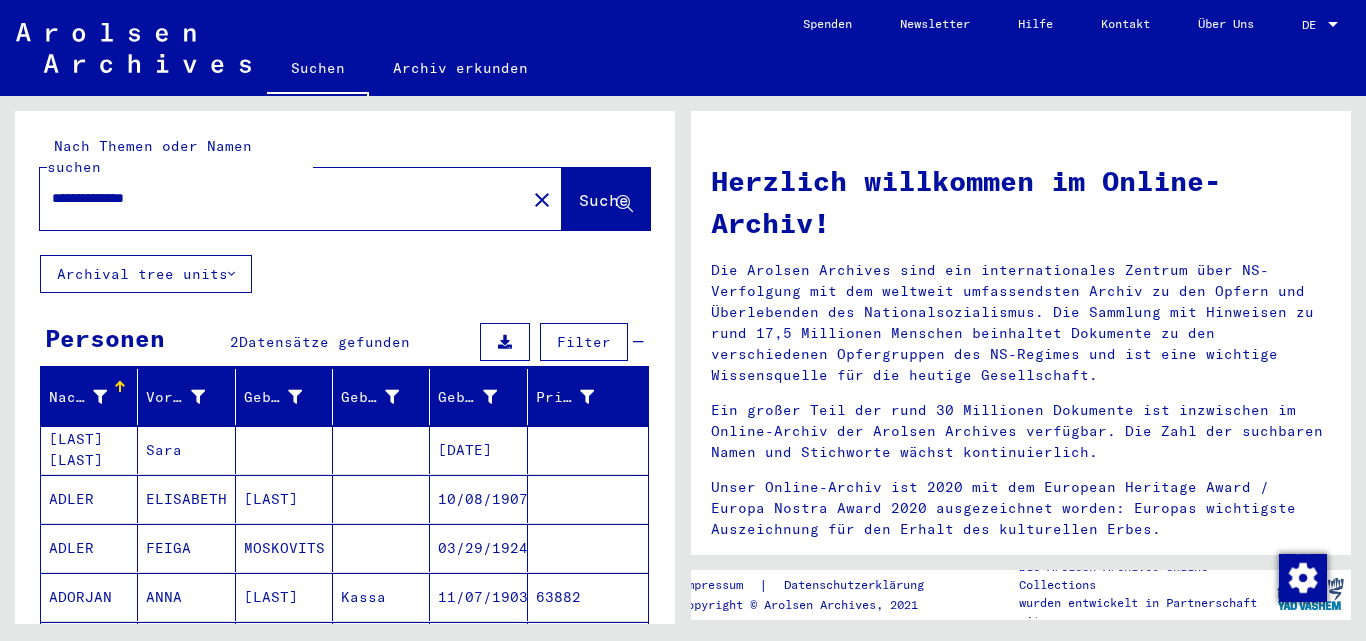 click on "Suche" 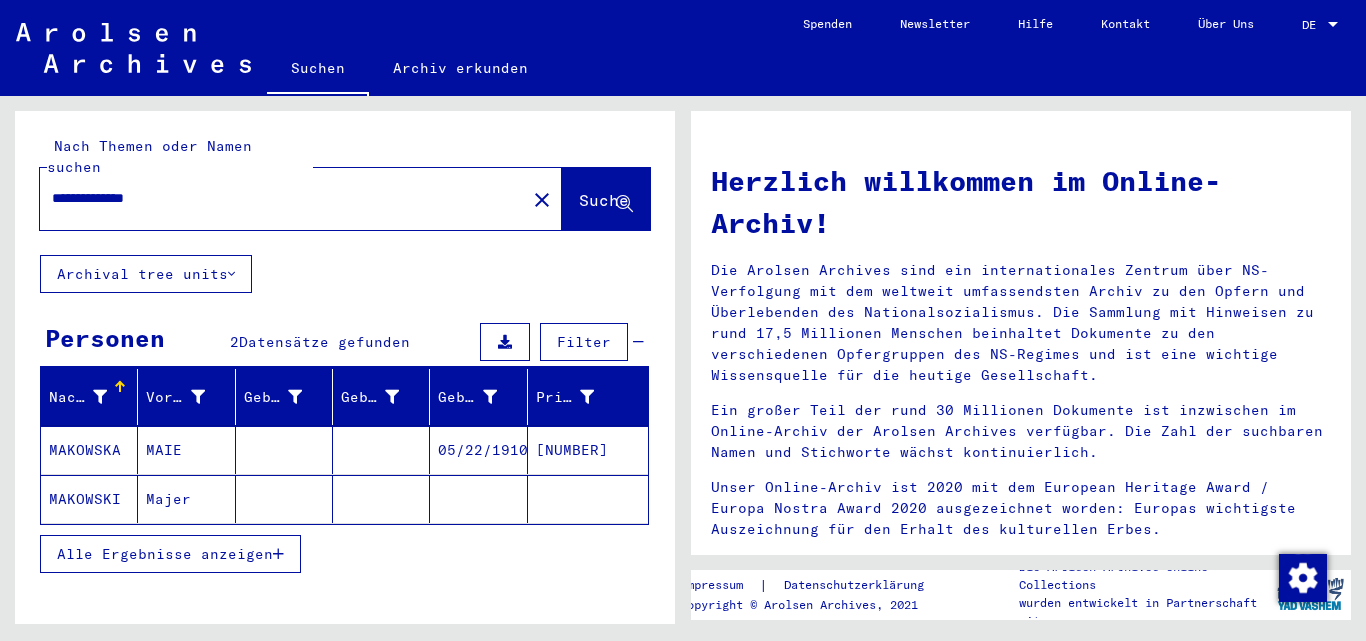 click 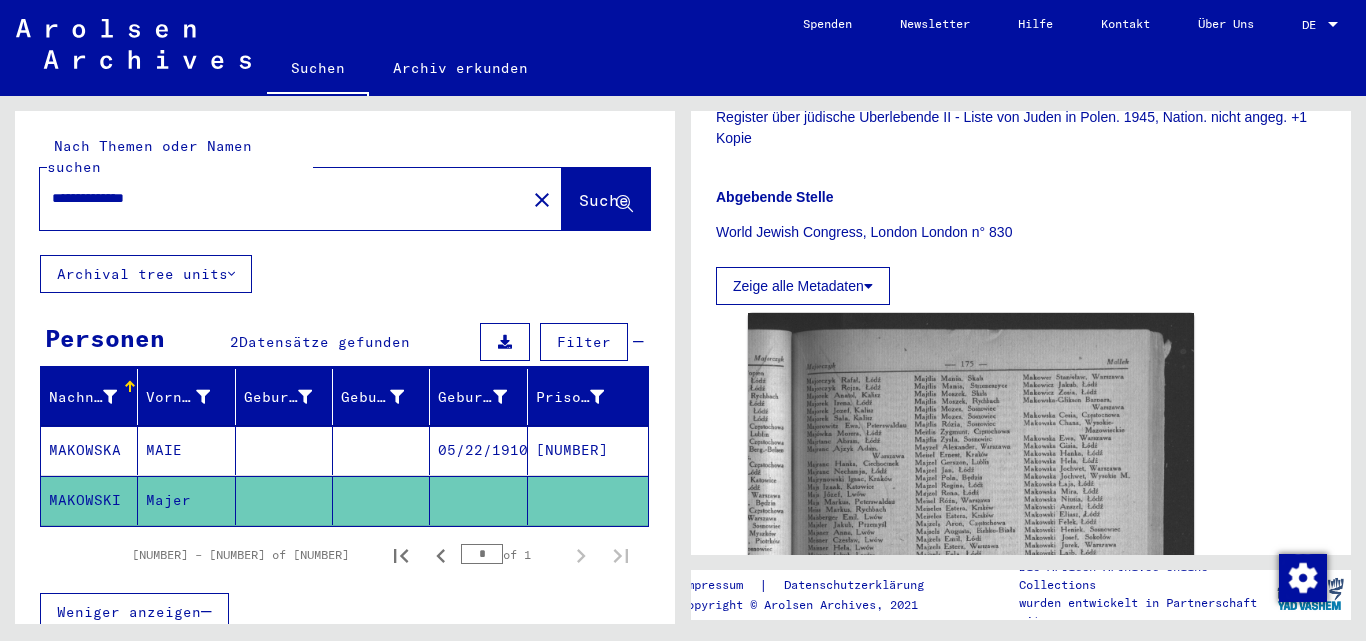 scroll, scrollTop: 568, scrollLeft: 0, axis: vertical 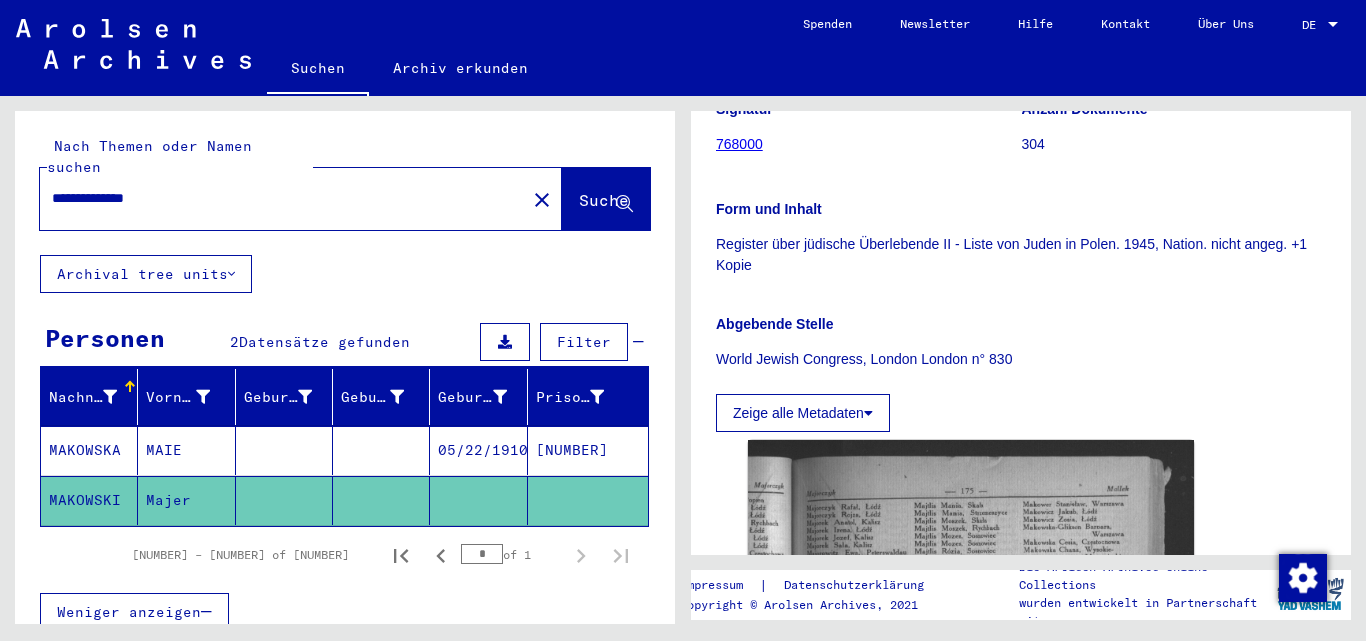click on "**********" at bounding box center [283, 198] 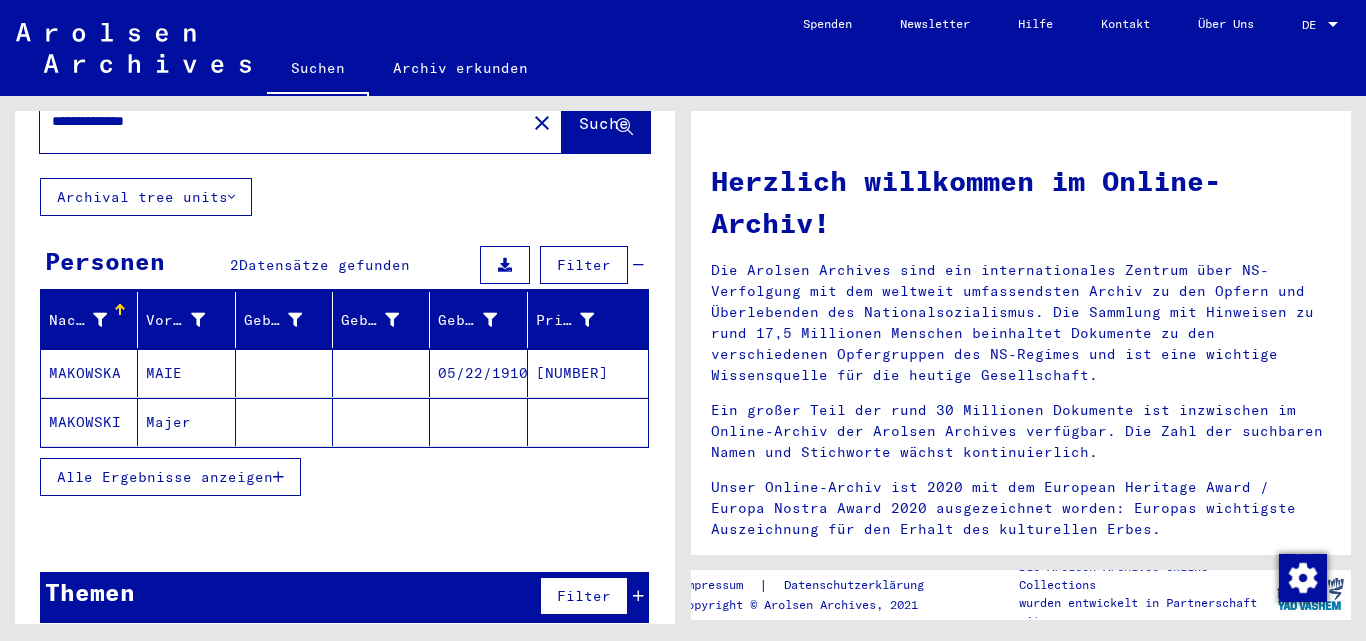 scroll, scrollTop: 0, scrollLeft: 0, axis: both 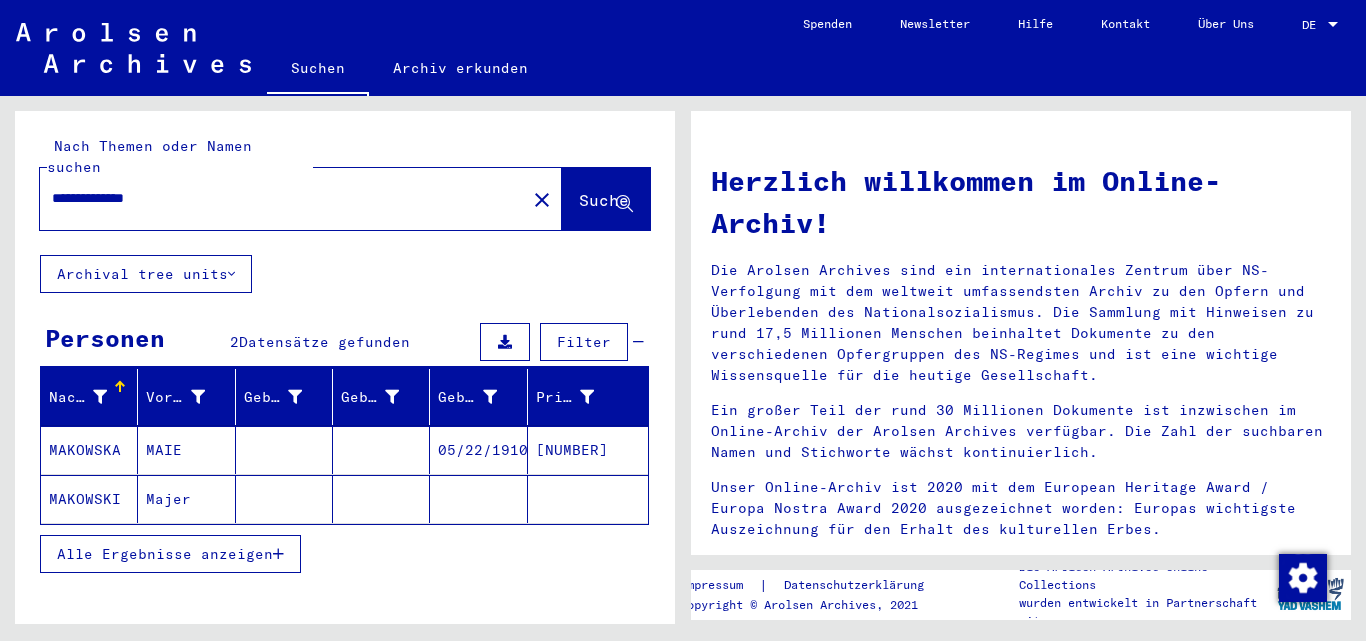 click on "**********" at bounding box center (277, 198) 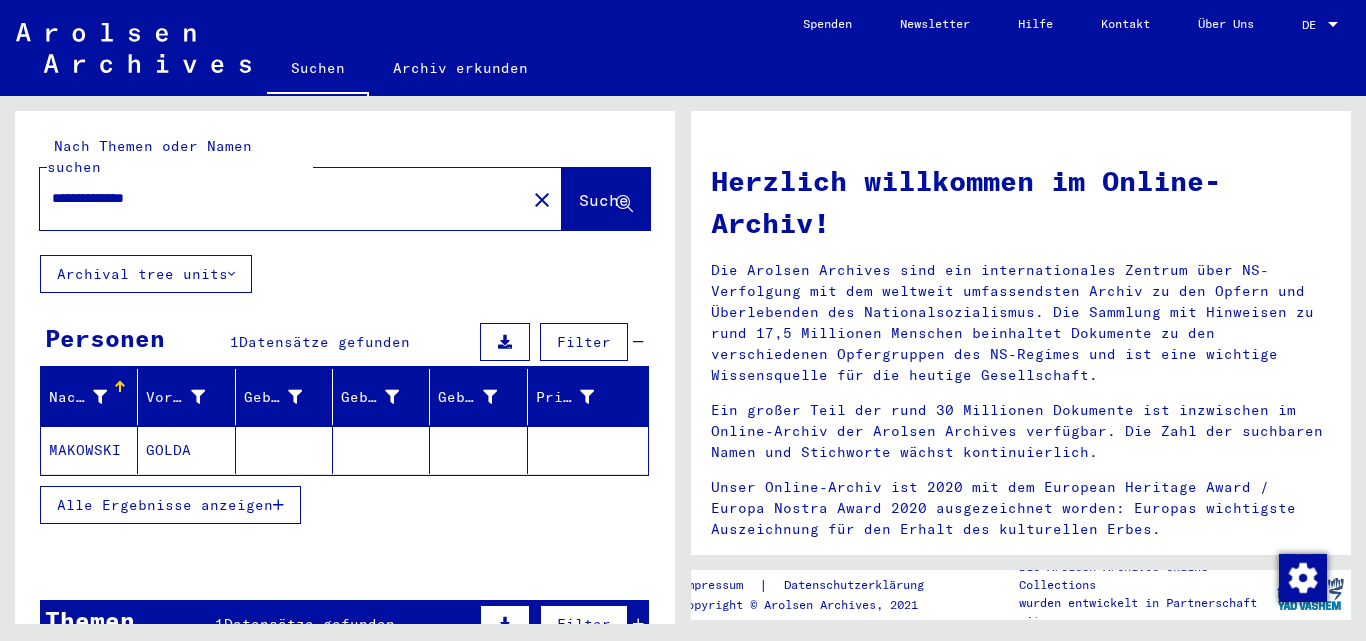 click 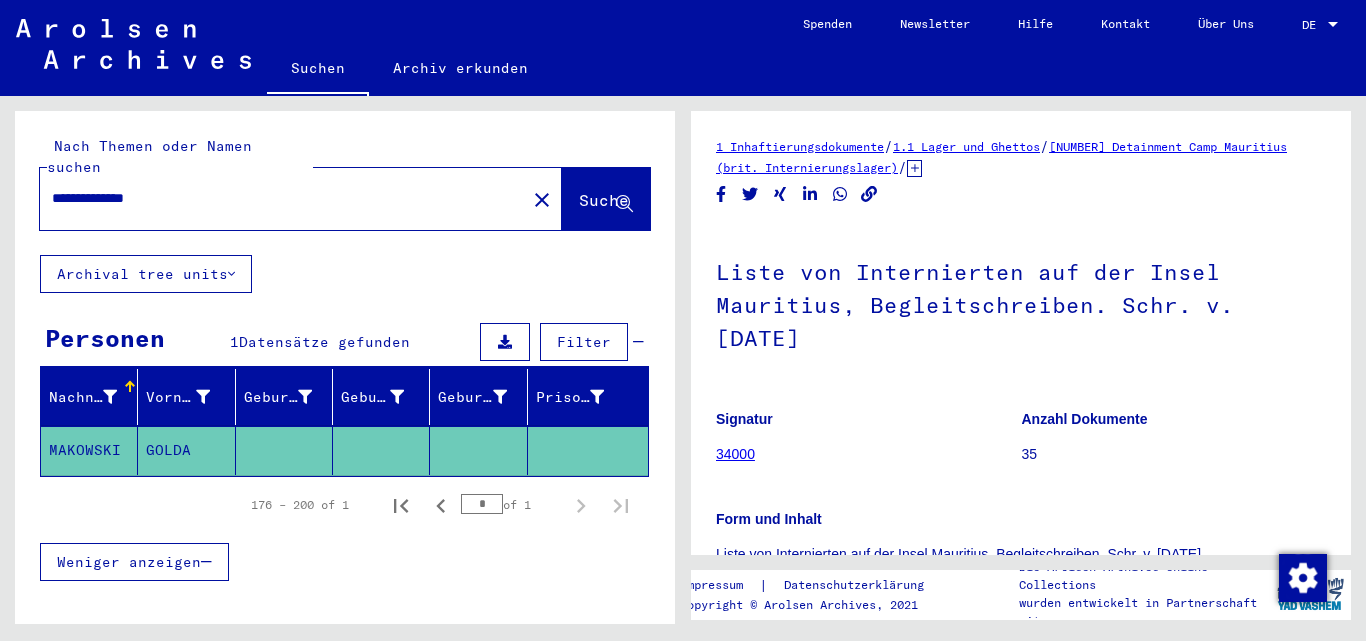 scroll, scrollTop: 379, scrollLeft: 0, axis: vertical 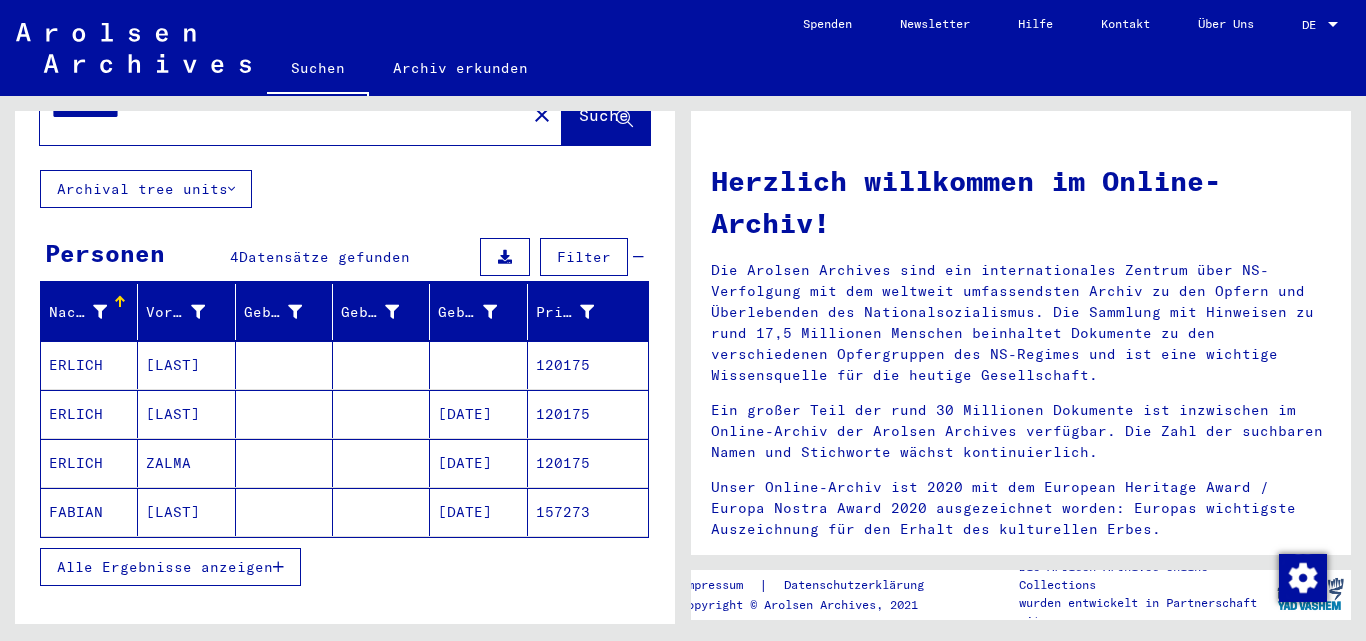 click at bounding box center [381, 414] 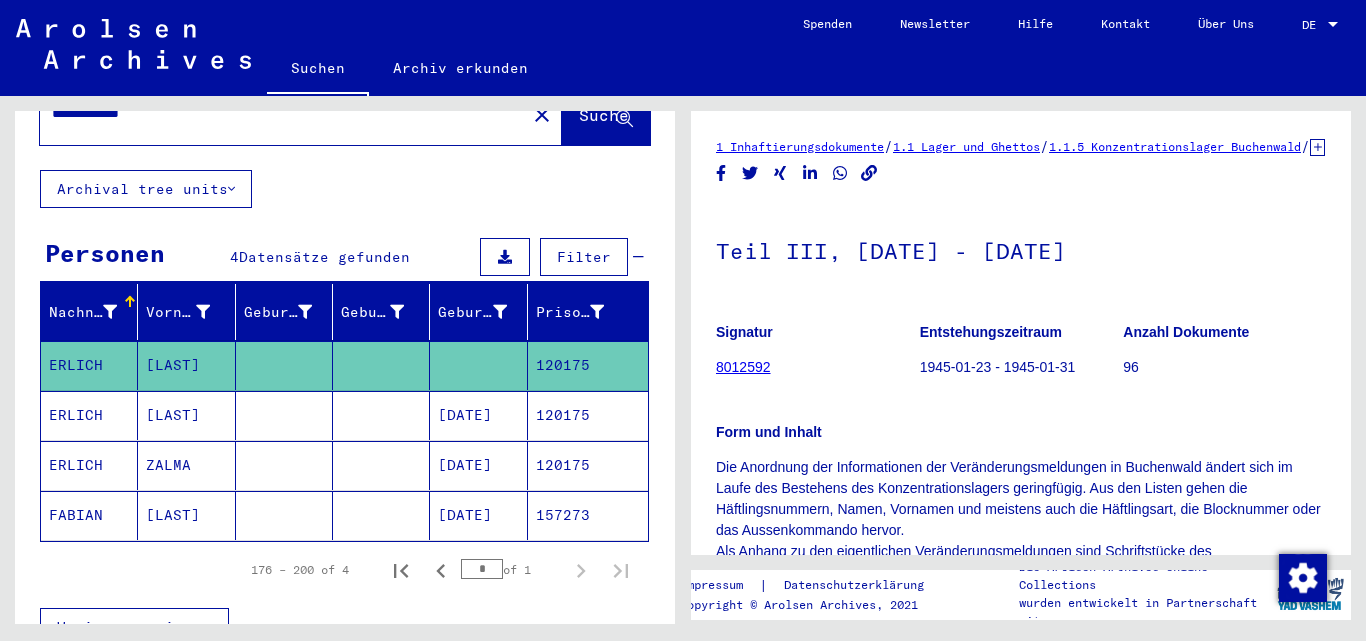 scroll, scrollTop: 0, scrollLeft: 0, axis: both 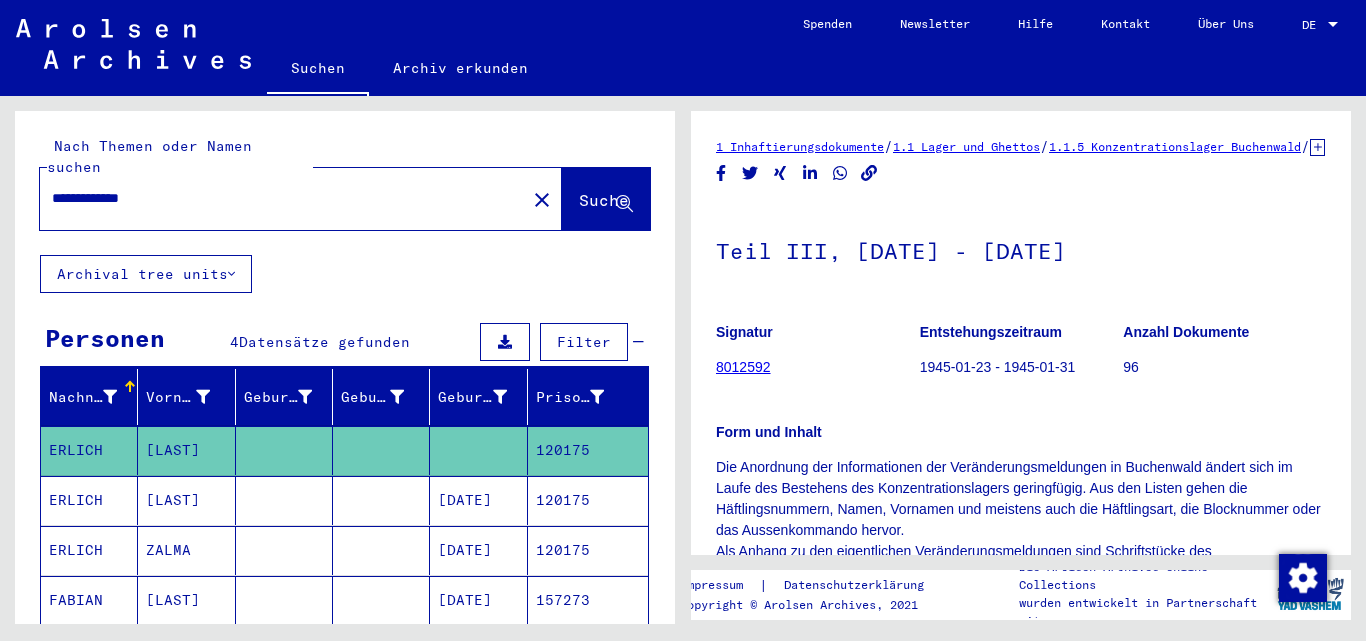click on "**********" at bounding box center [283, 198] 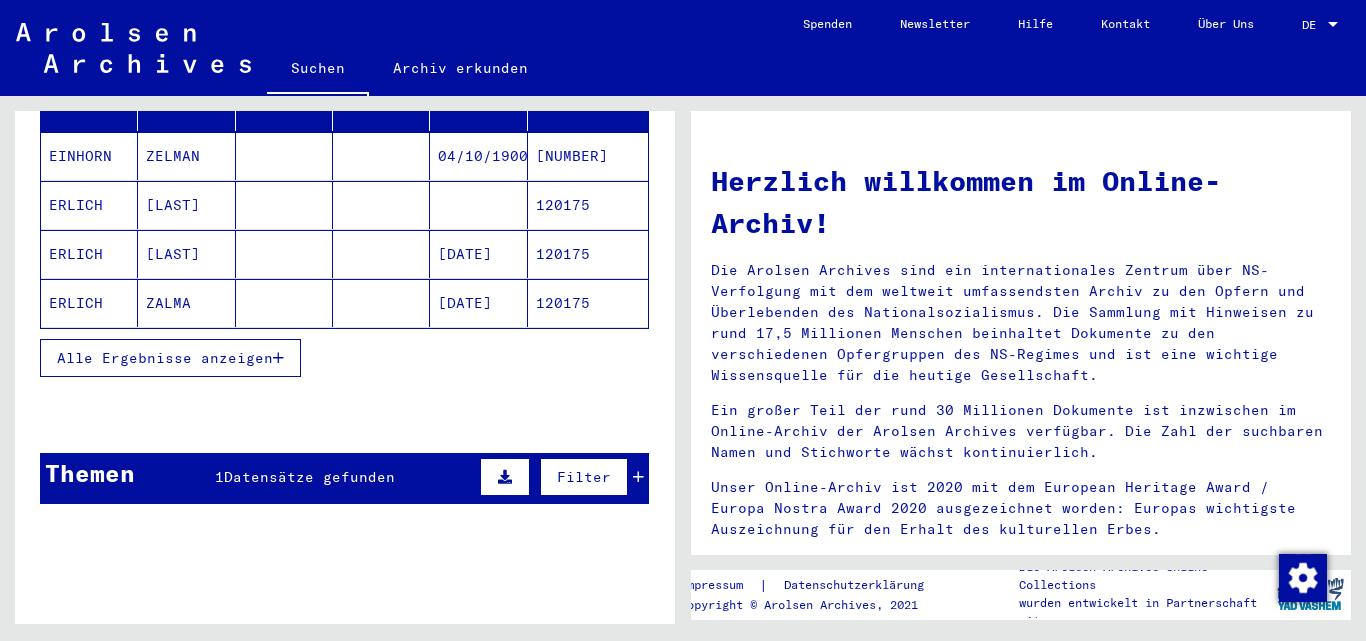 scroll, scrollTop: 299, scrollLeft: 0, axis: vertical 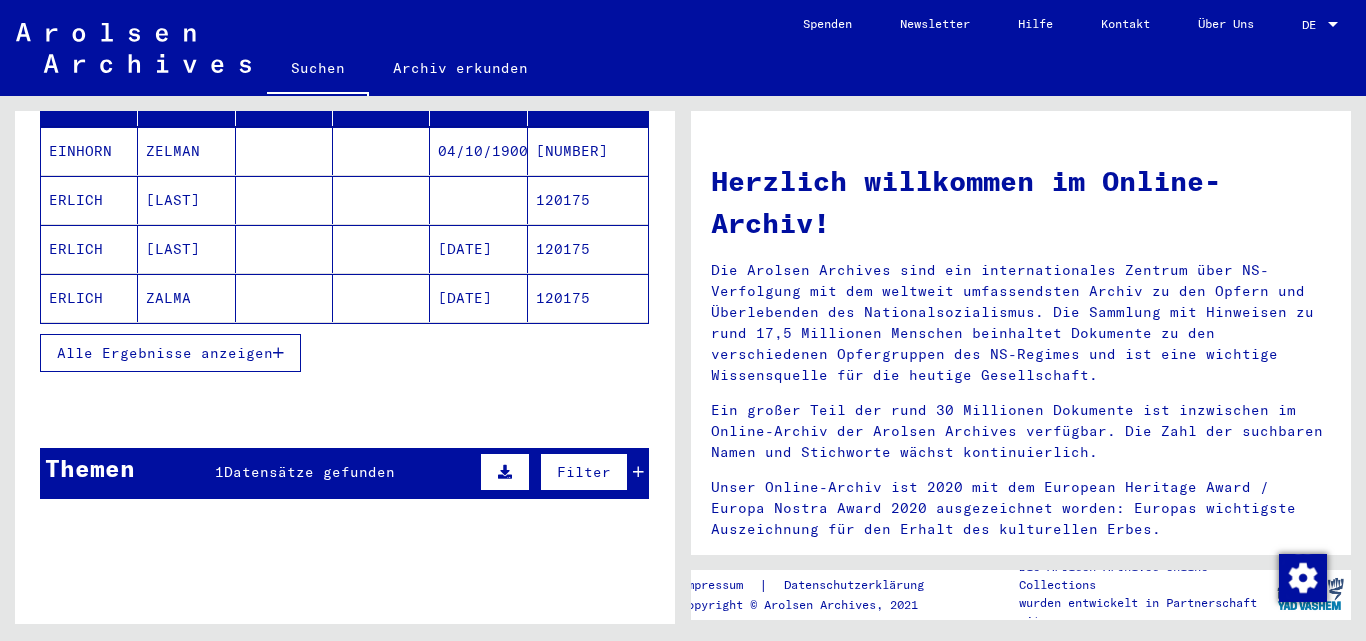 click at bounding box center [638, 472] 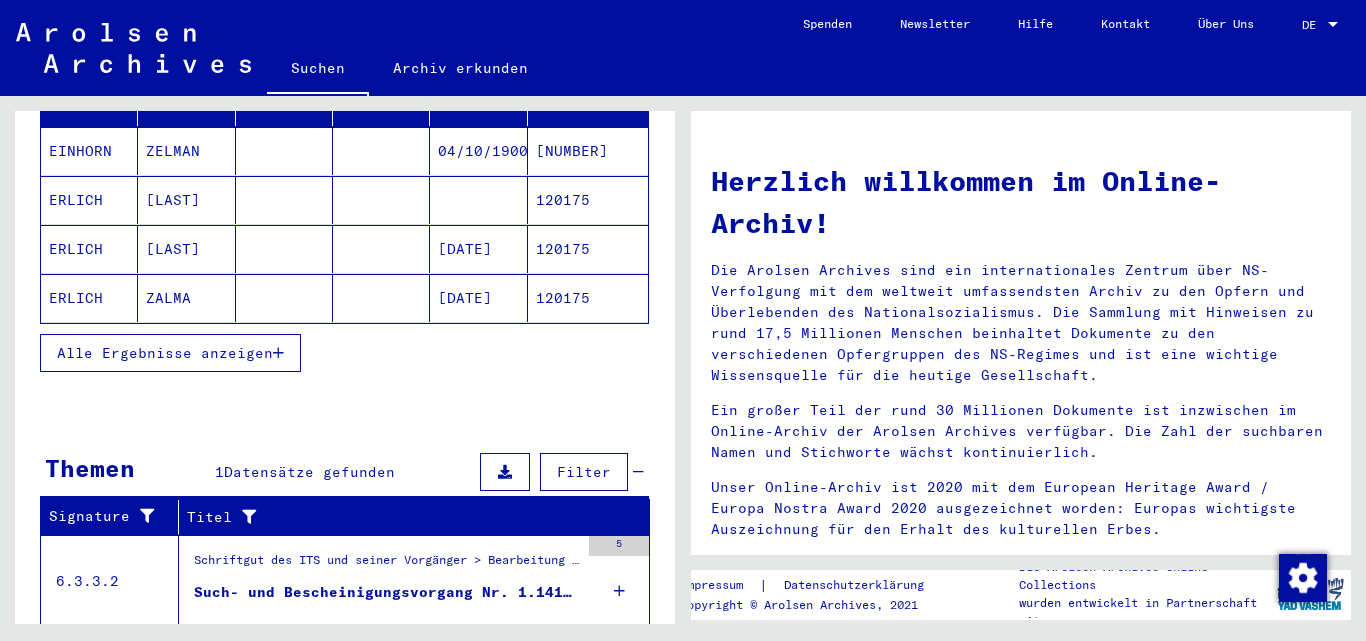 click on "Such- und Bescheinigungsvorgang Nr. 1.141.764 für [LAST], [FIRST] geboren 1909" at bounding box center [386, 592] 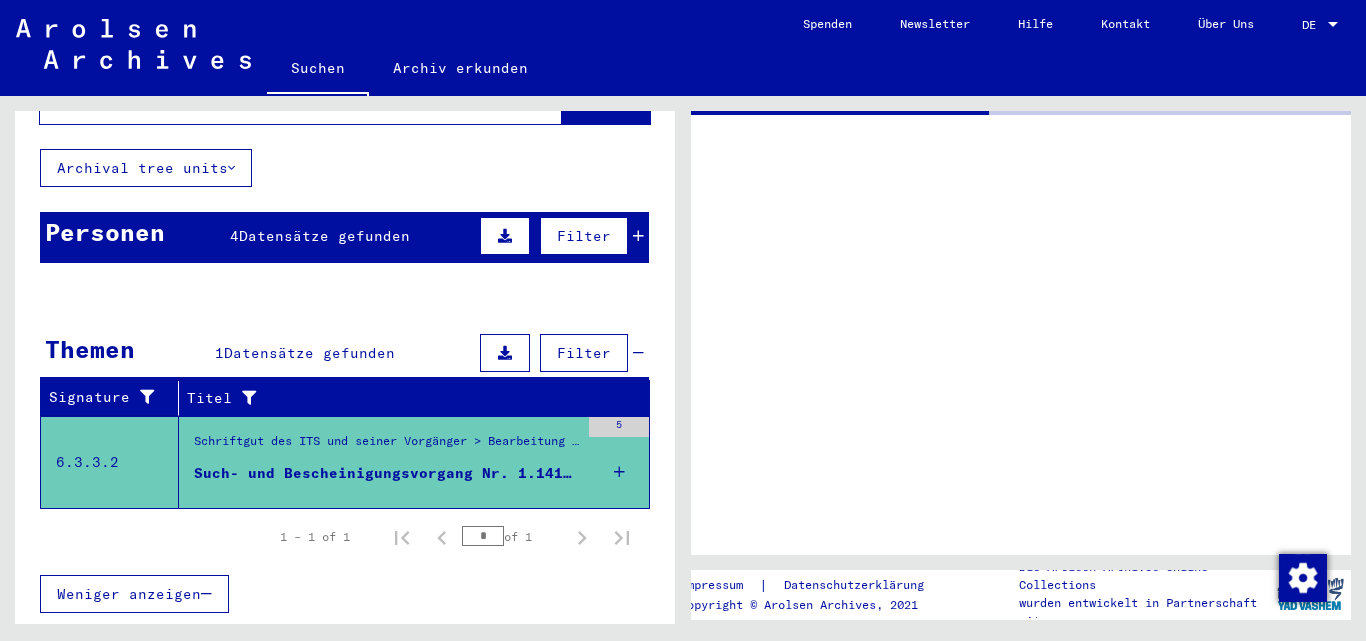 scroll, scrollTop: 85, scrollLeft: 0, axis: vertical 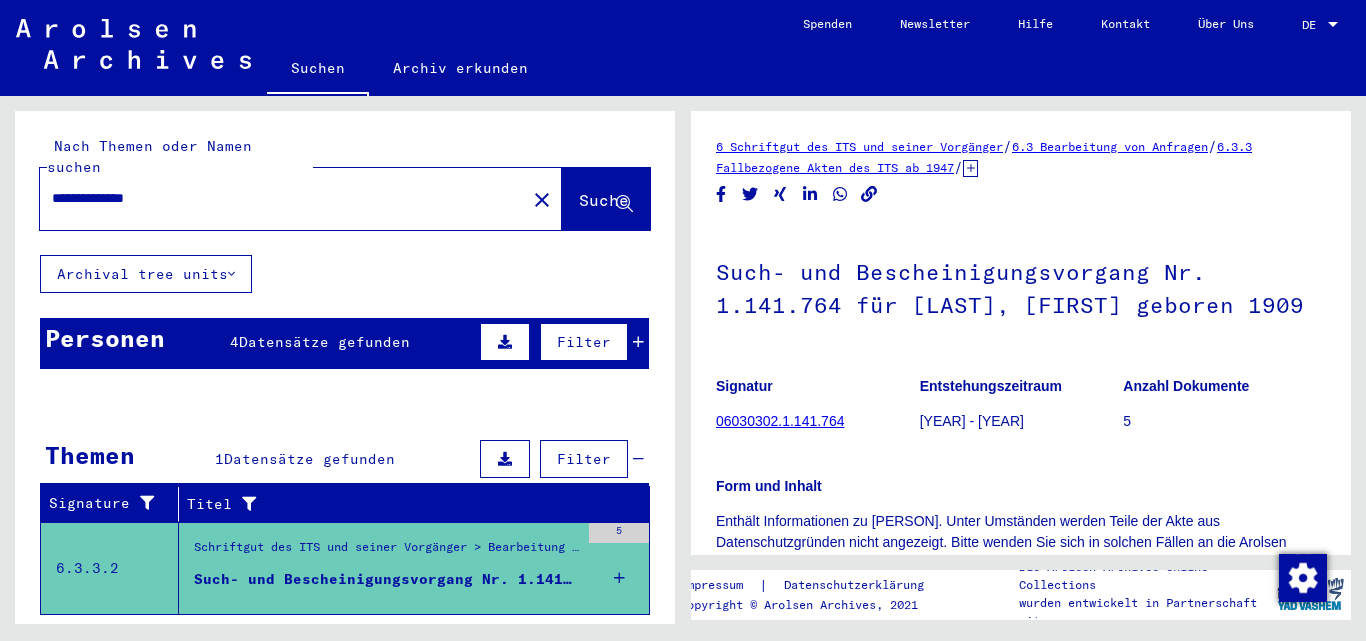 click on "**********" at bounding box center [283, 198] 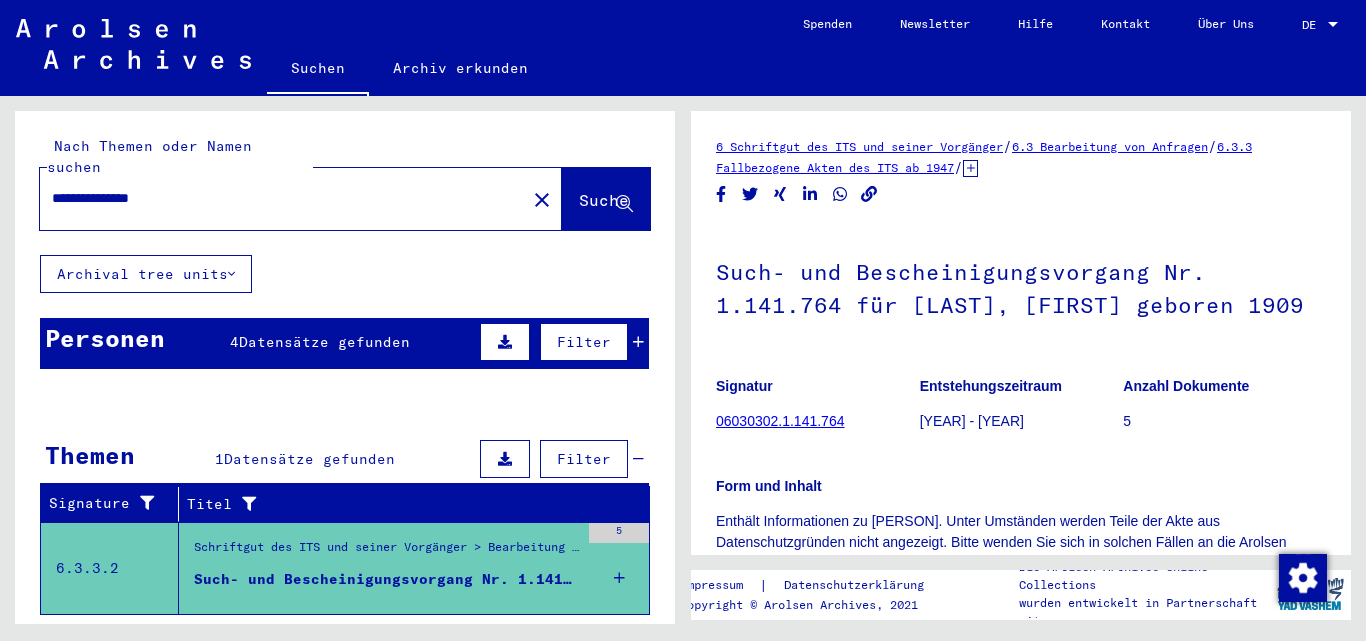type on "**********" 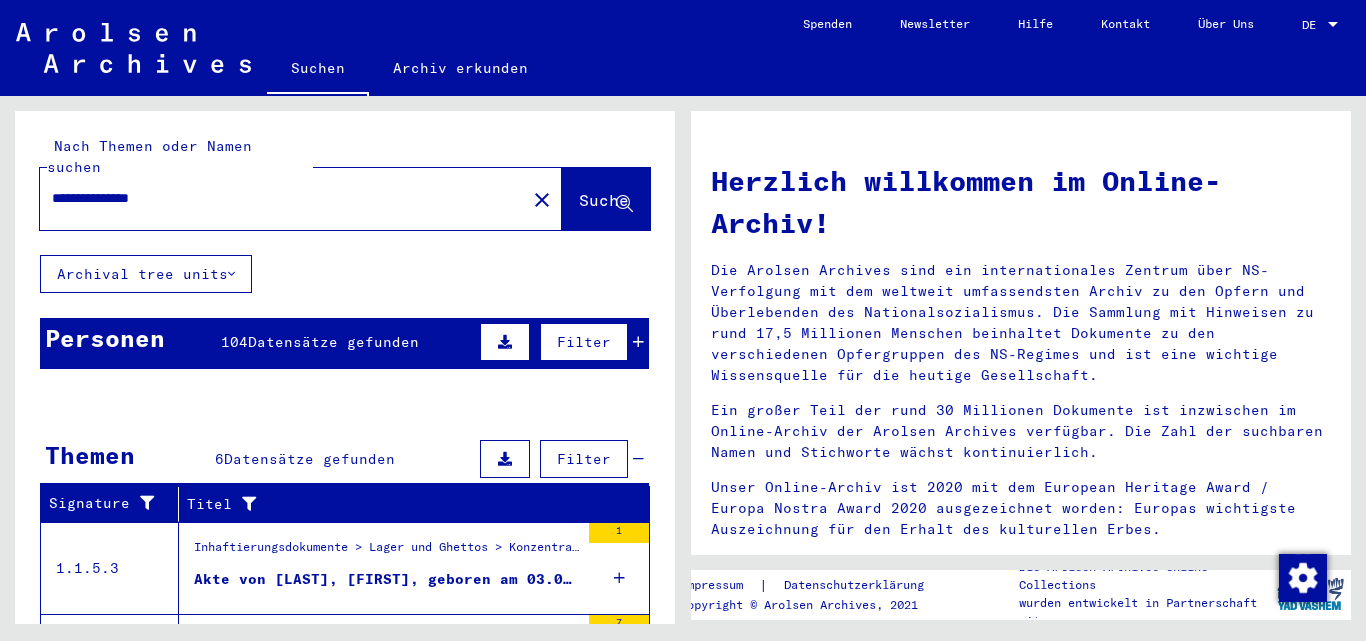 click on "Akte von [LAST], [FIRST], geboren am 03.07.1909" at bounding box center (386, 579) 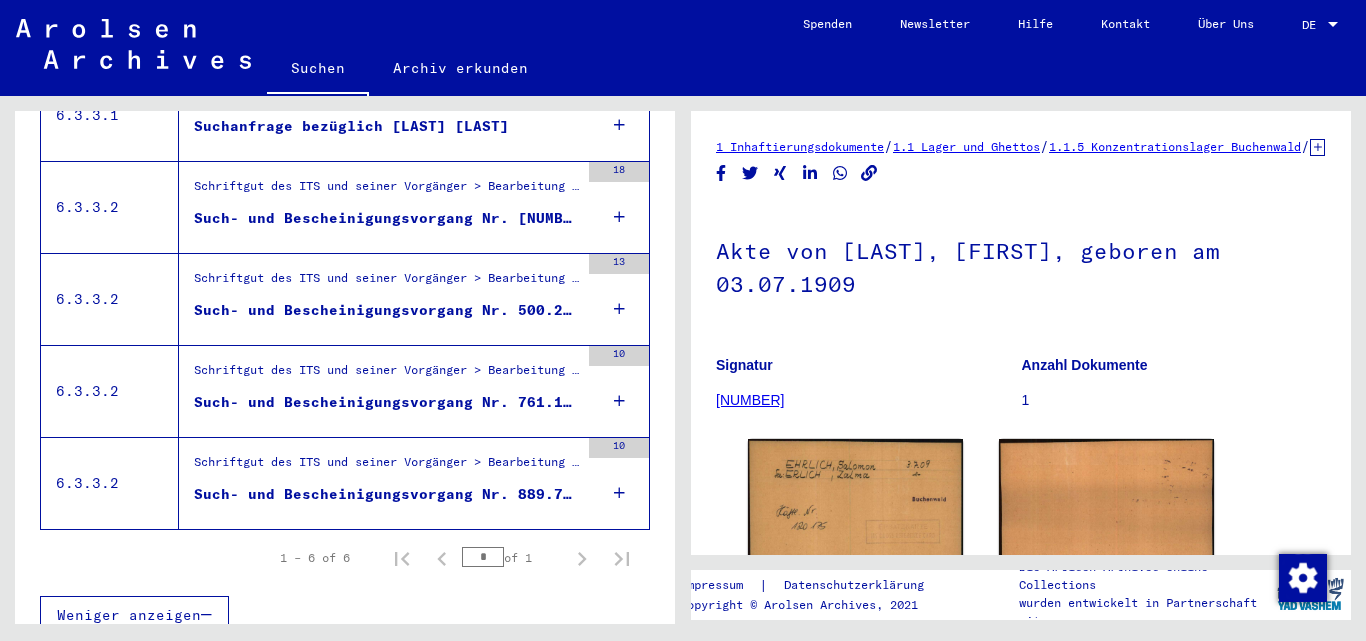 scroll, scrollTop: 0, scrollLeft: 0, axis: both 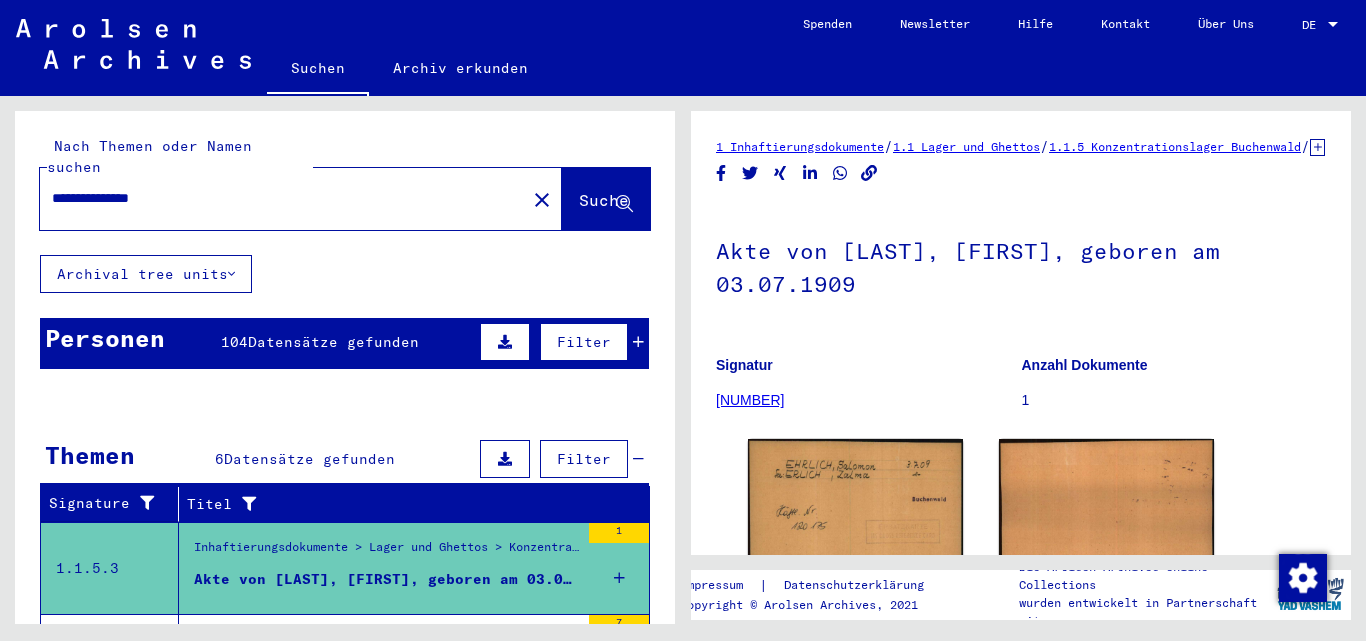click on "Filter" at bounding box center [559, 342] 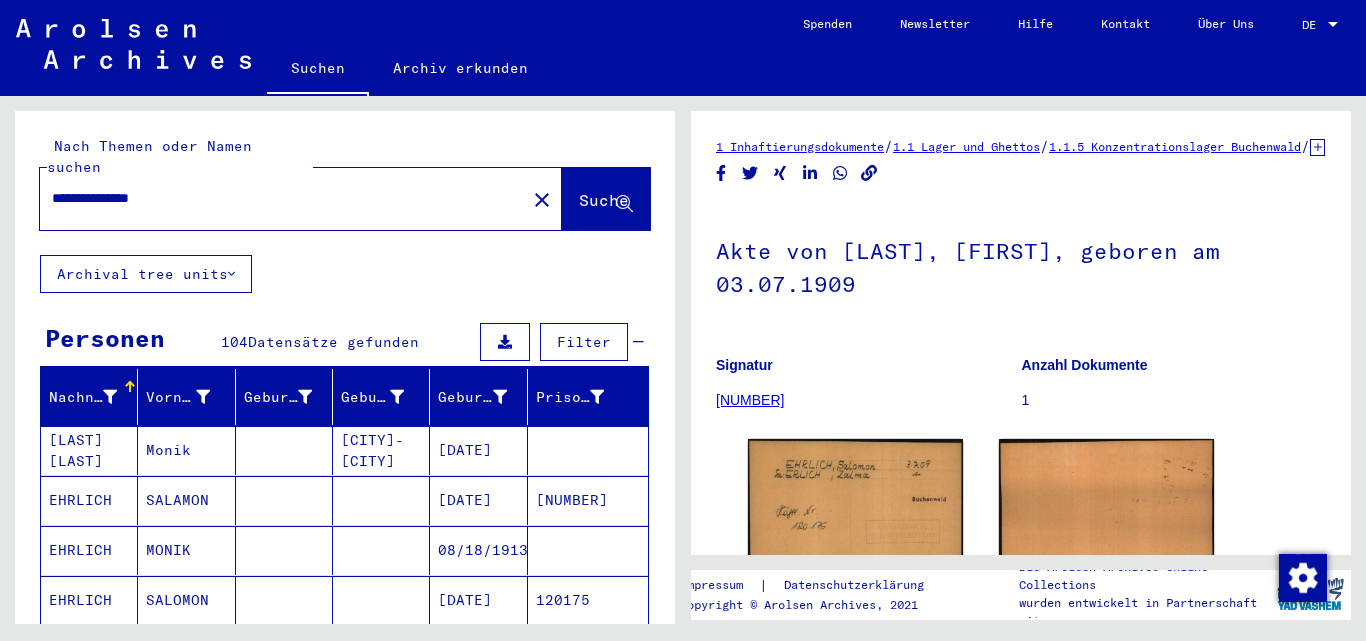 scroll, scrollTop: 135, scrollLeft: 0, axis: vertical 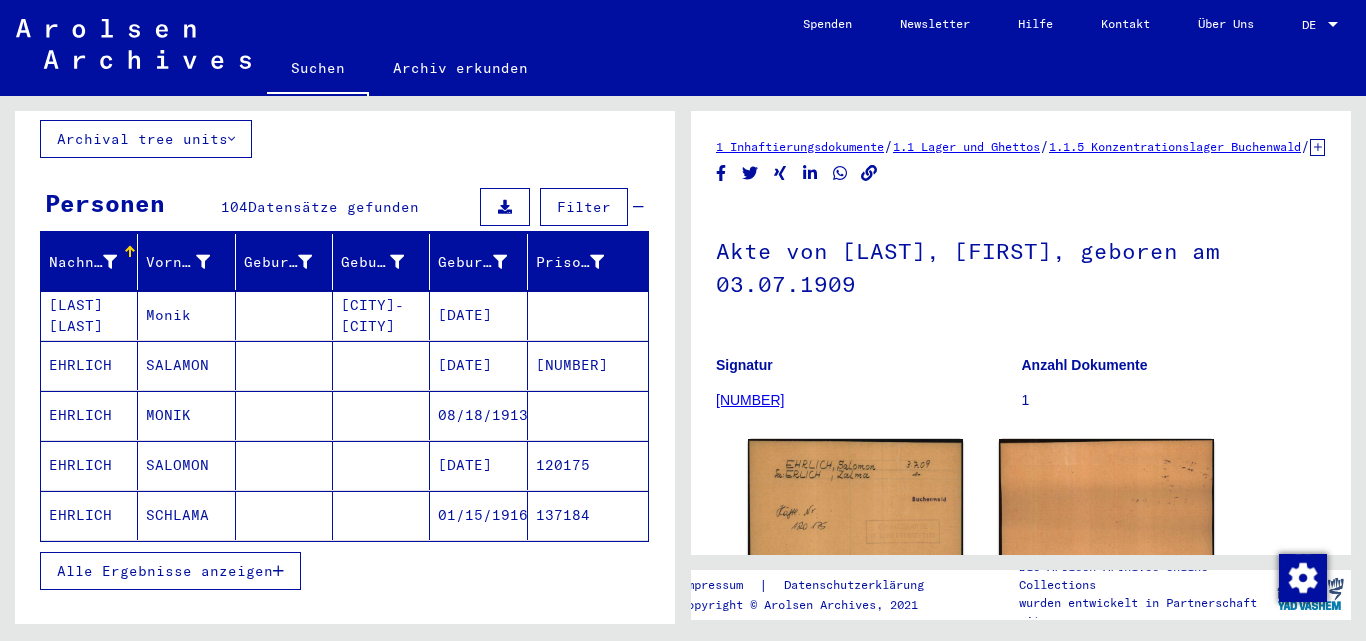 click on "Alle Ergebnisse anzeigen" at bounding box center [165, 571] 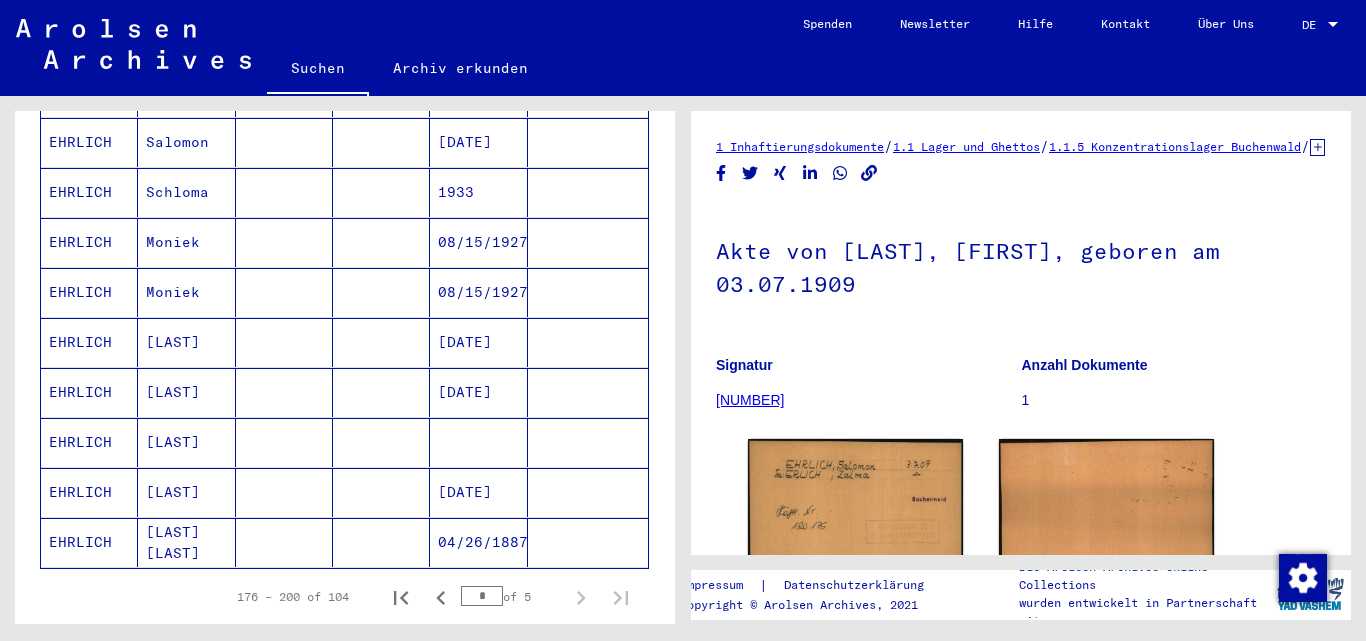 scroll, scrollTop: 1168, scrollLeft: 0, axis: vertical 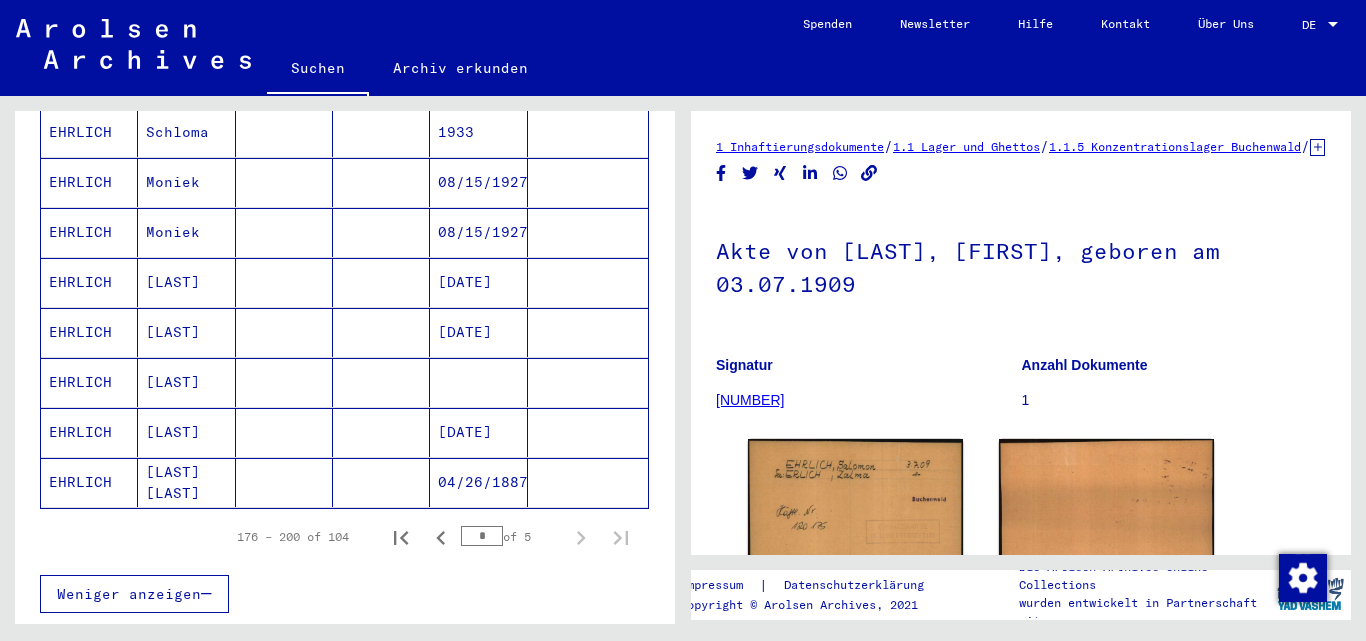 click on "*" at bounding box center [482, 536] 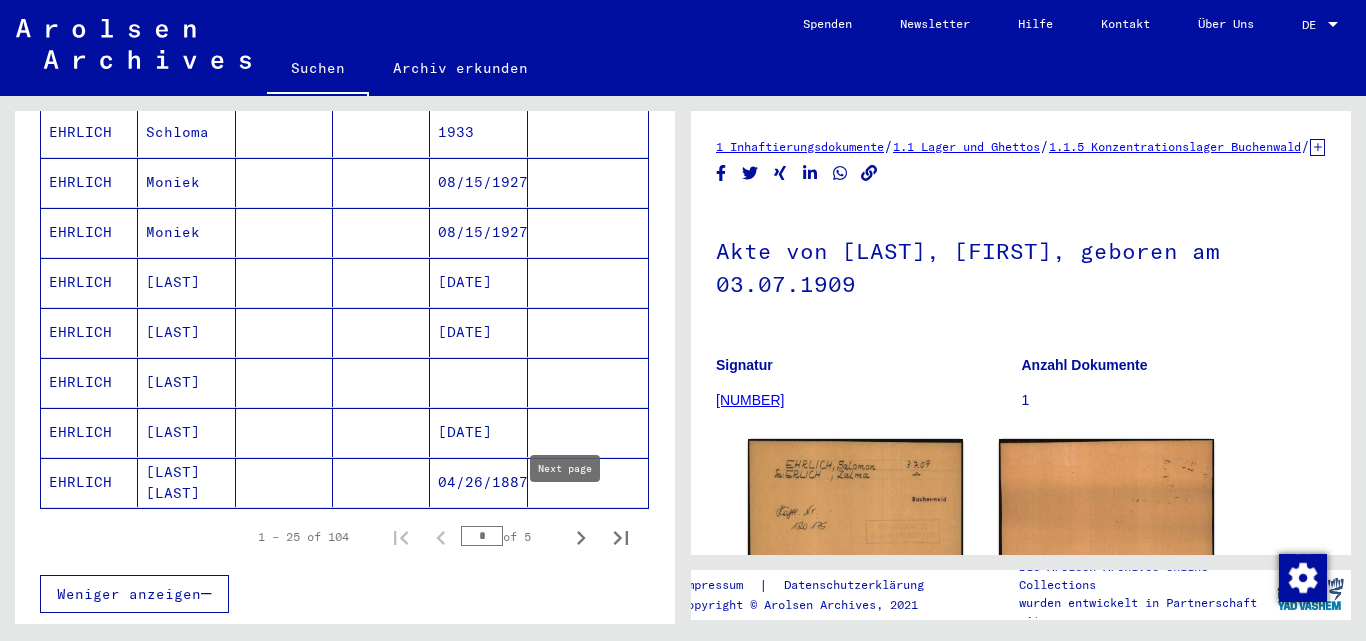 click 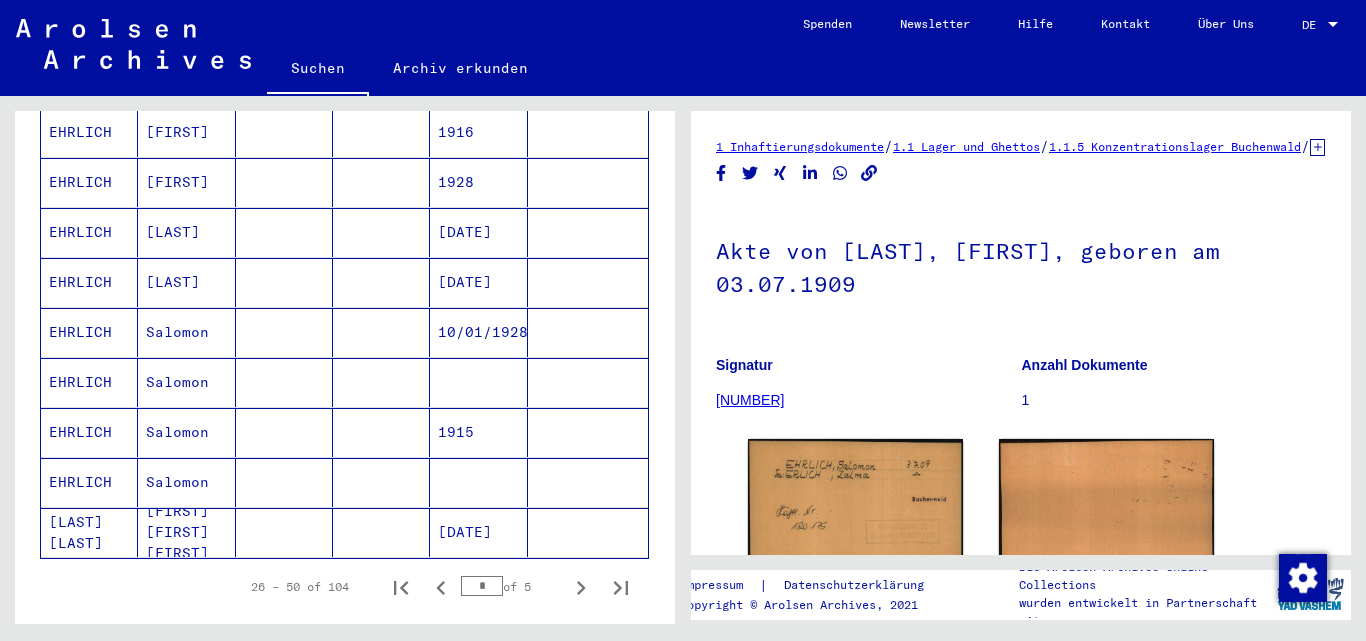 scroll, scrollTop: 1158, scrollLeft: 0, axis: vertical 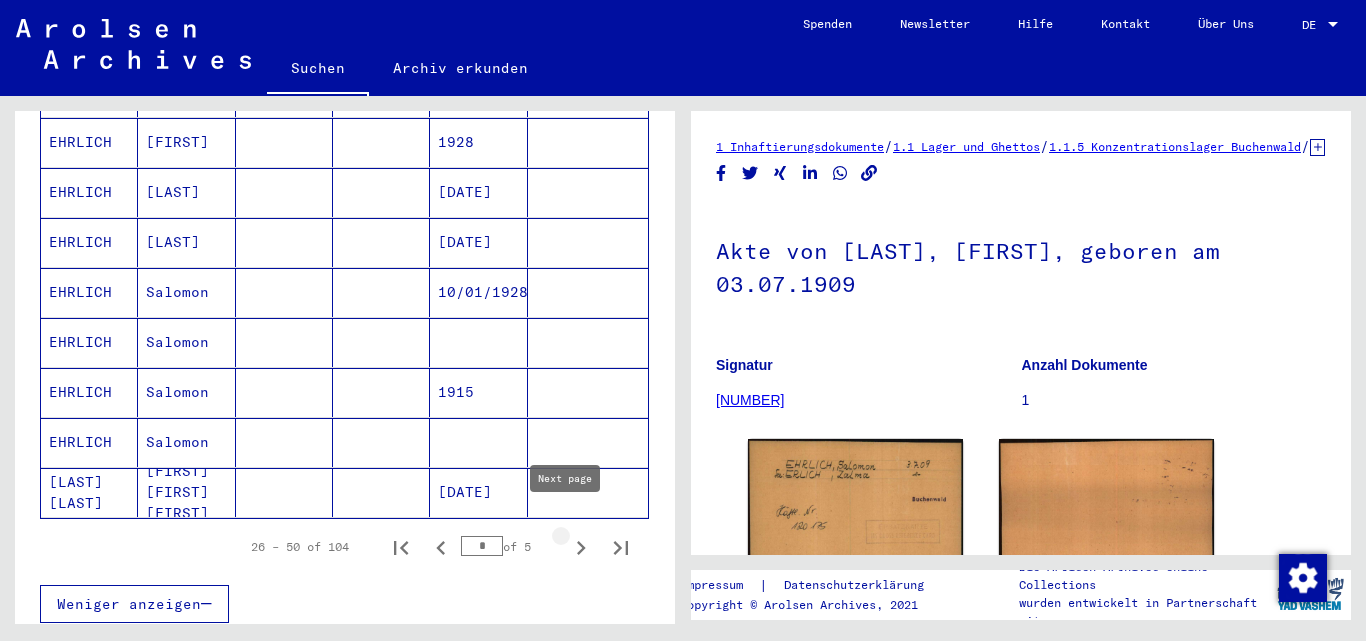 click 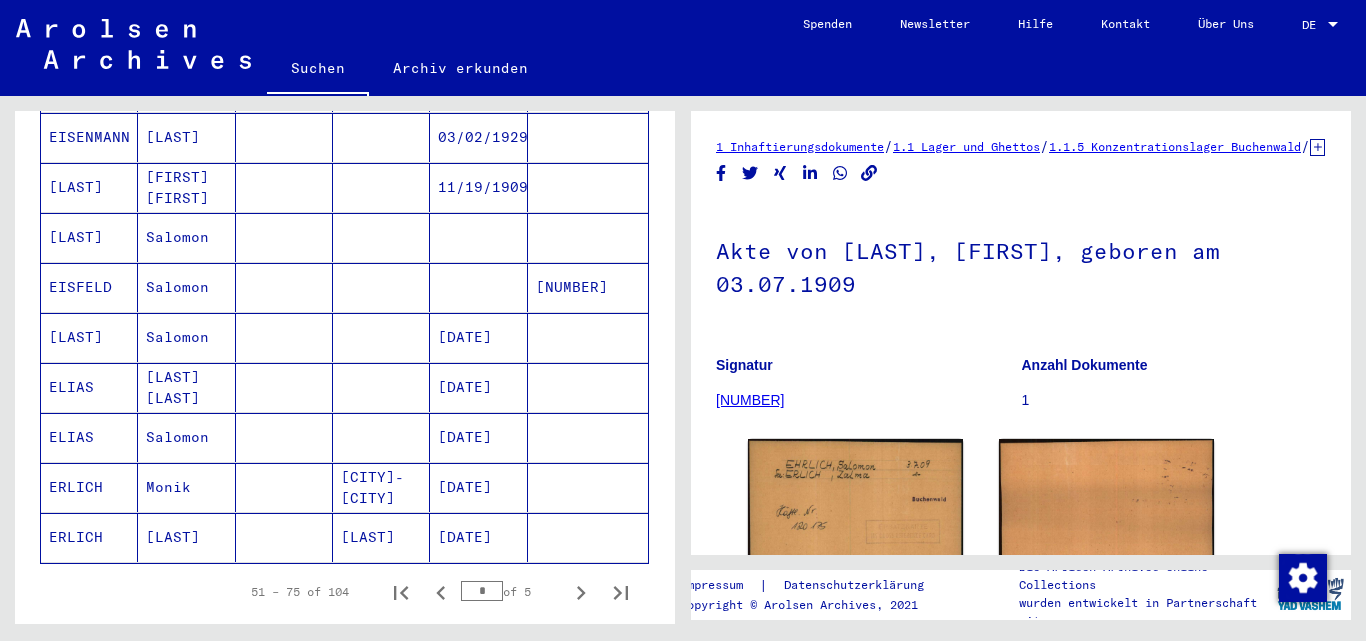 scroll, scrollTop: 1148, scrollLeft: 0, axis: vertical 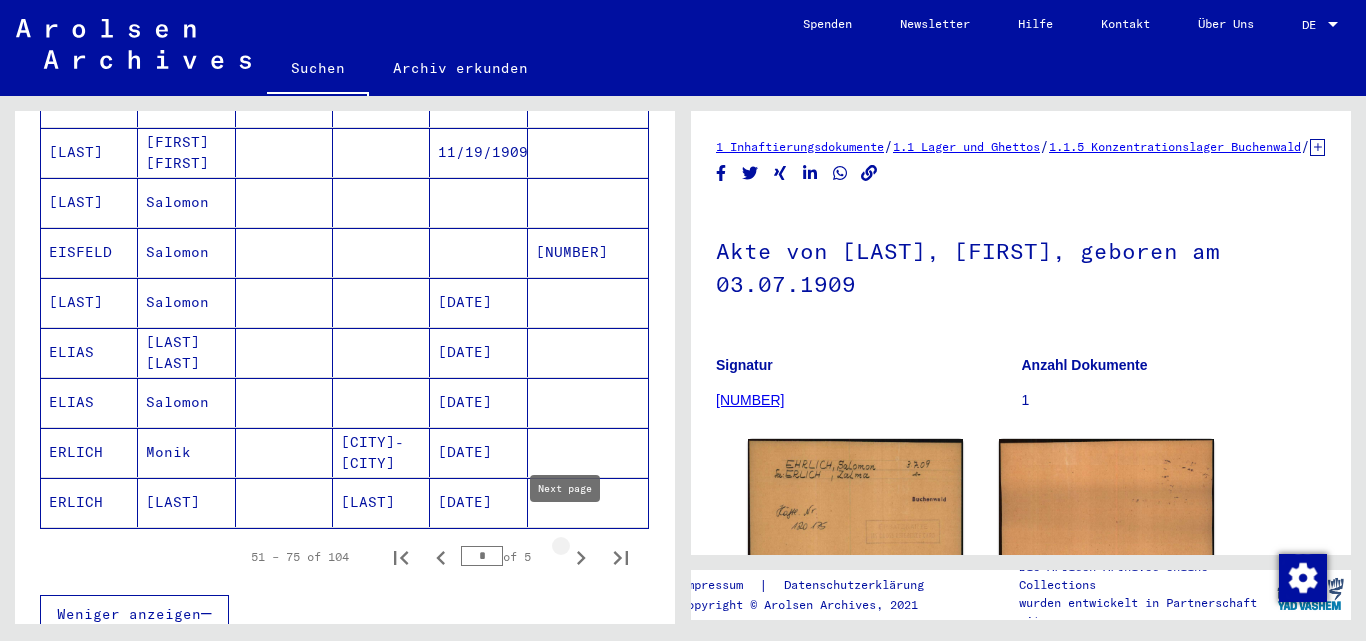 click 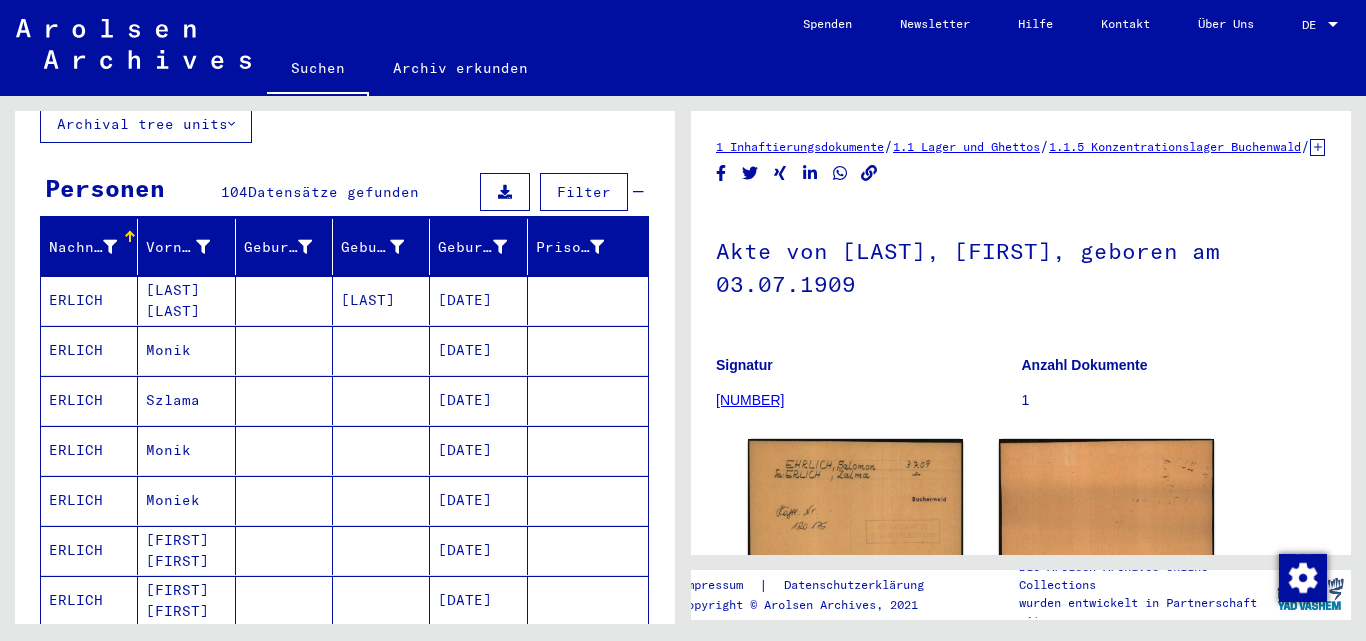 scroll, scrollTop: 1173, scrollLeft: 0, axis: vertical 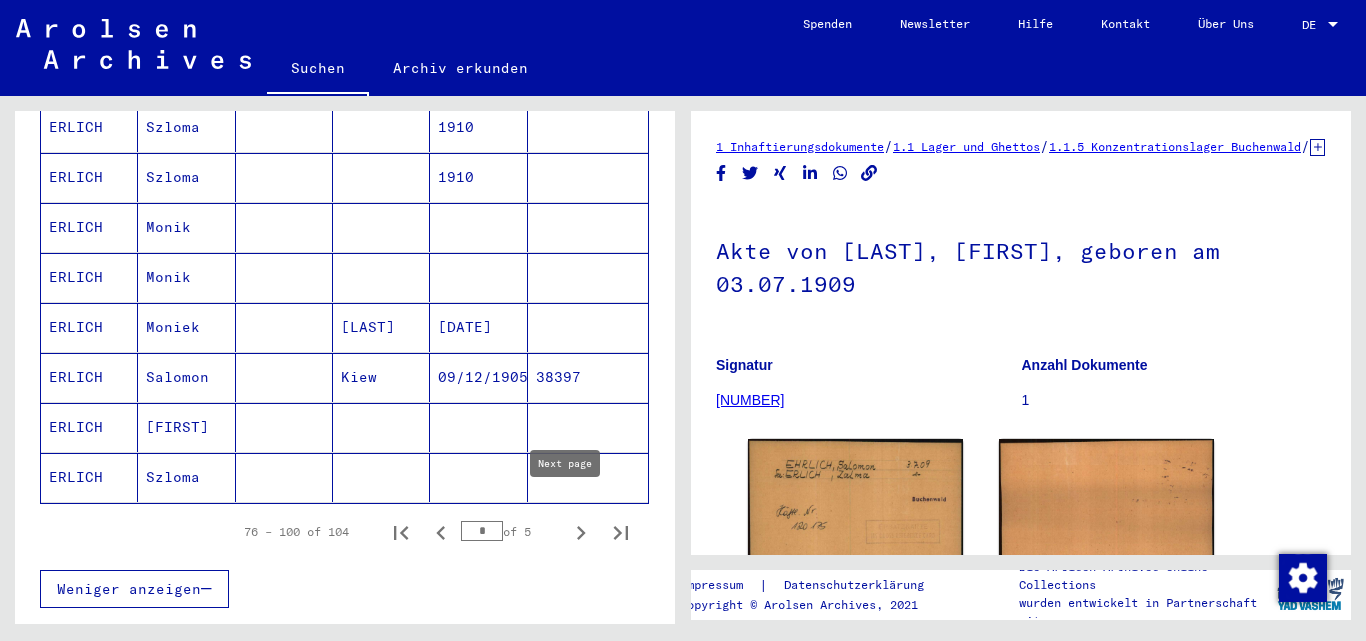 click 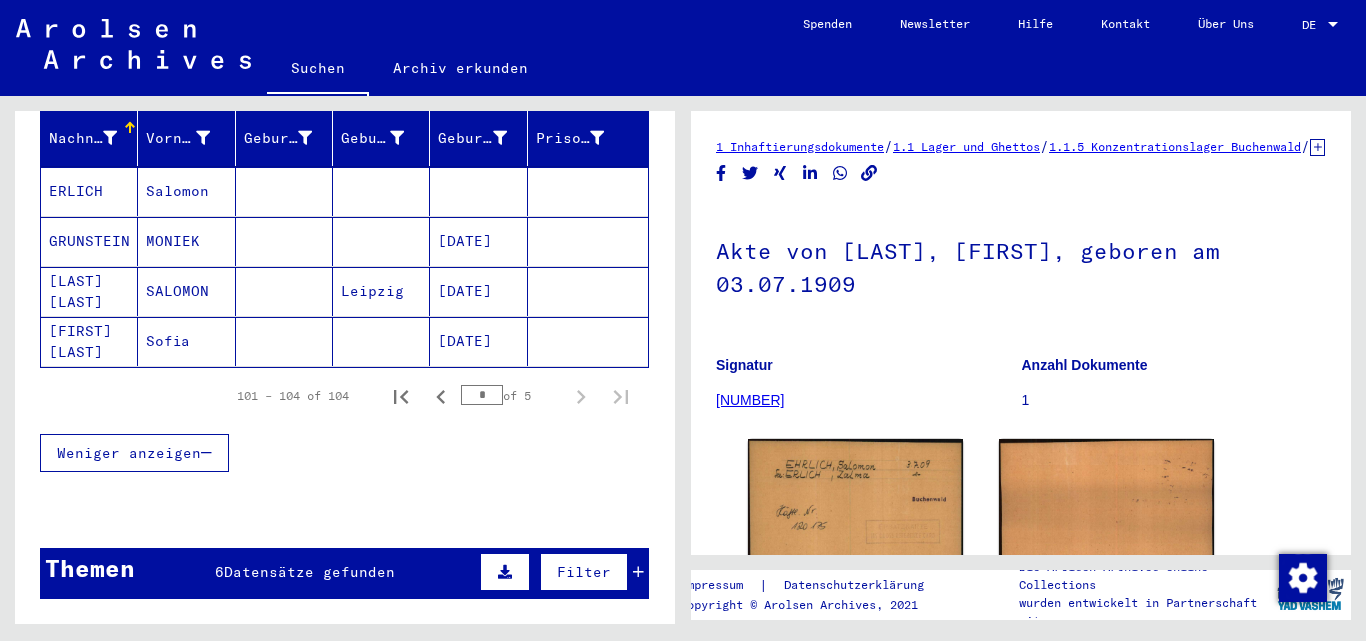 scroll, scrollTop: 0, scrollLeft: 0, axis: both 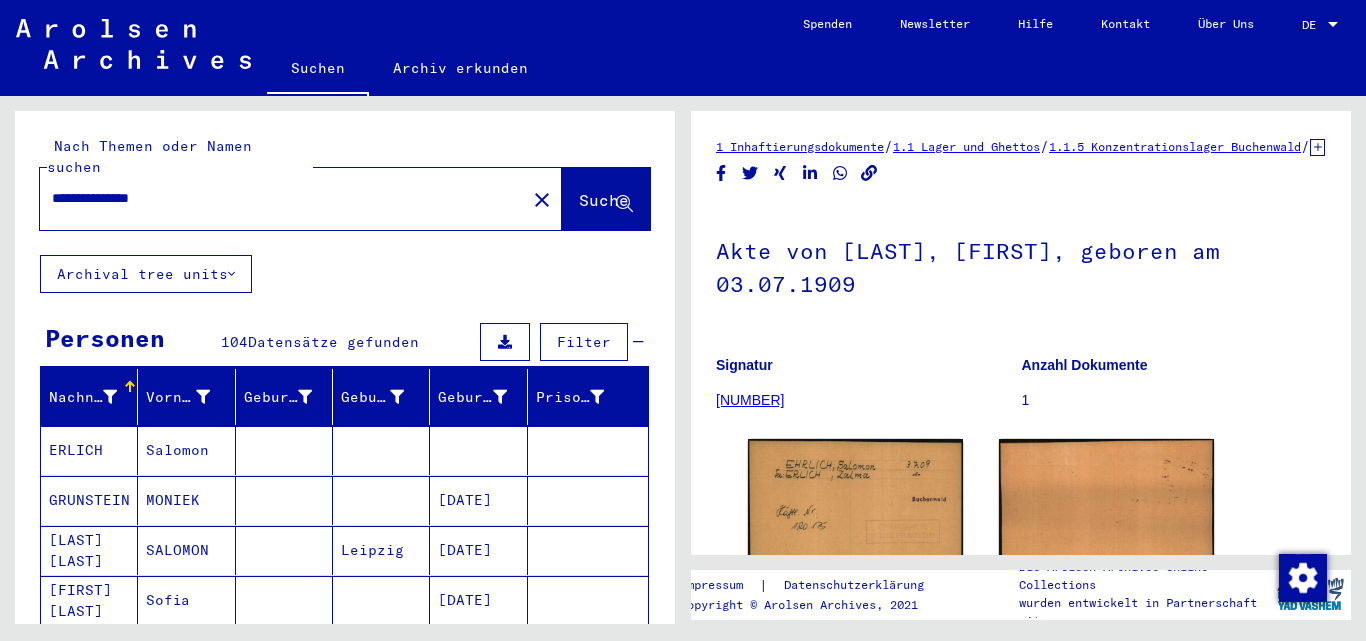click on "**********" at bounding box center [283, 198] 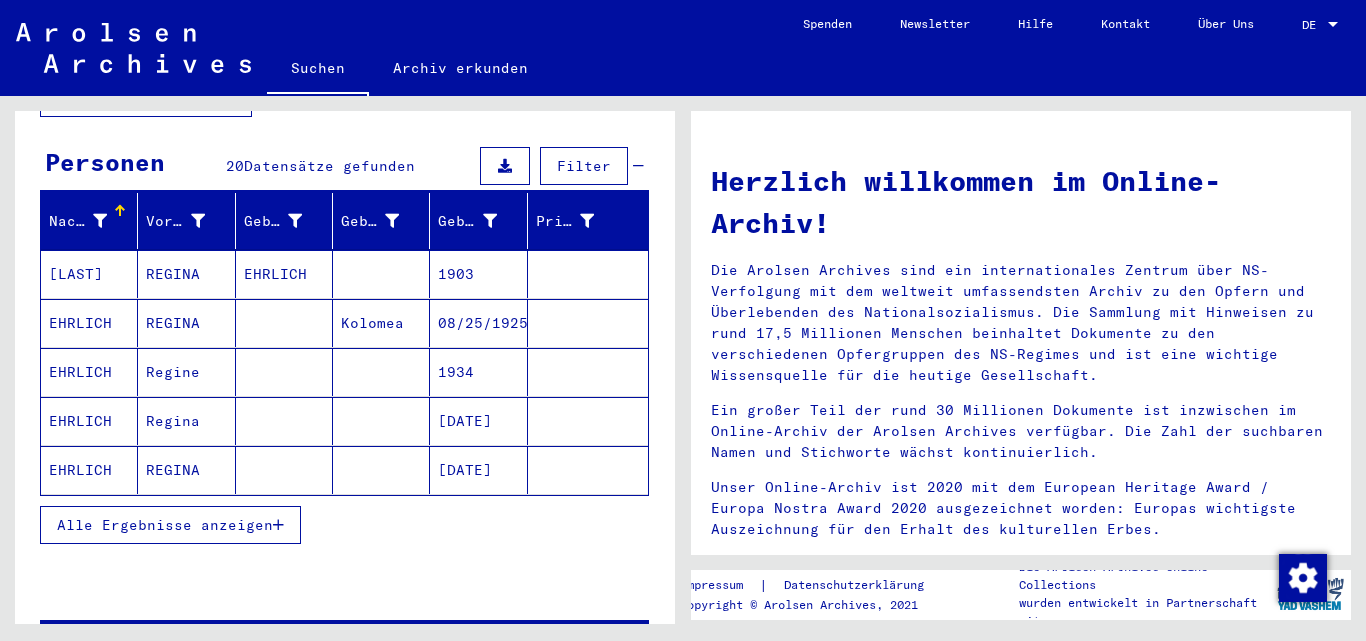 scroll, scrollTop: 189, scrollLeft: 0, axis: vertical 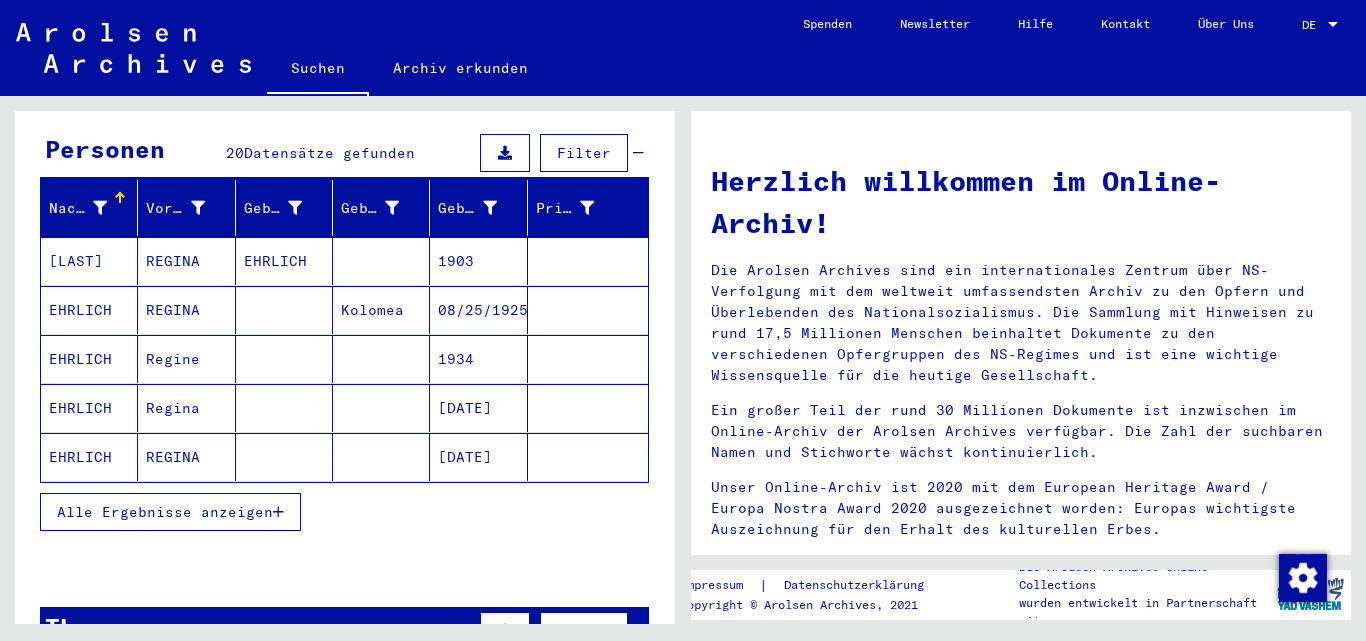 click on "Alle Ergebnisse anzeigen" at bounding box center (170, 512) 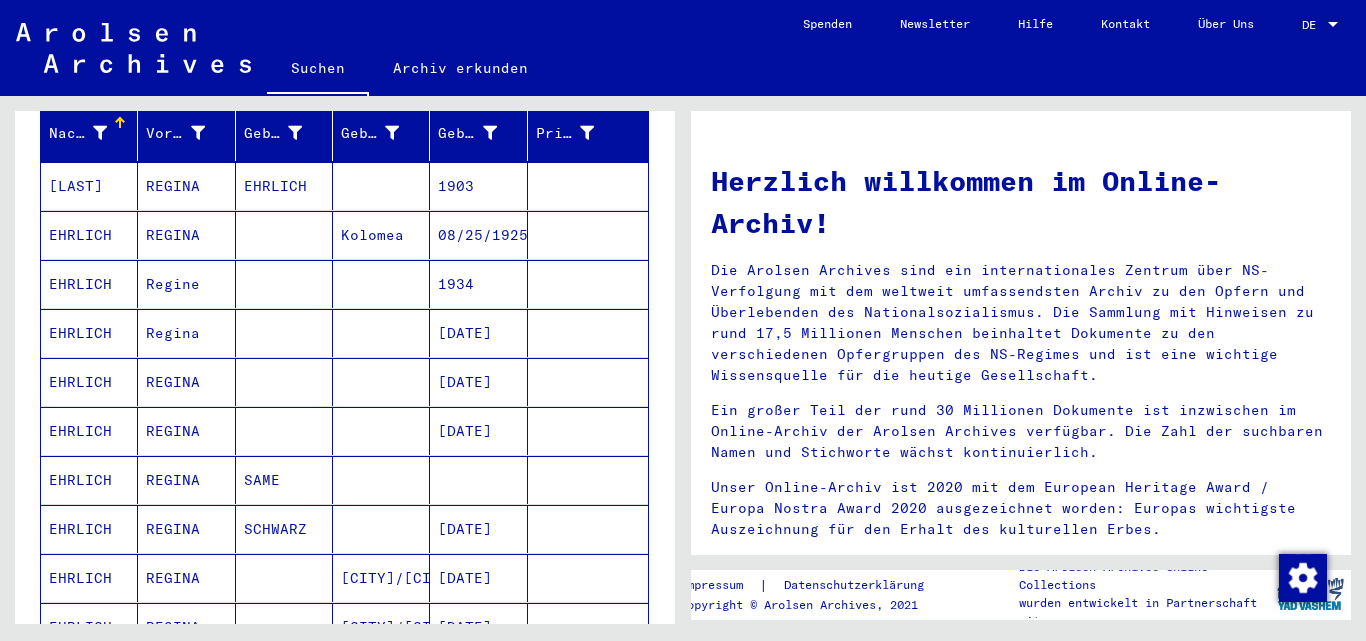 scroll, scrollTop: 0, scrollLeft: 0, axis: both 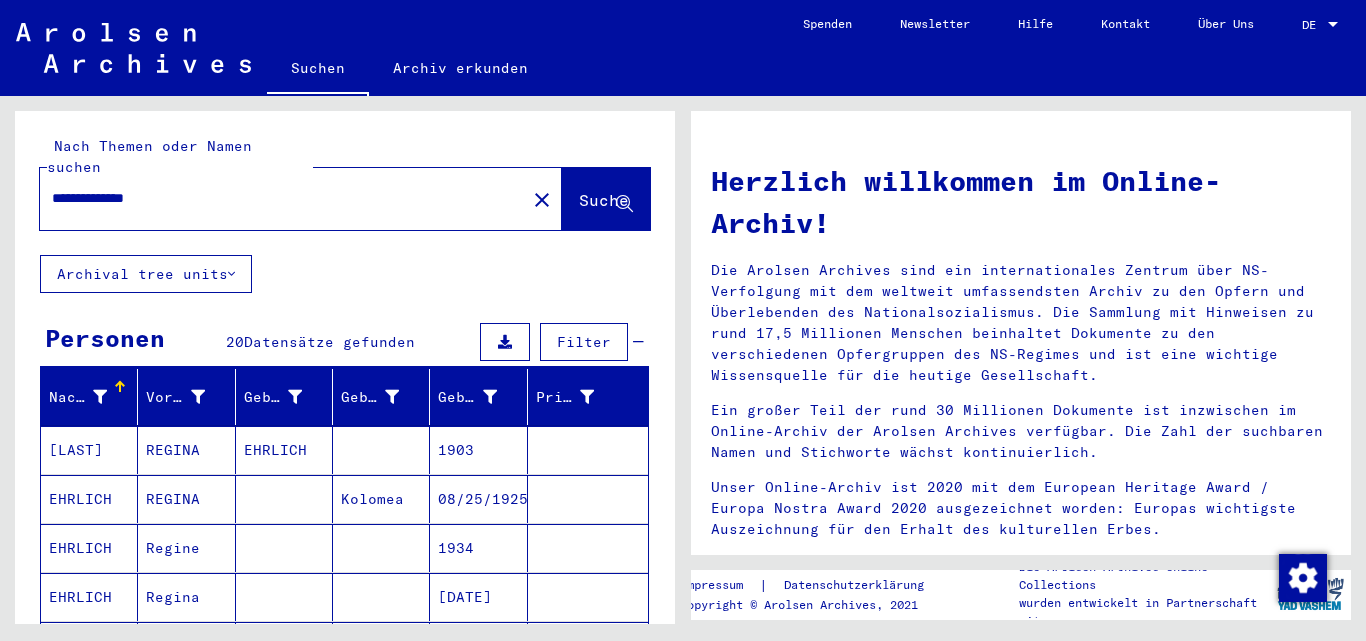 click on "**********" at bounding box center [277, 198] 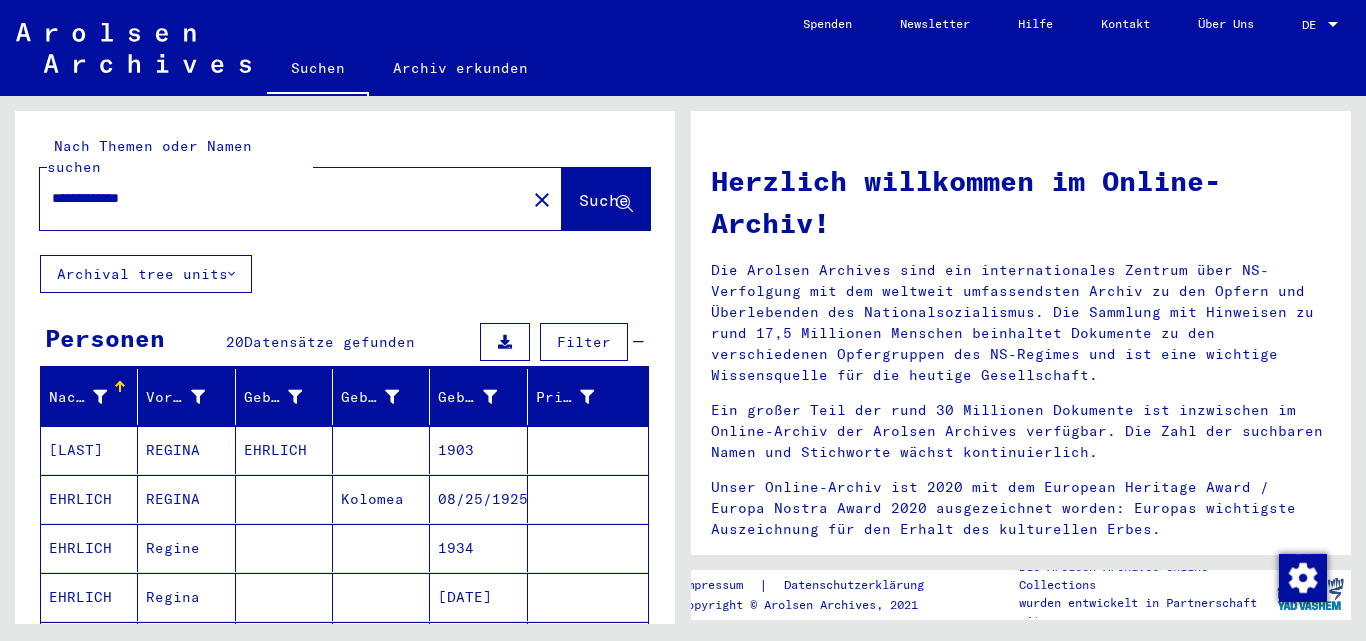 type on "**********" 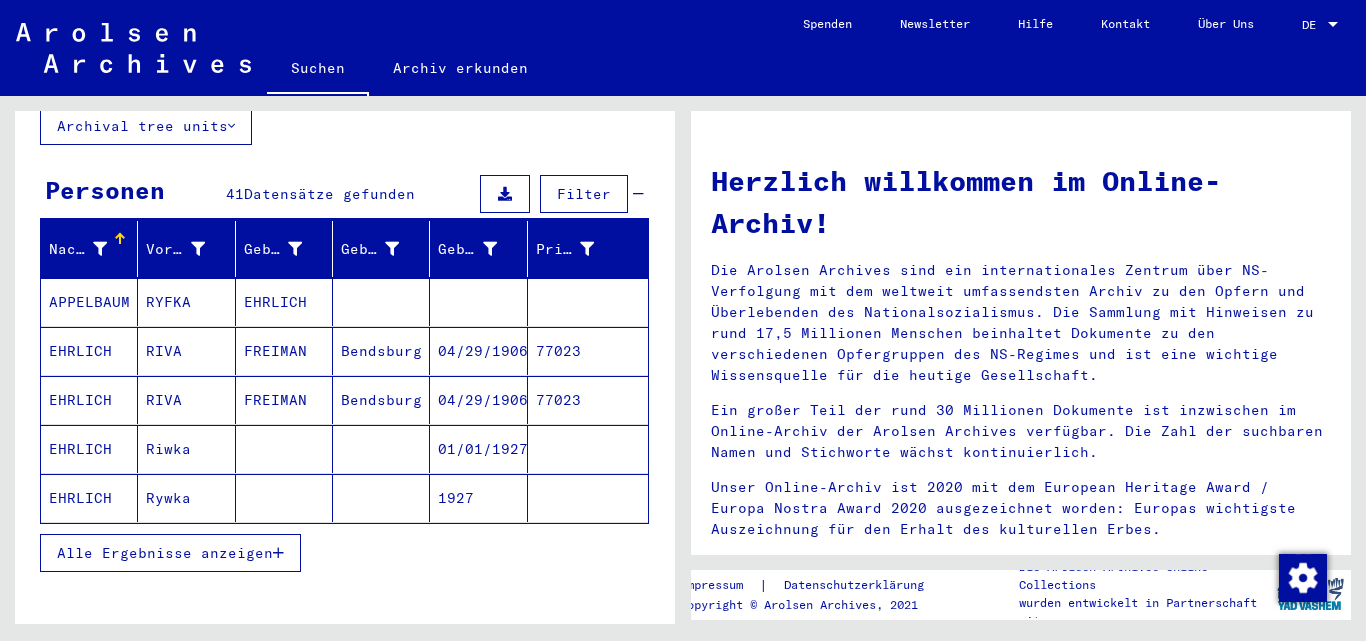 scroll, scrollTop: 150, scrollLeft: 0, axis: vertical 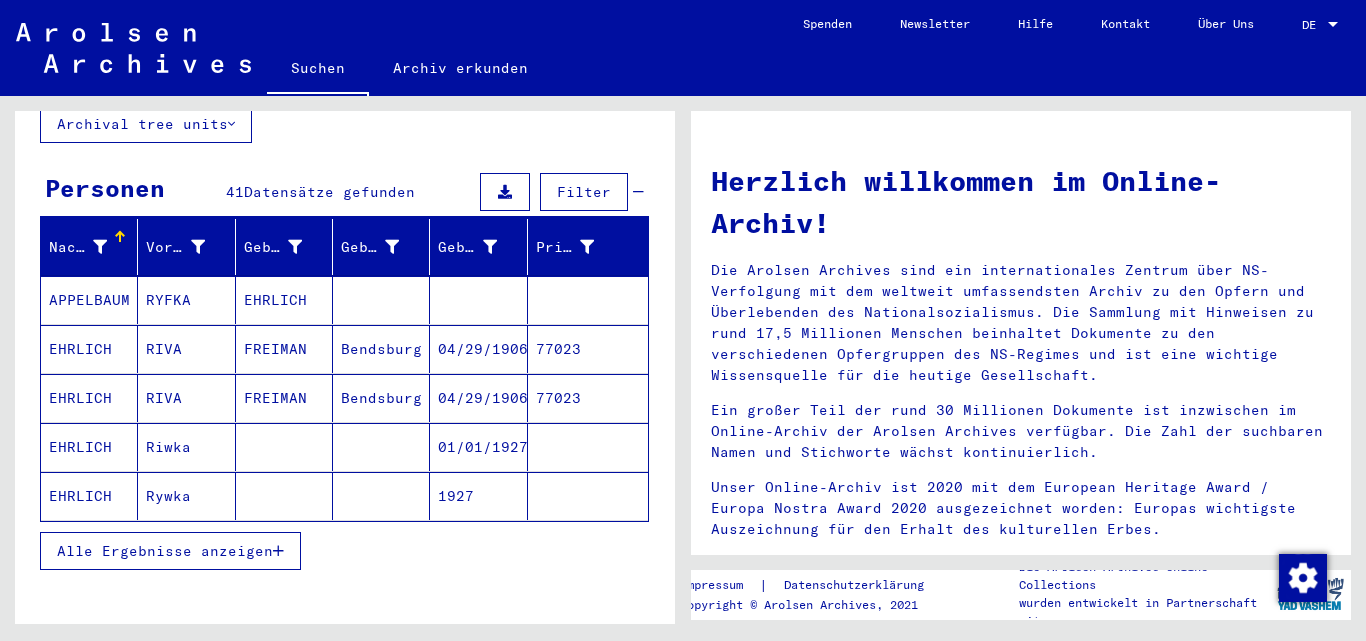 click on "Alle Ergebnisse anzeigen" at bounding box center (170, 551) 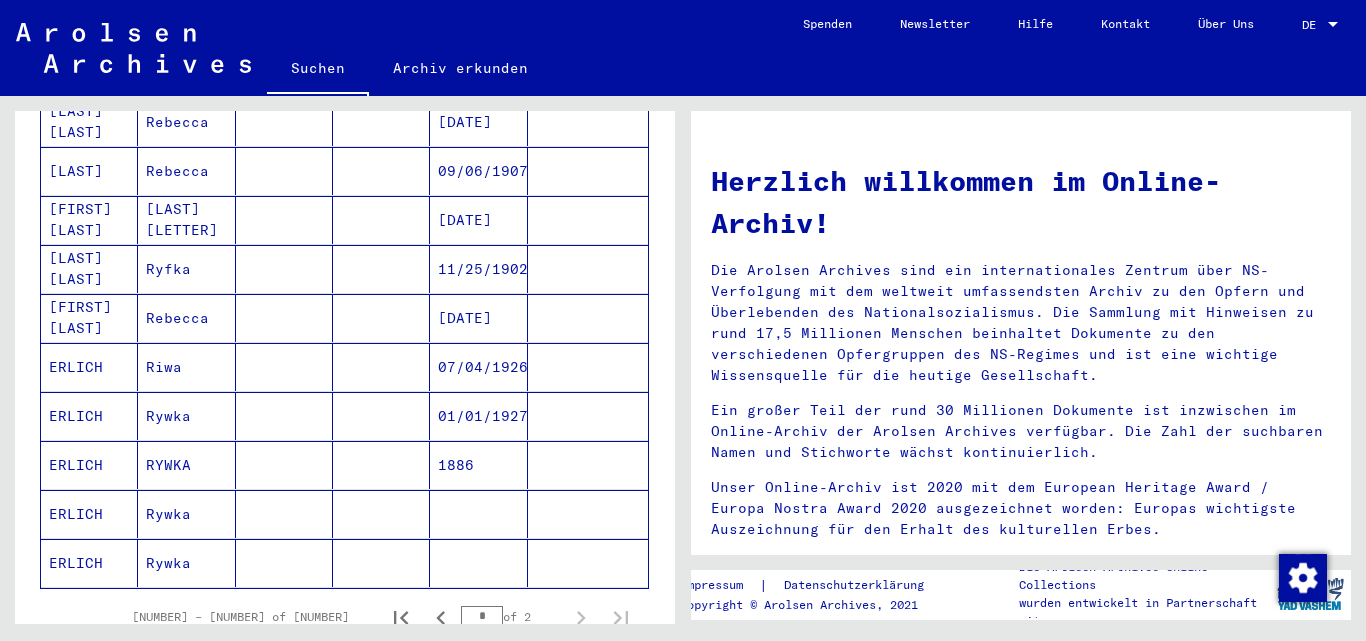 scroll, scrollTop: 1141, scrollLeft: 0, axis: vertical 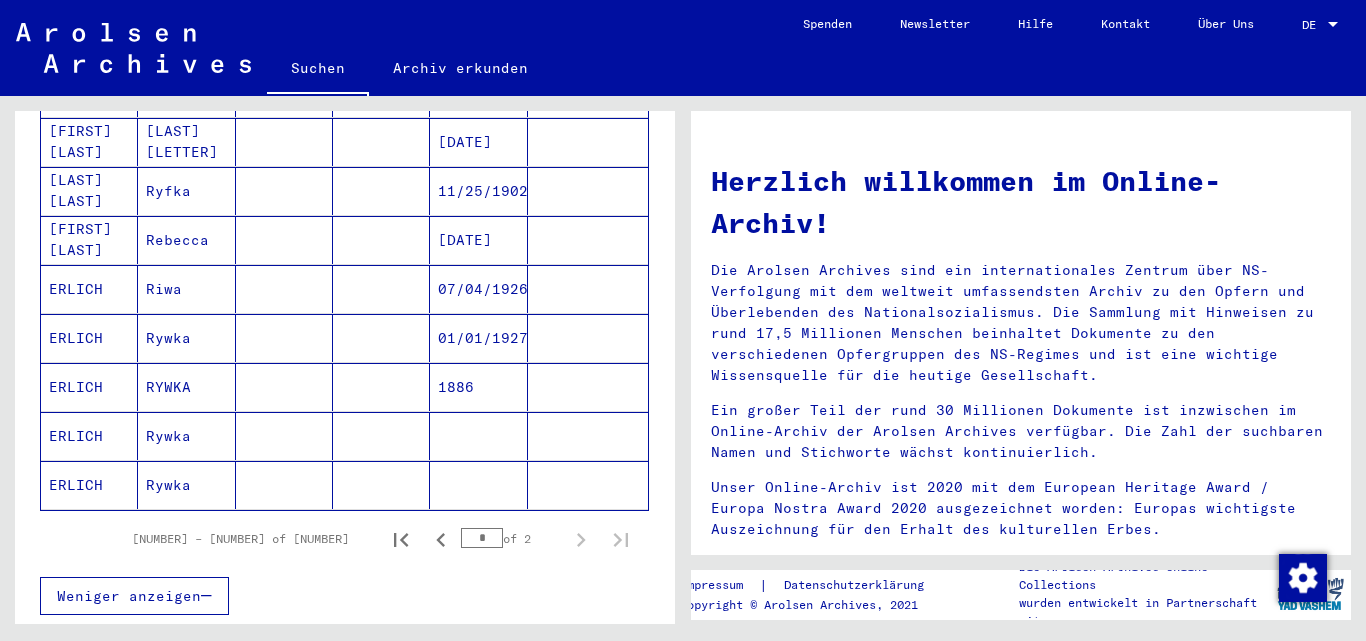 click on "*" at bounding box center (482, 538) 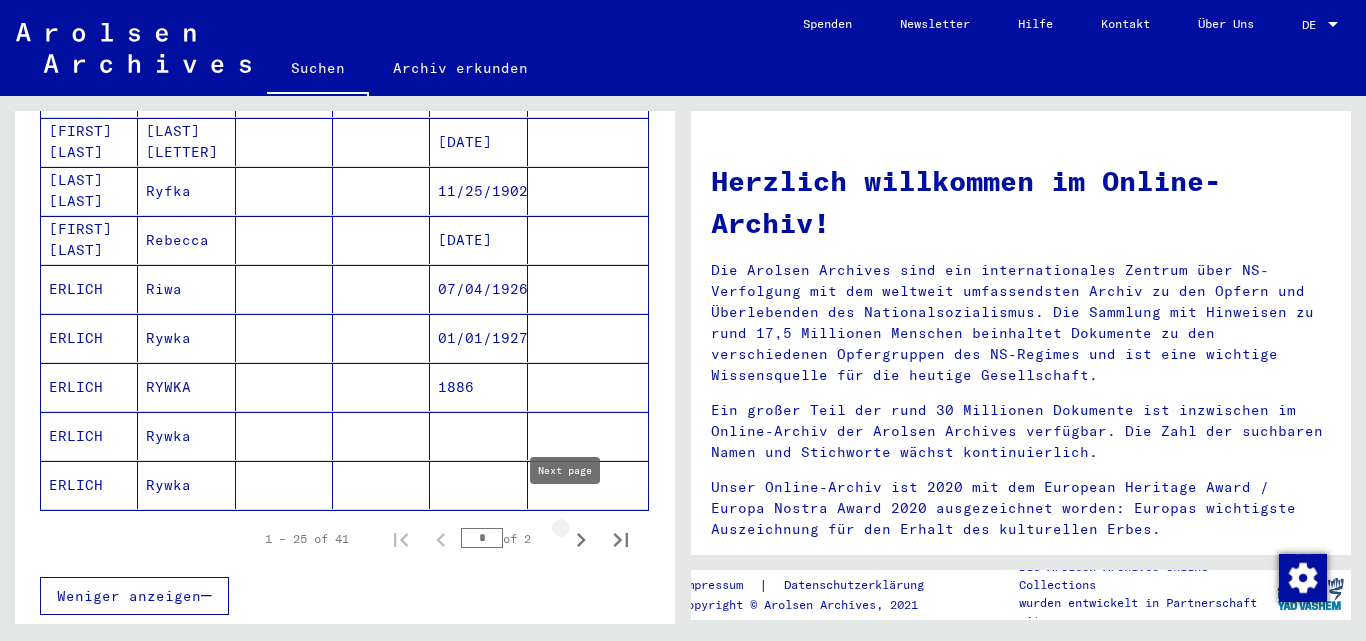 click 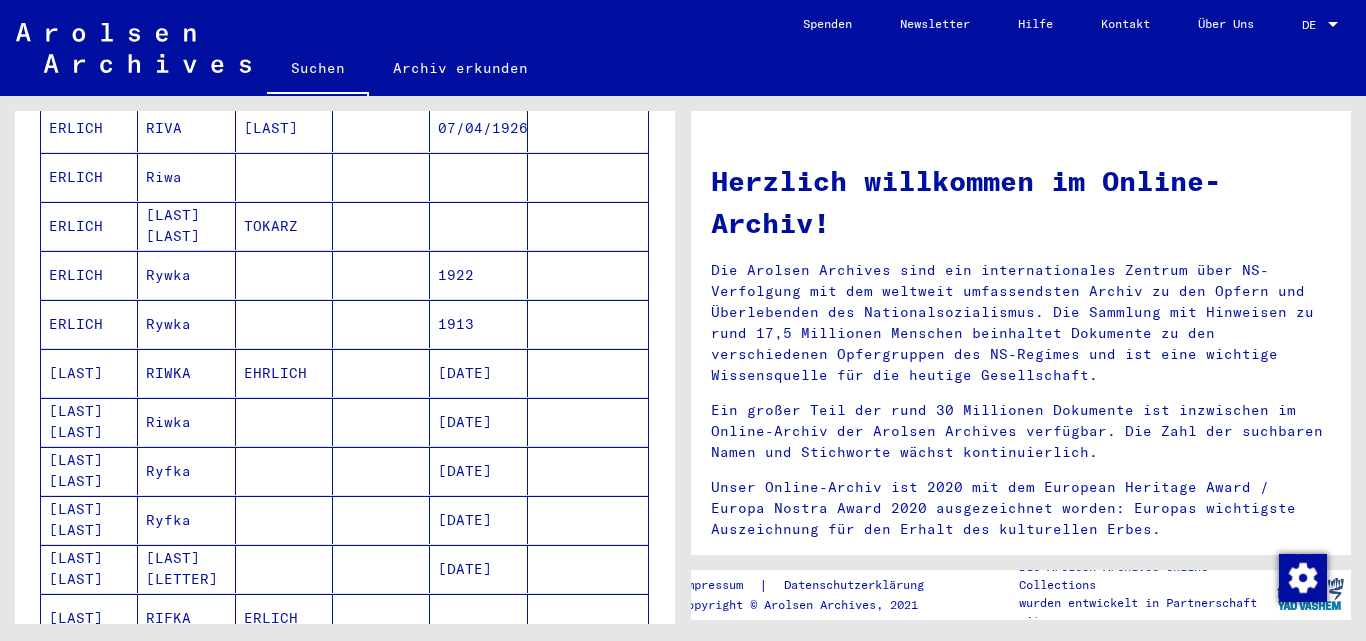 scroll, scrollTop: 238, scrollLeft: 0, axis: vertical 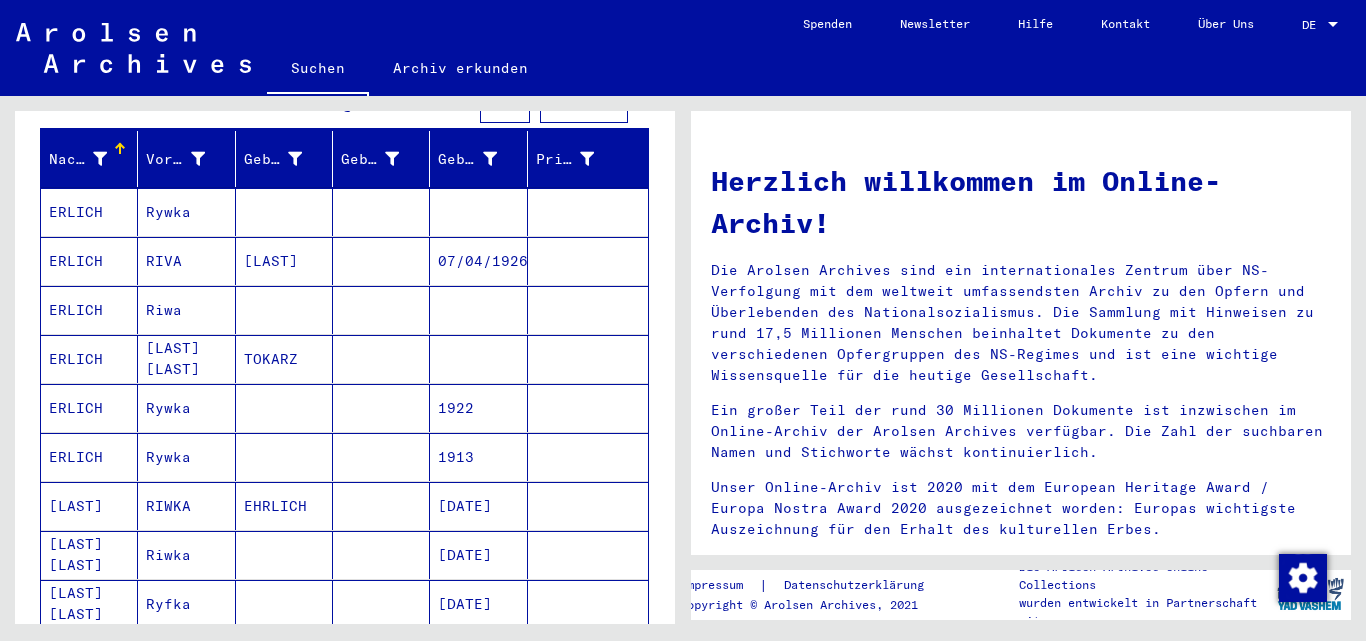 click at bounding box center [478, 261] 